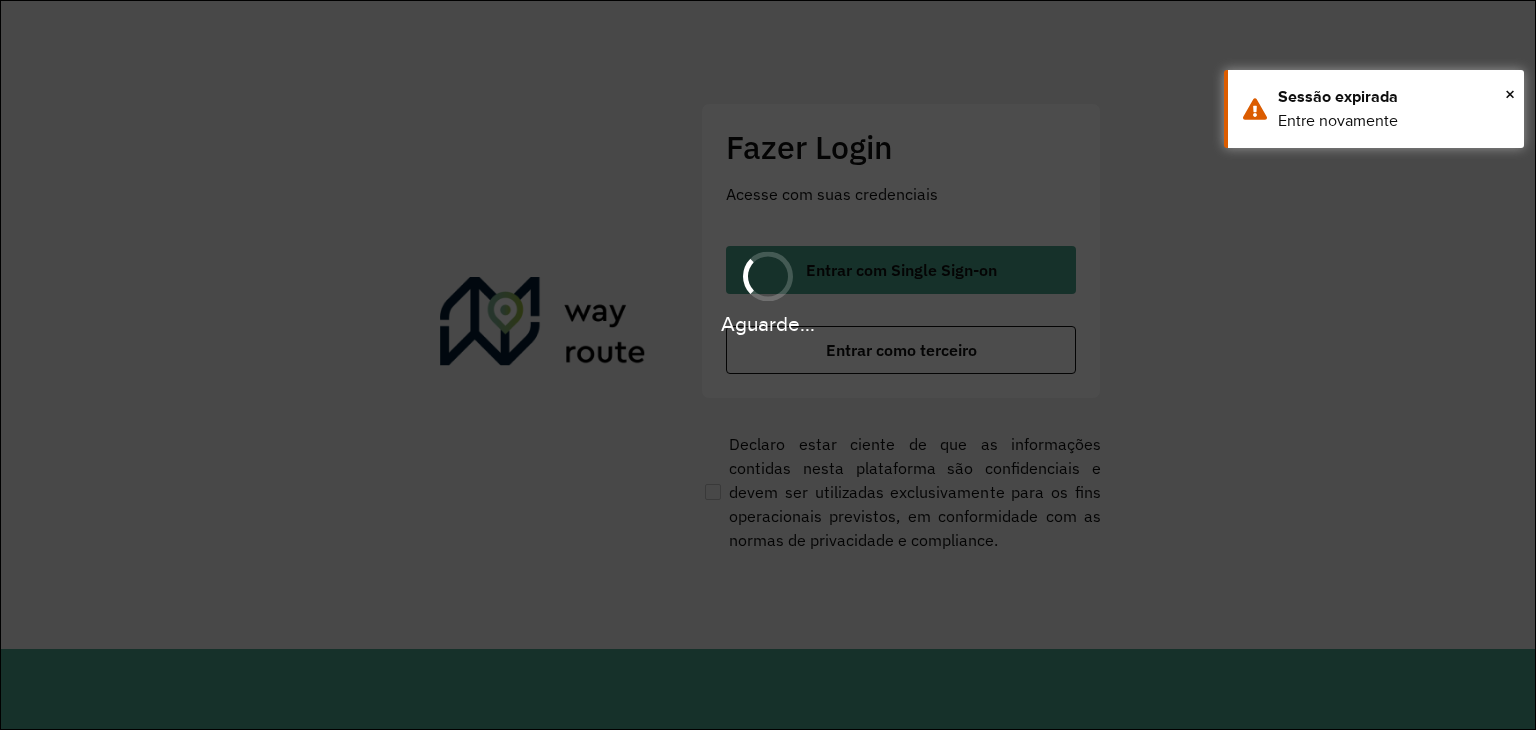 scroll, scrollTop: 0, scrollLeft: 0, axis: both 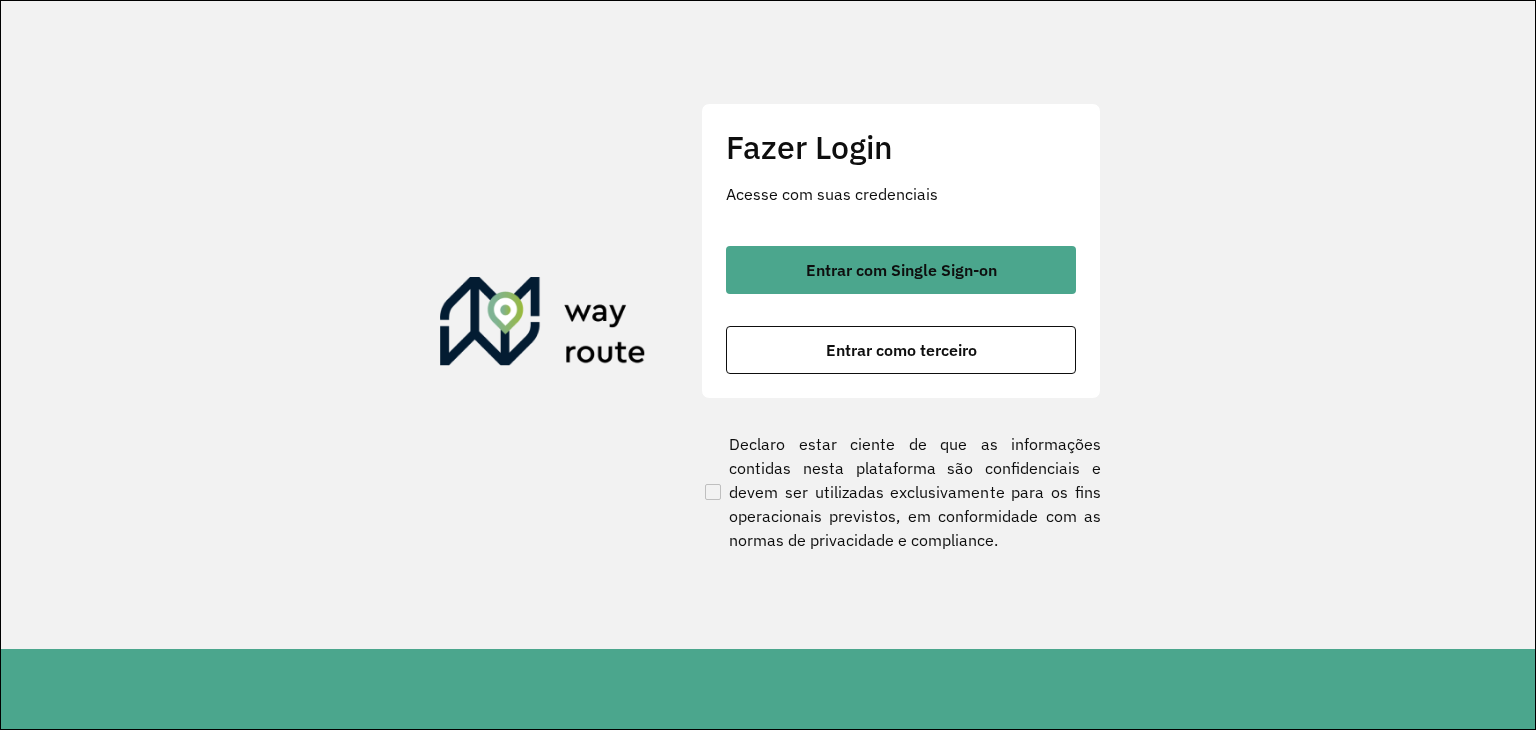 click on "Entrar com Single Sign-on    Entrar como terceiro" 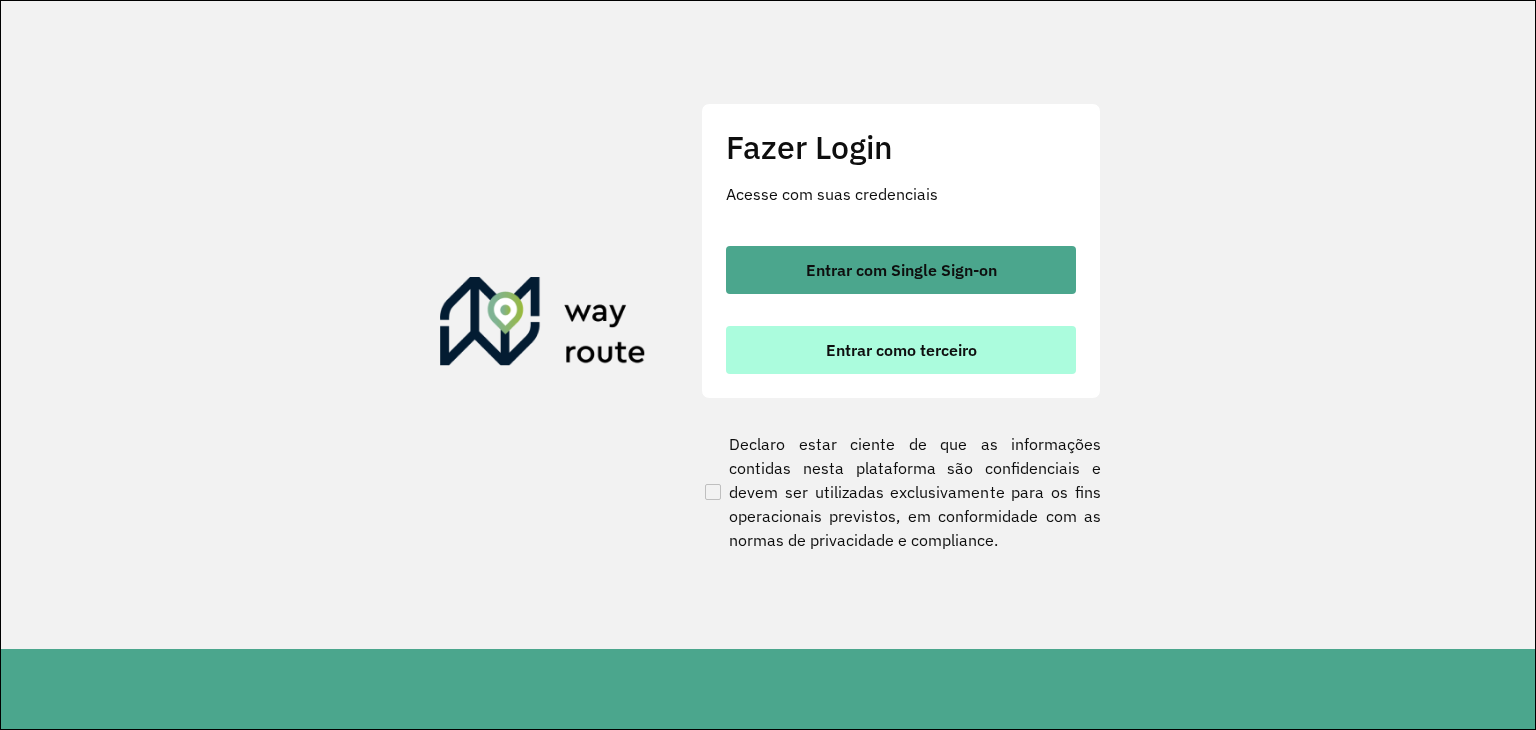 click on "Entrar como terceiro" at bounding box center [901, 350] 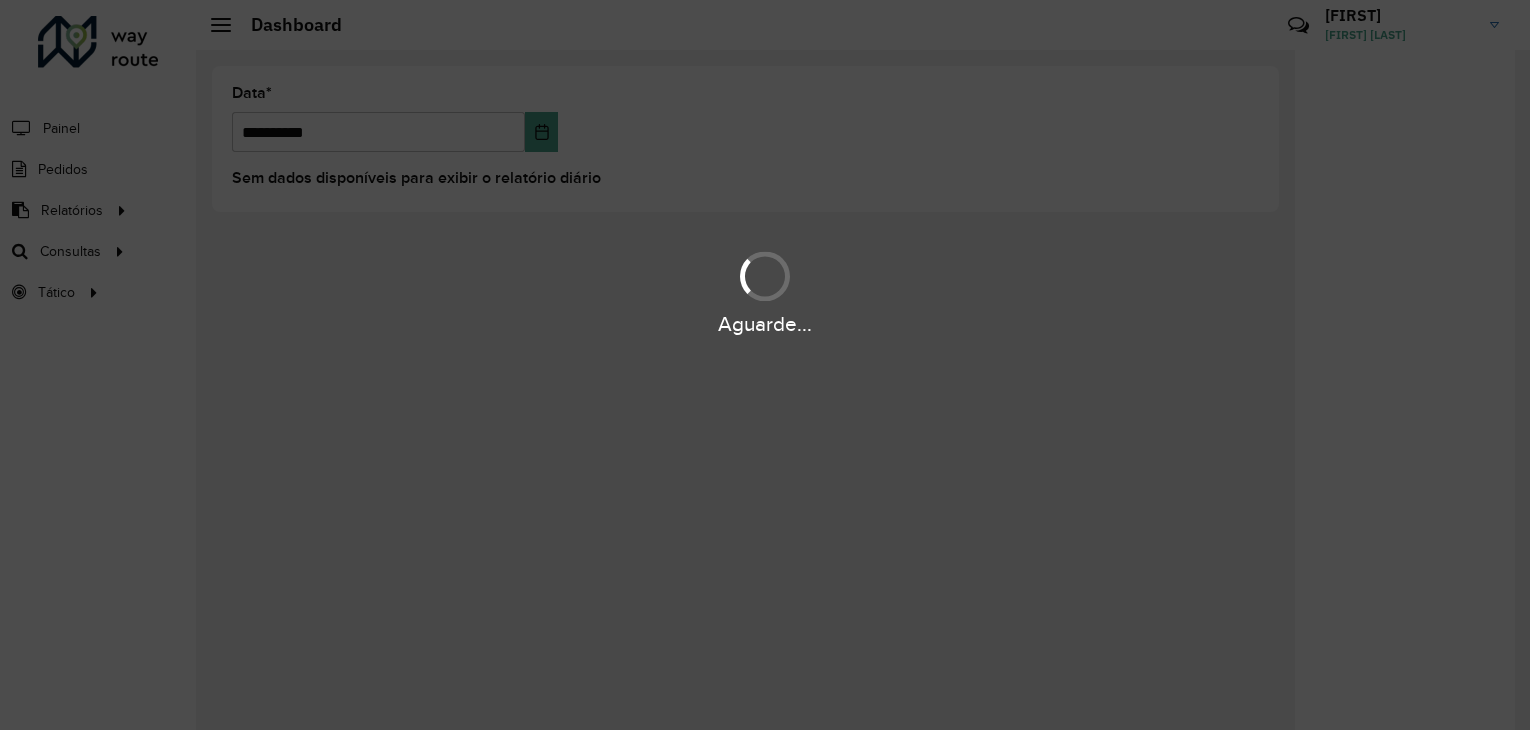 scroll, scrollTop: 0, scrollLeft: 0, axis: both 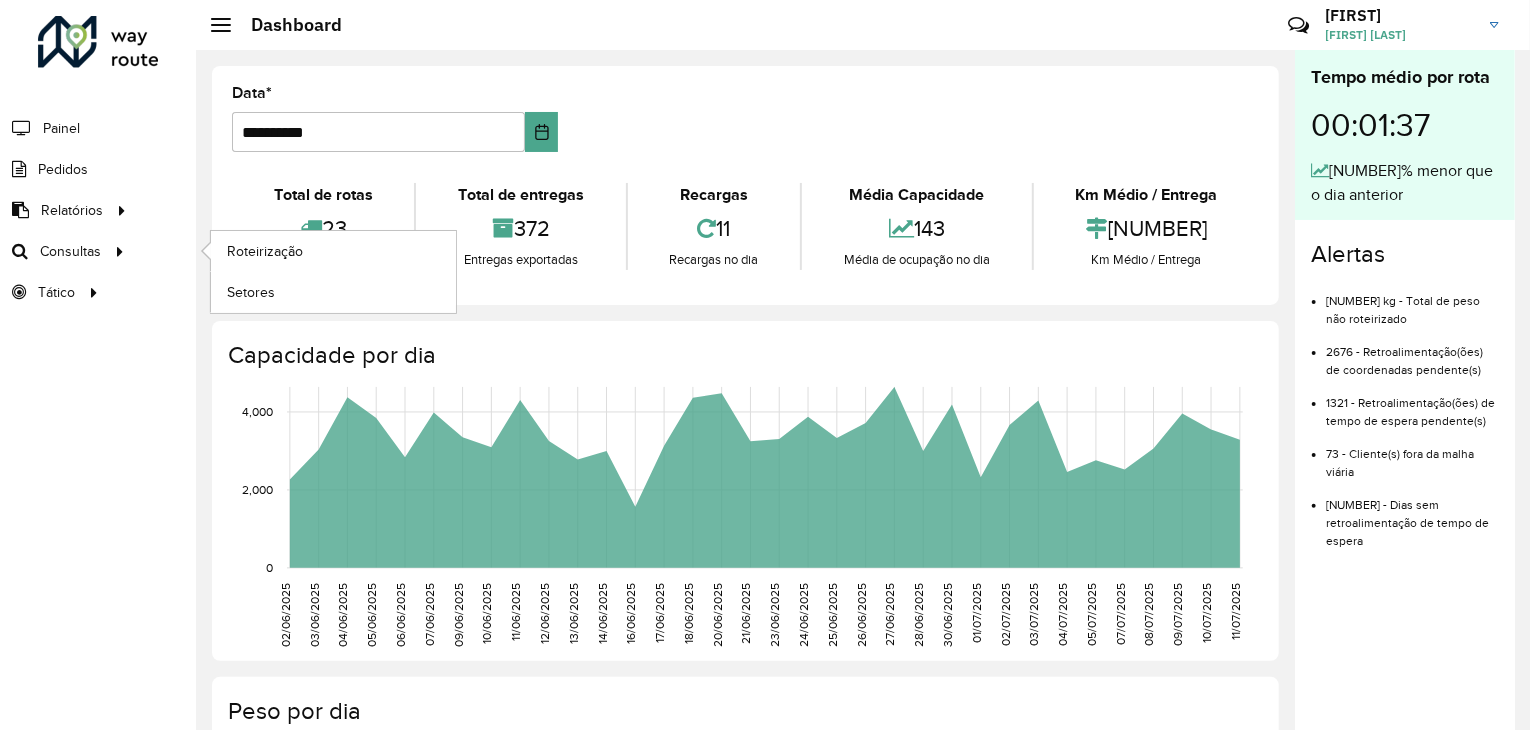 click on "Roteirização Setores" 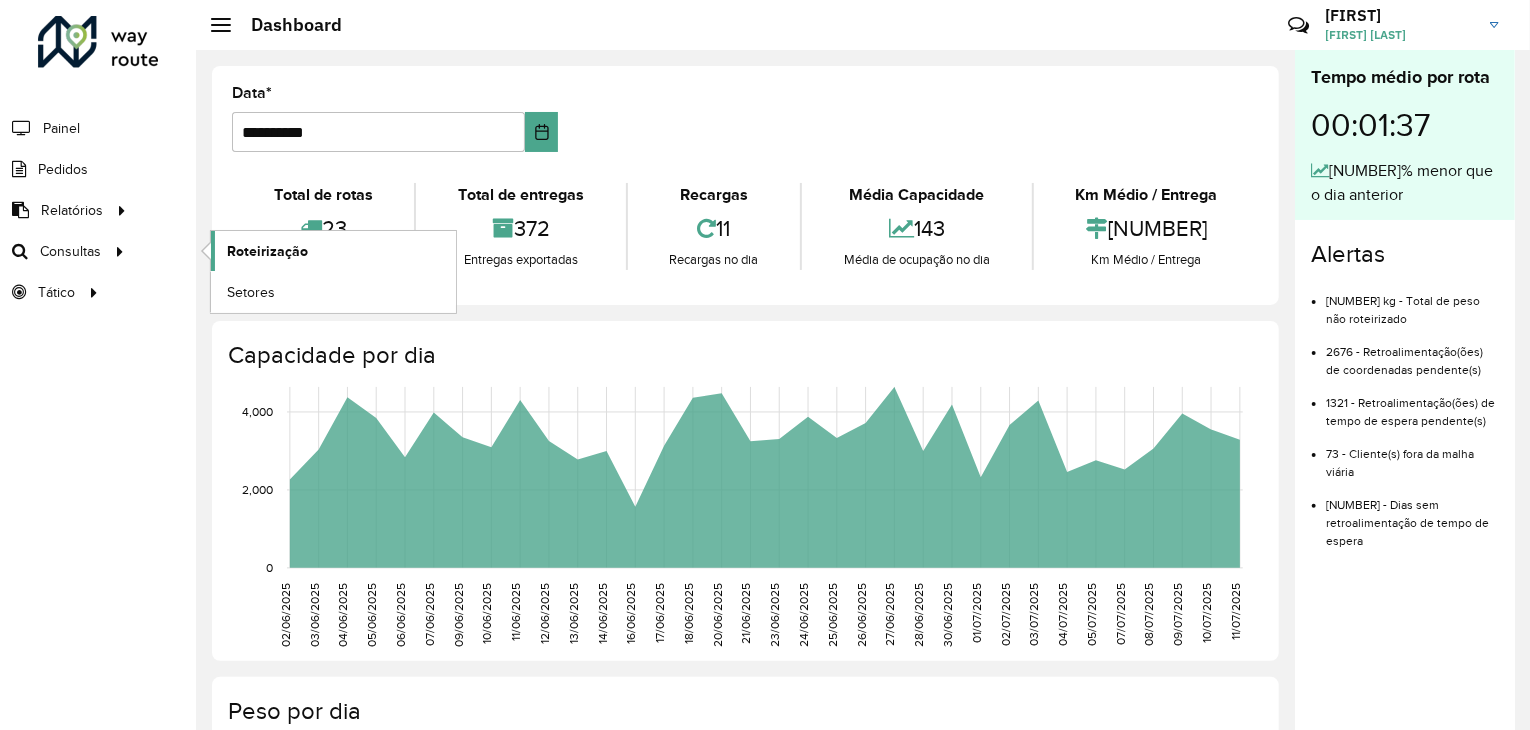 click on "Roteirização" 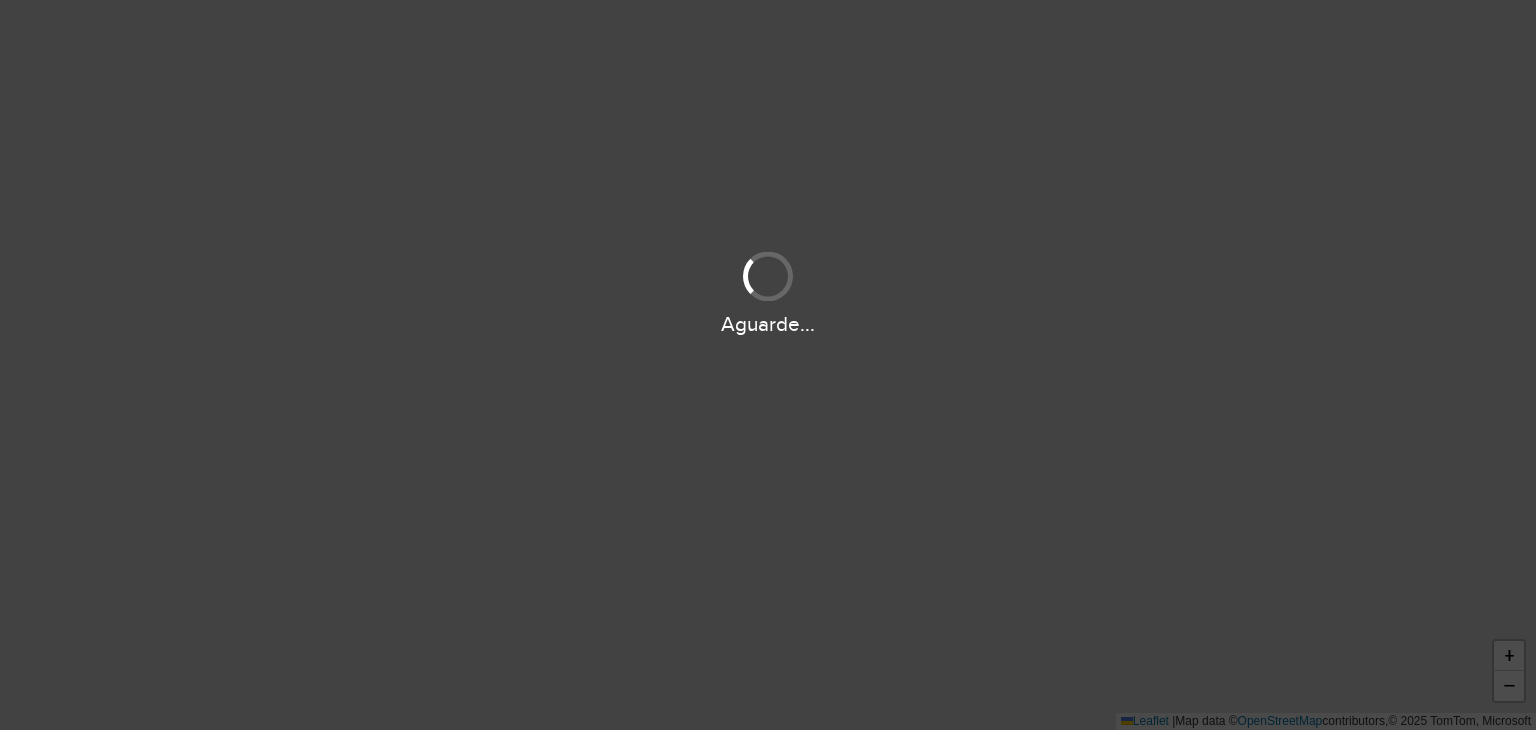 scroll, scrollTop: 0, scrollLeft: 0, axis: both 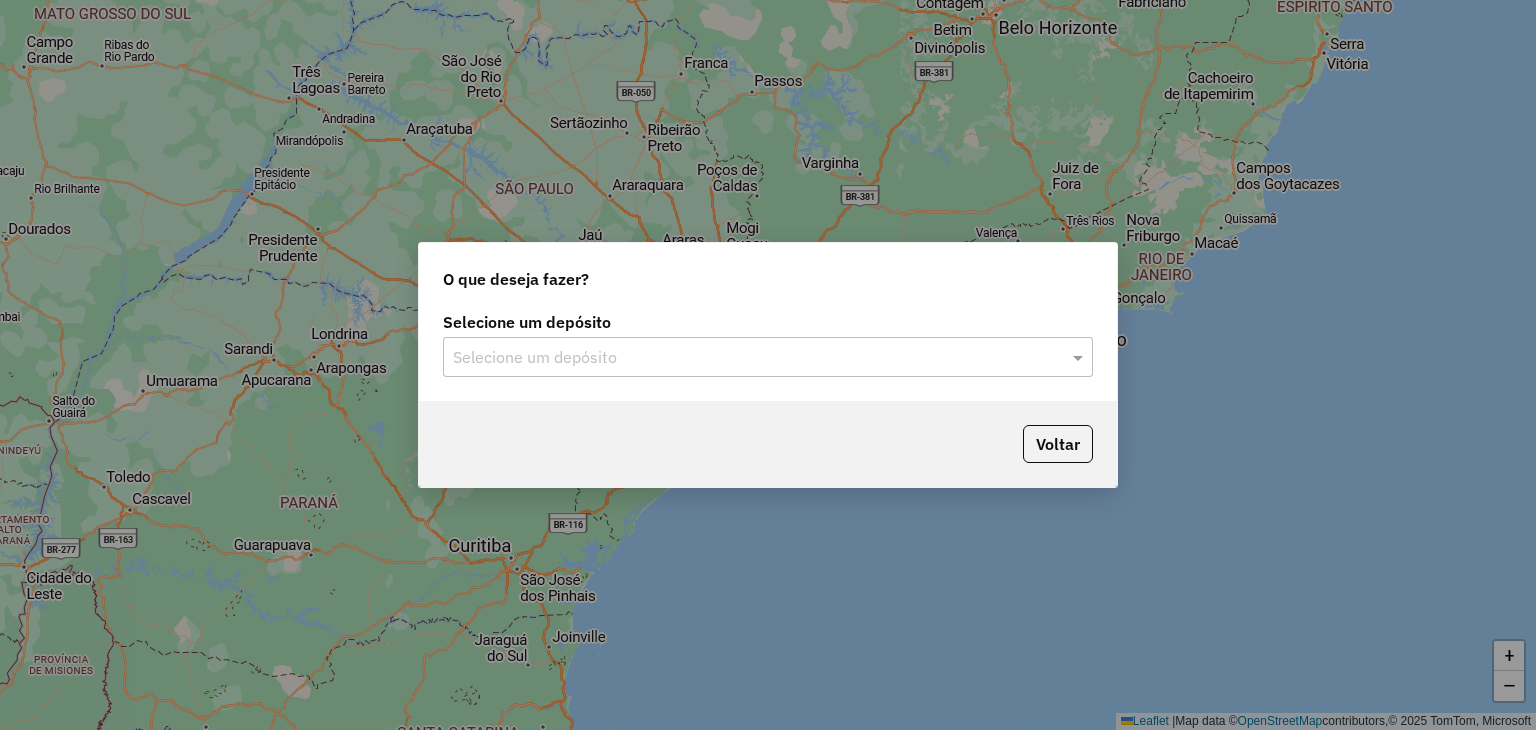 click on "Selecione um depósito Selecione um depósito" 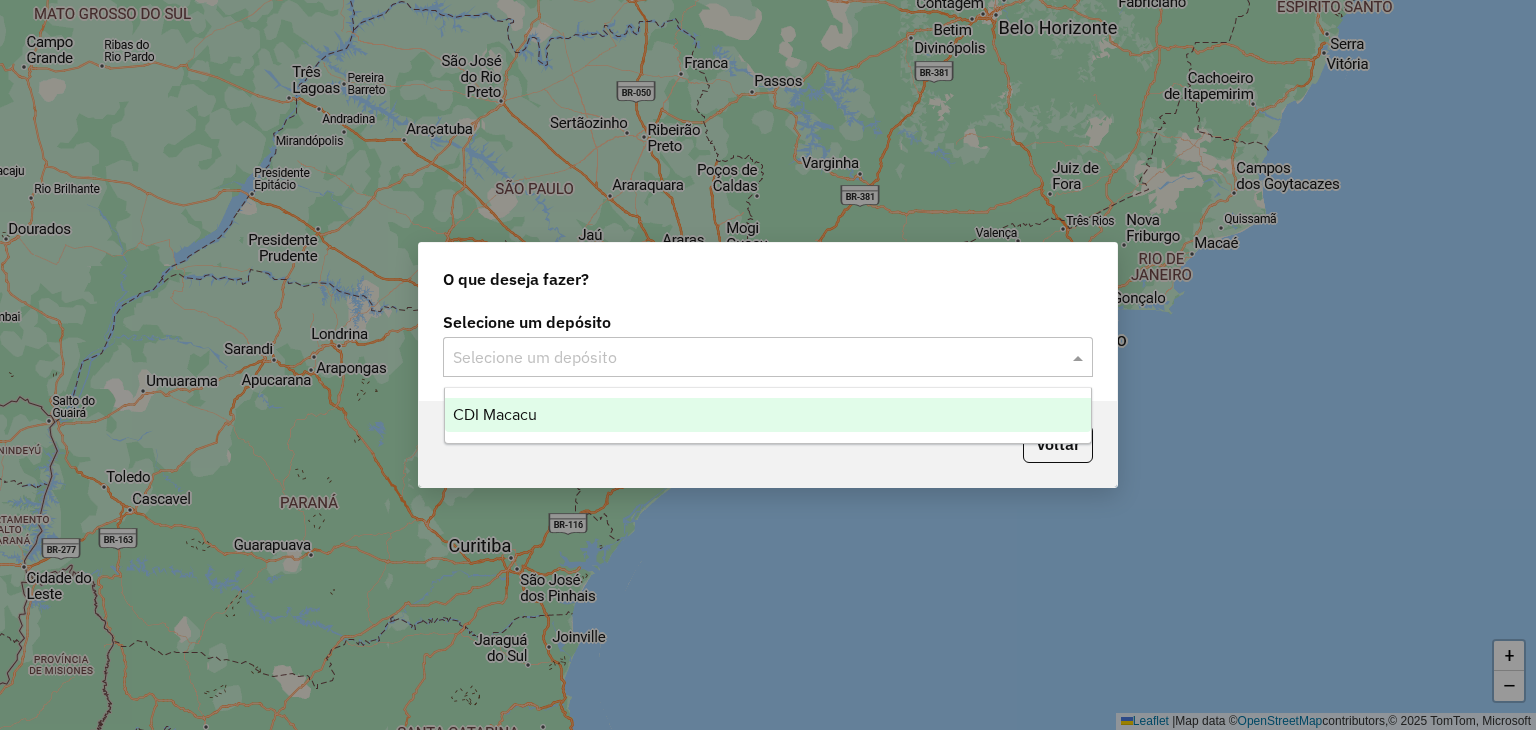 click 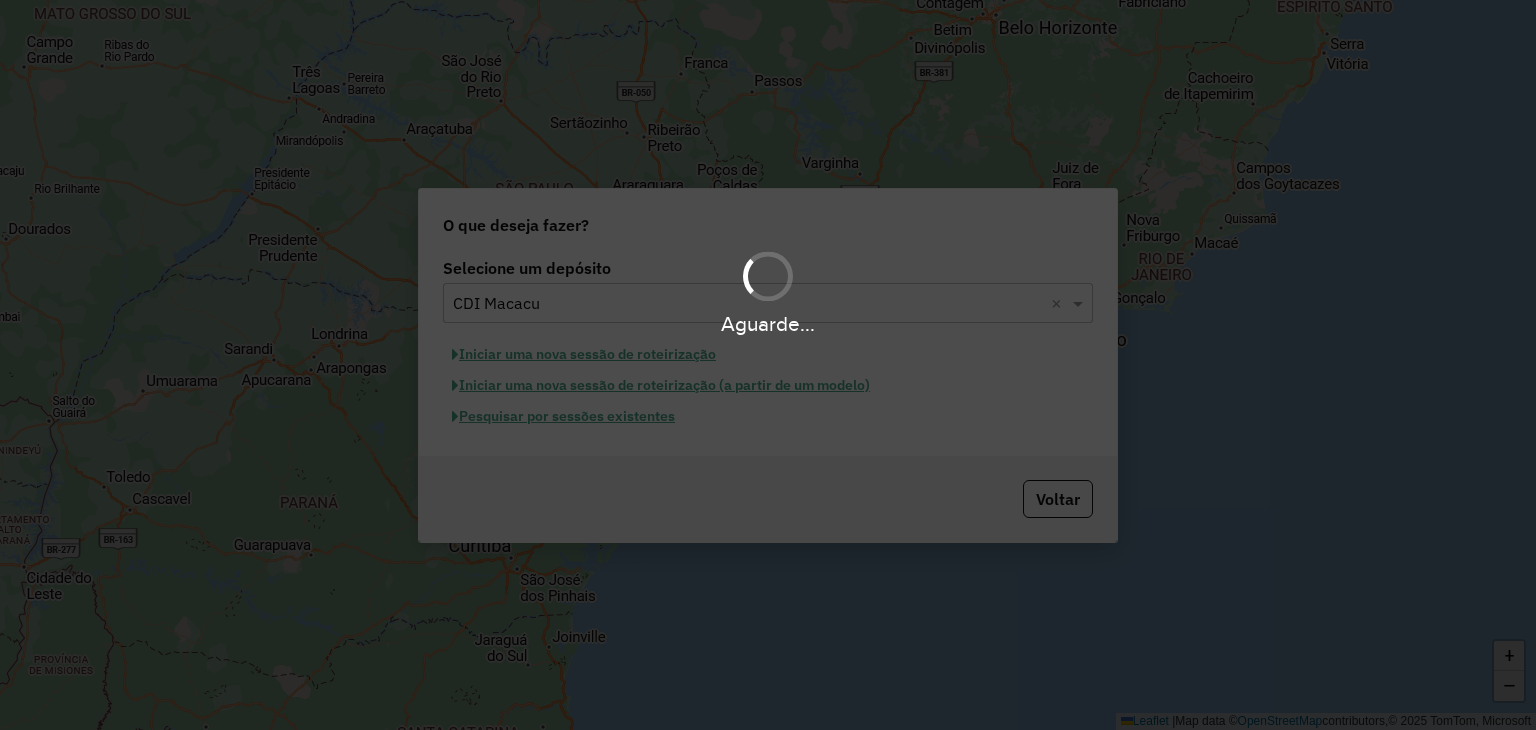 click on "Aguarde..." at bounding box center [768, 365] 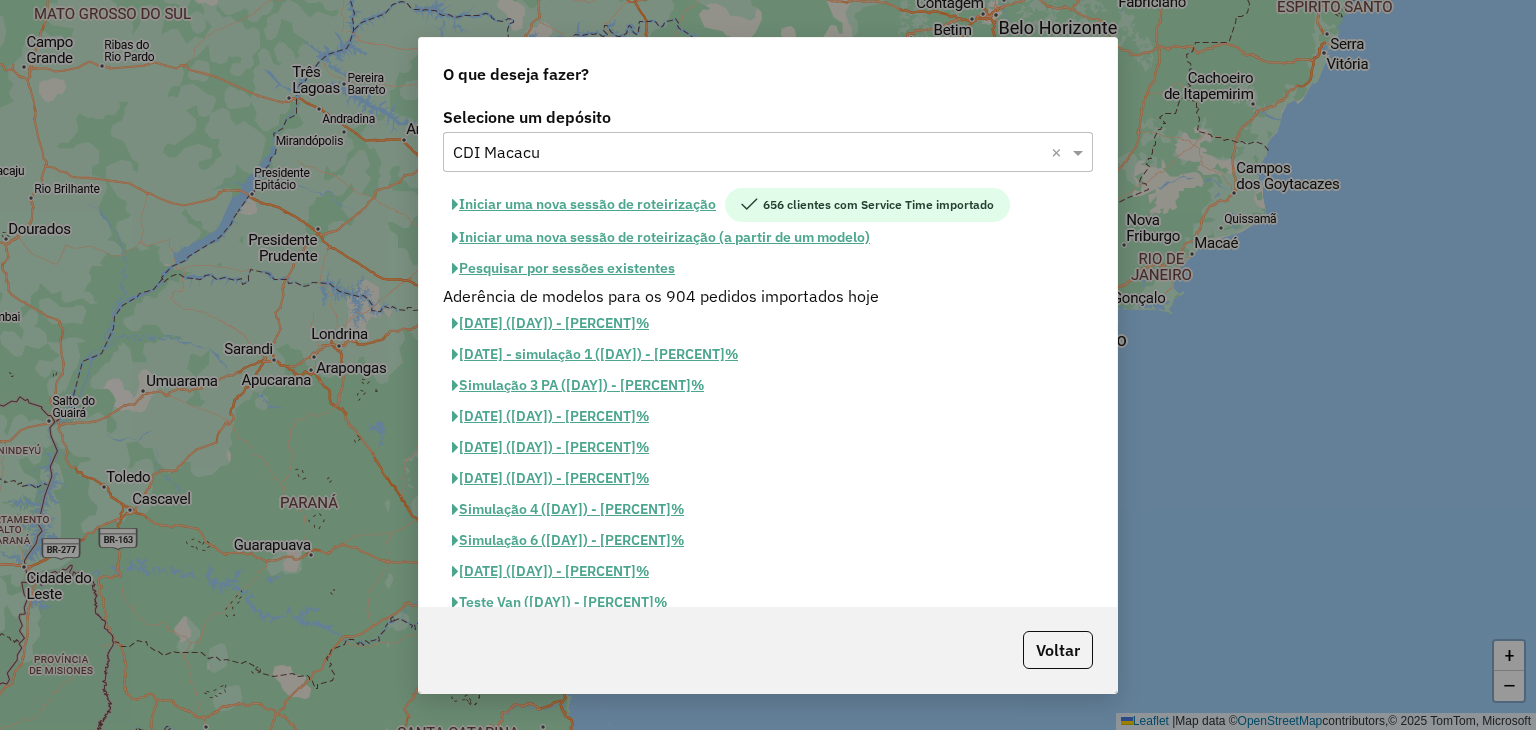 click on "Pesquisar por sessões existentes" 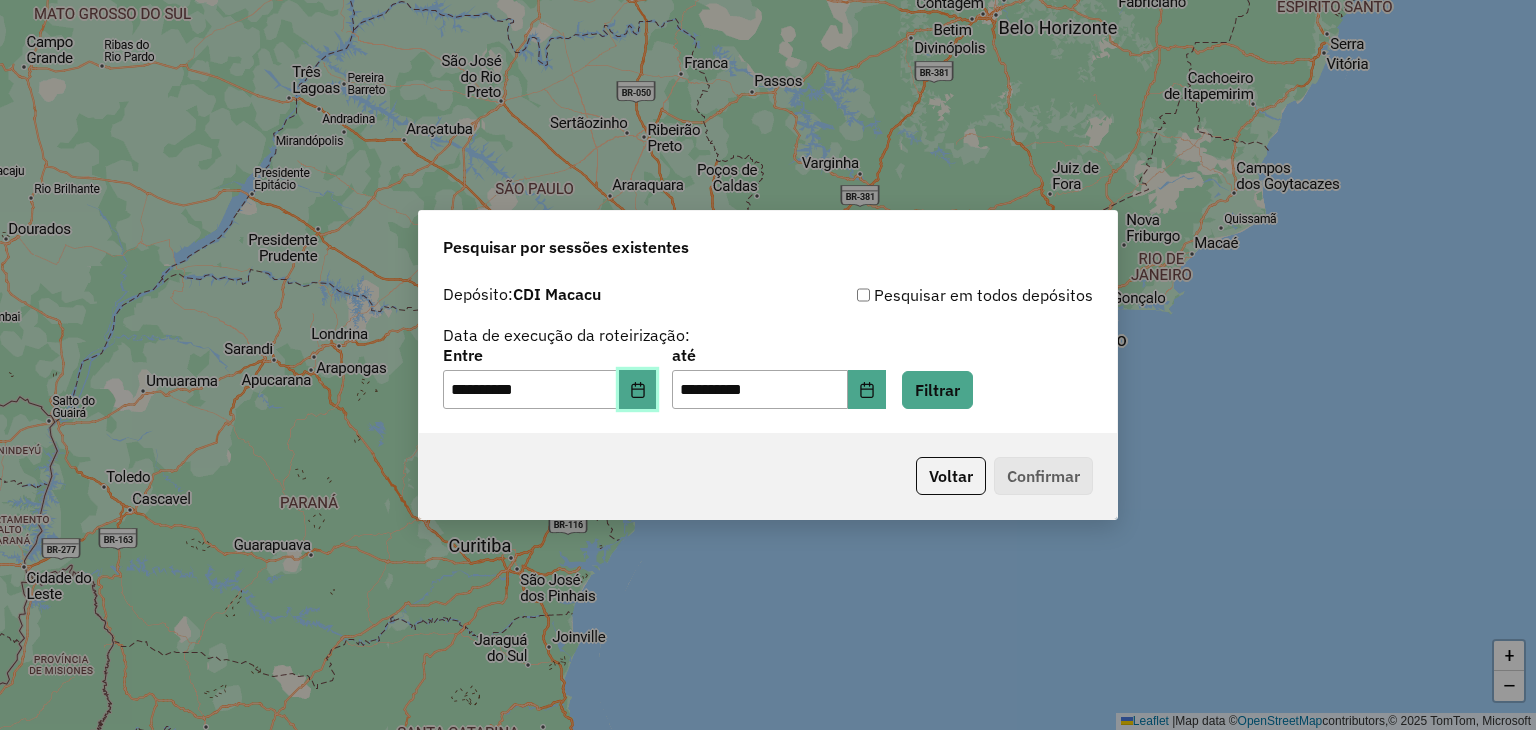 click at bounding box center [638, 390] 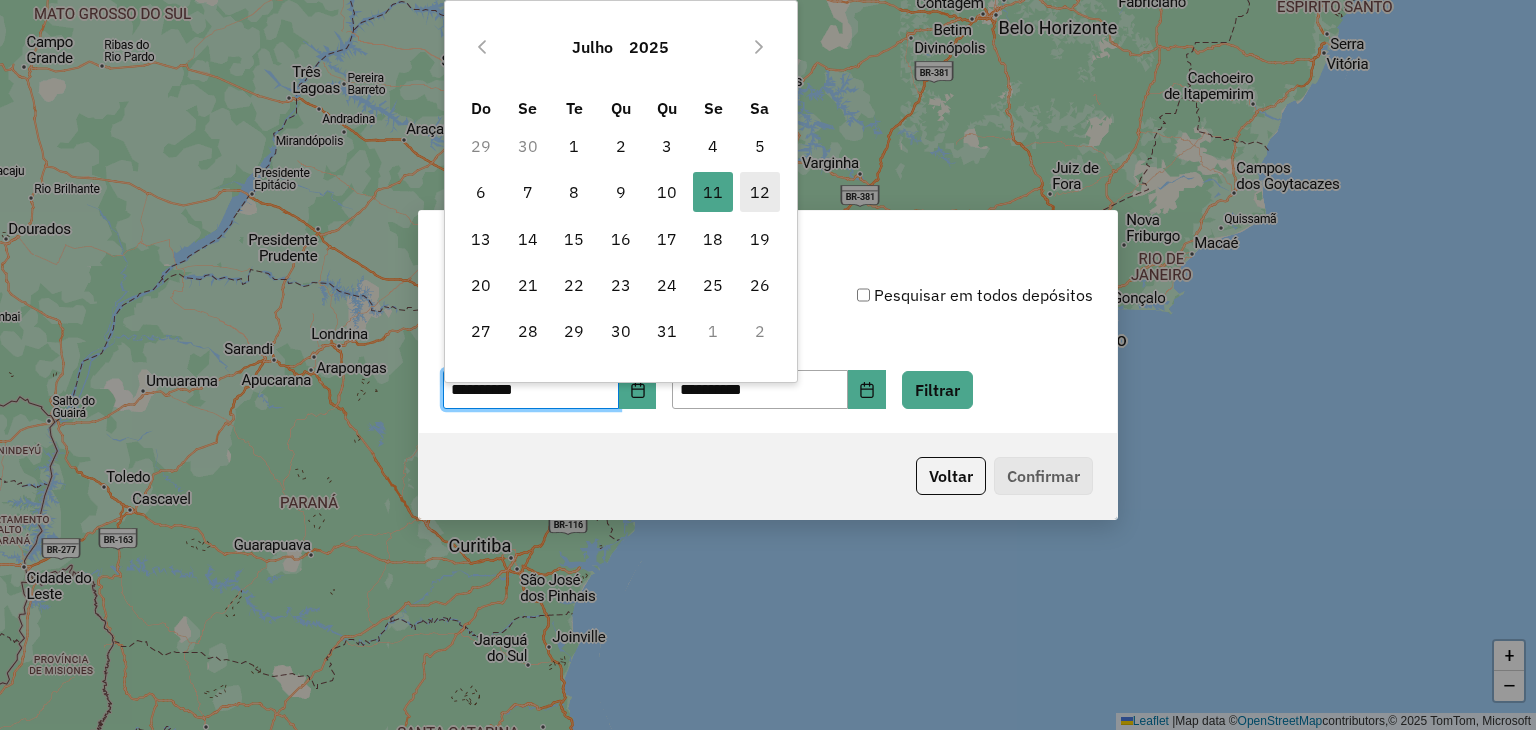click on "12" at bounding box center [760, 192] 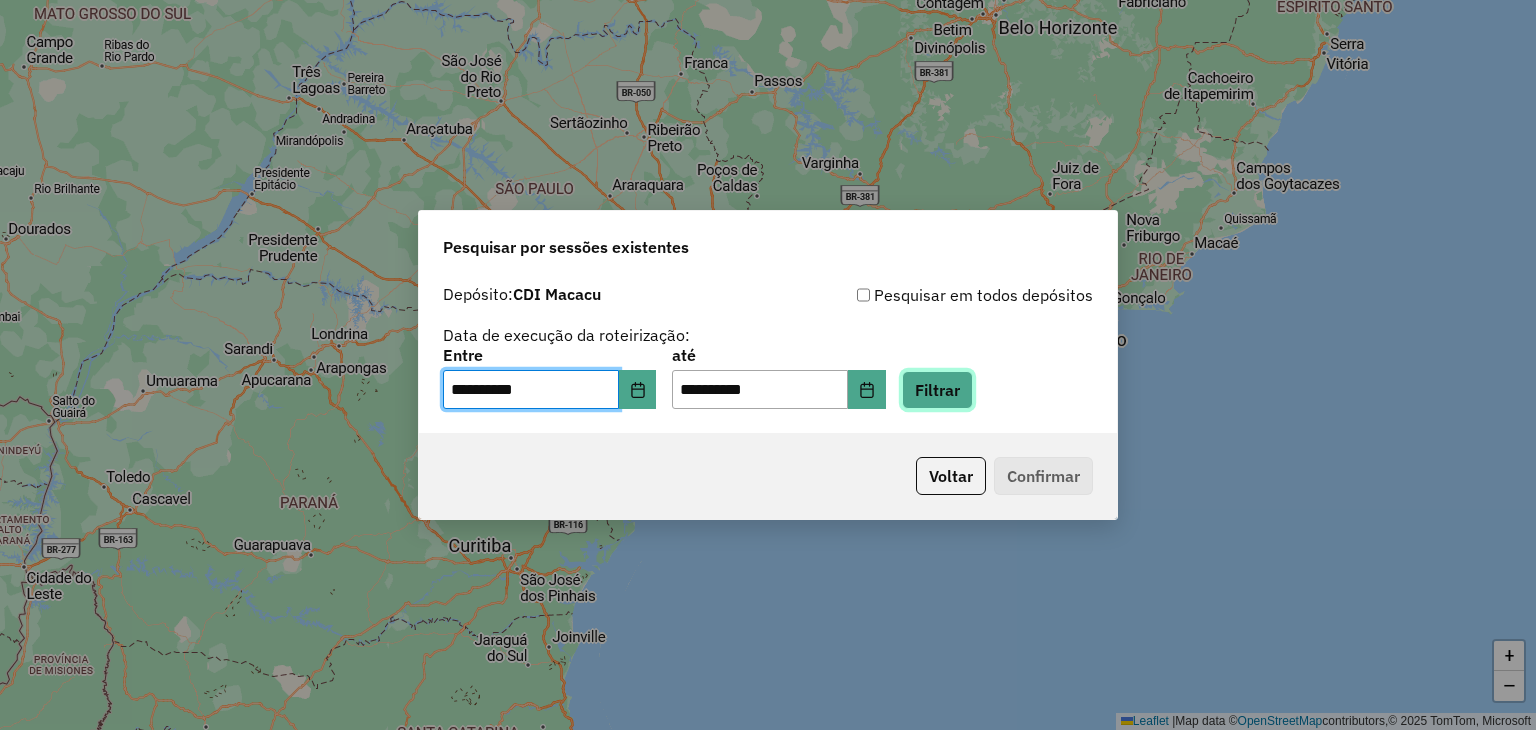 click on "Filtrar" 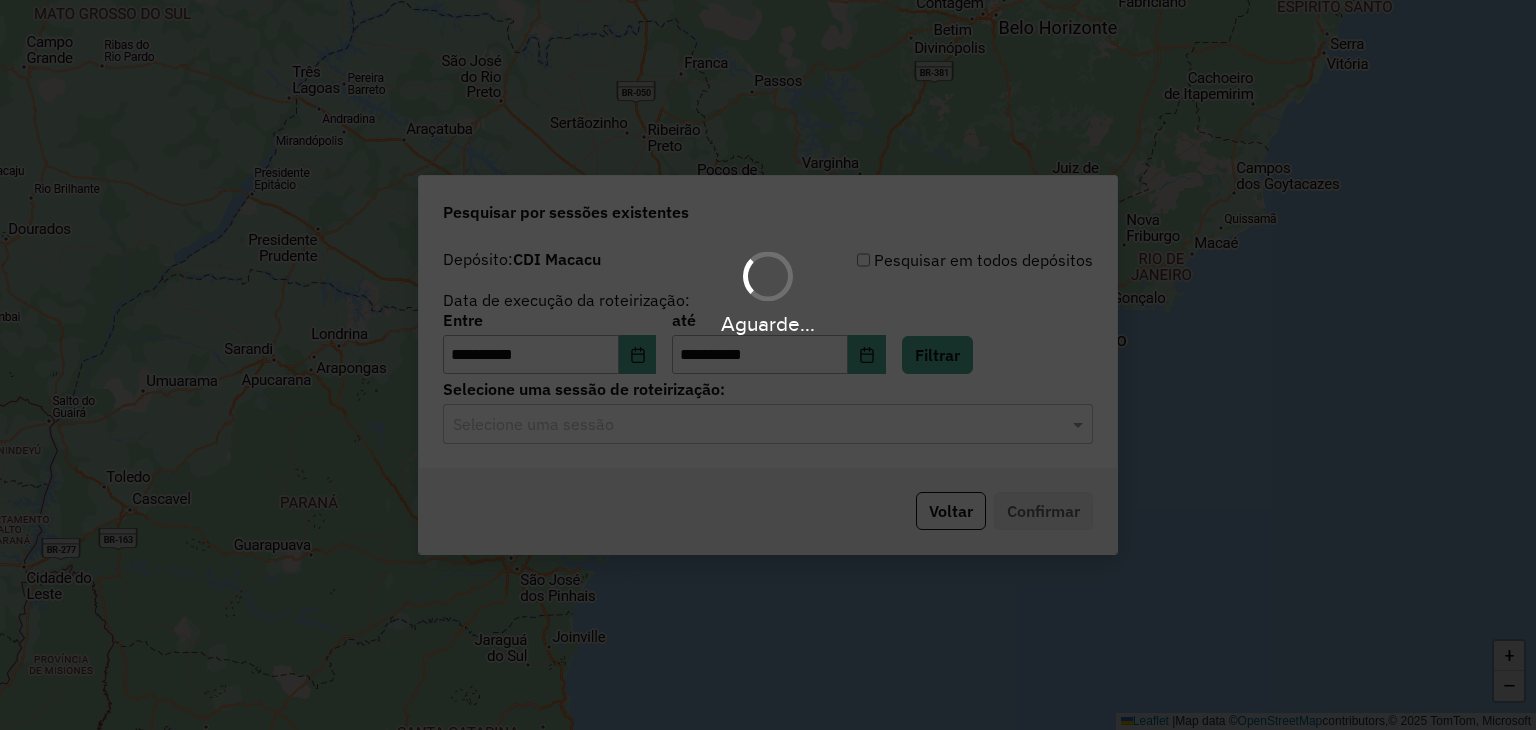 click on "Aguarde..." at bounding box center [768, 365] 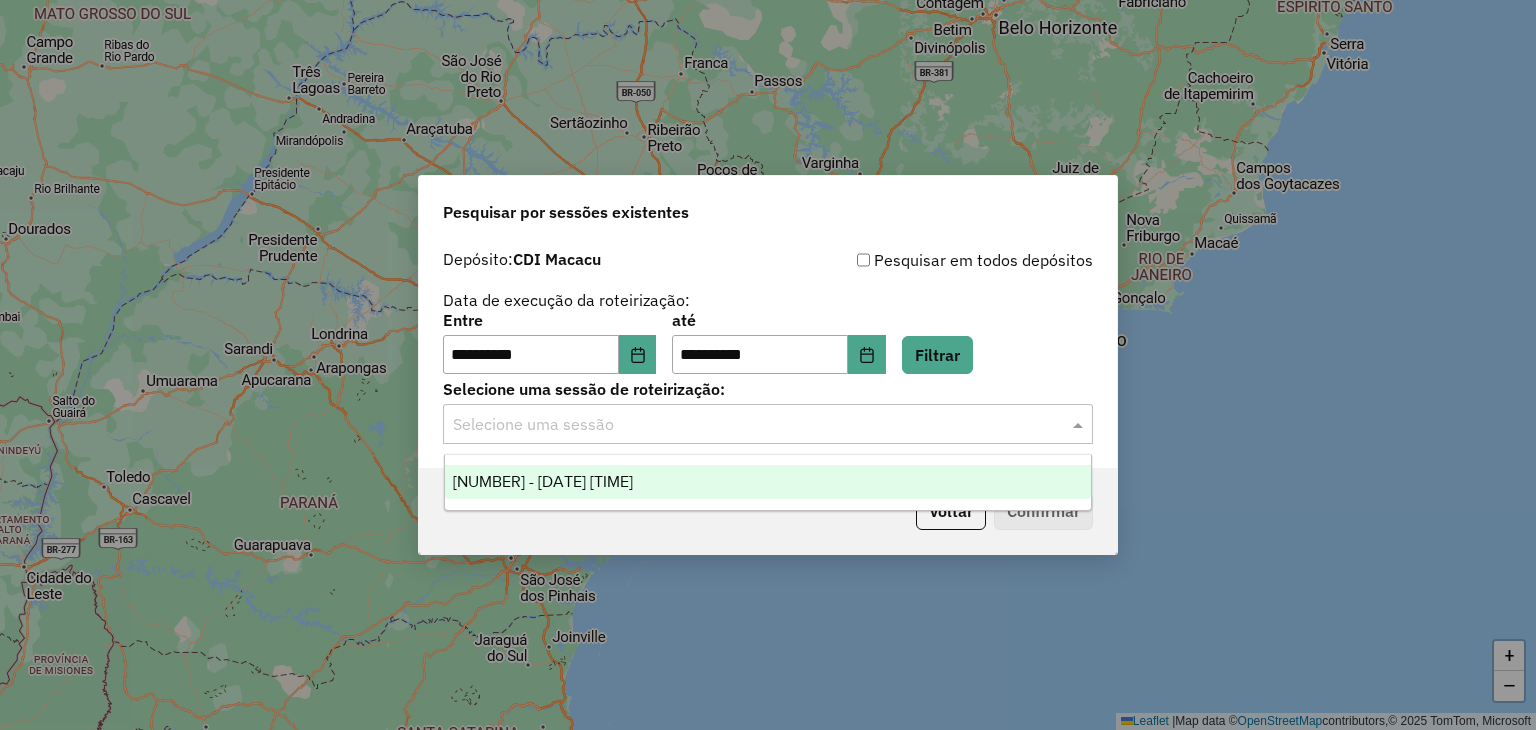 click 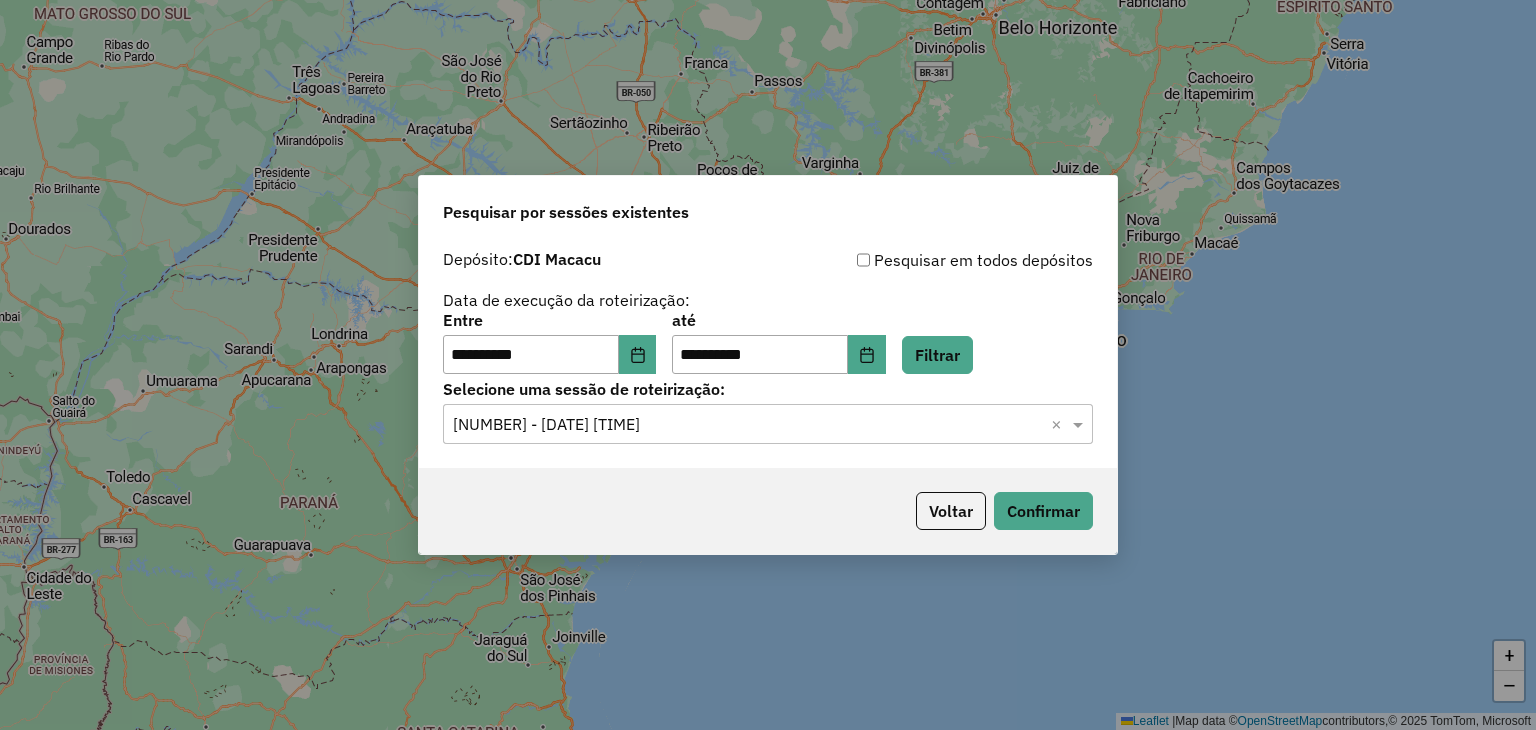 click on "Voltar   Confirmar" 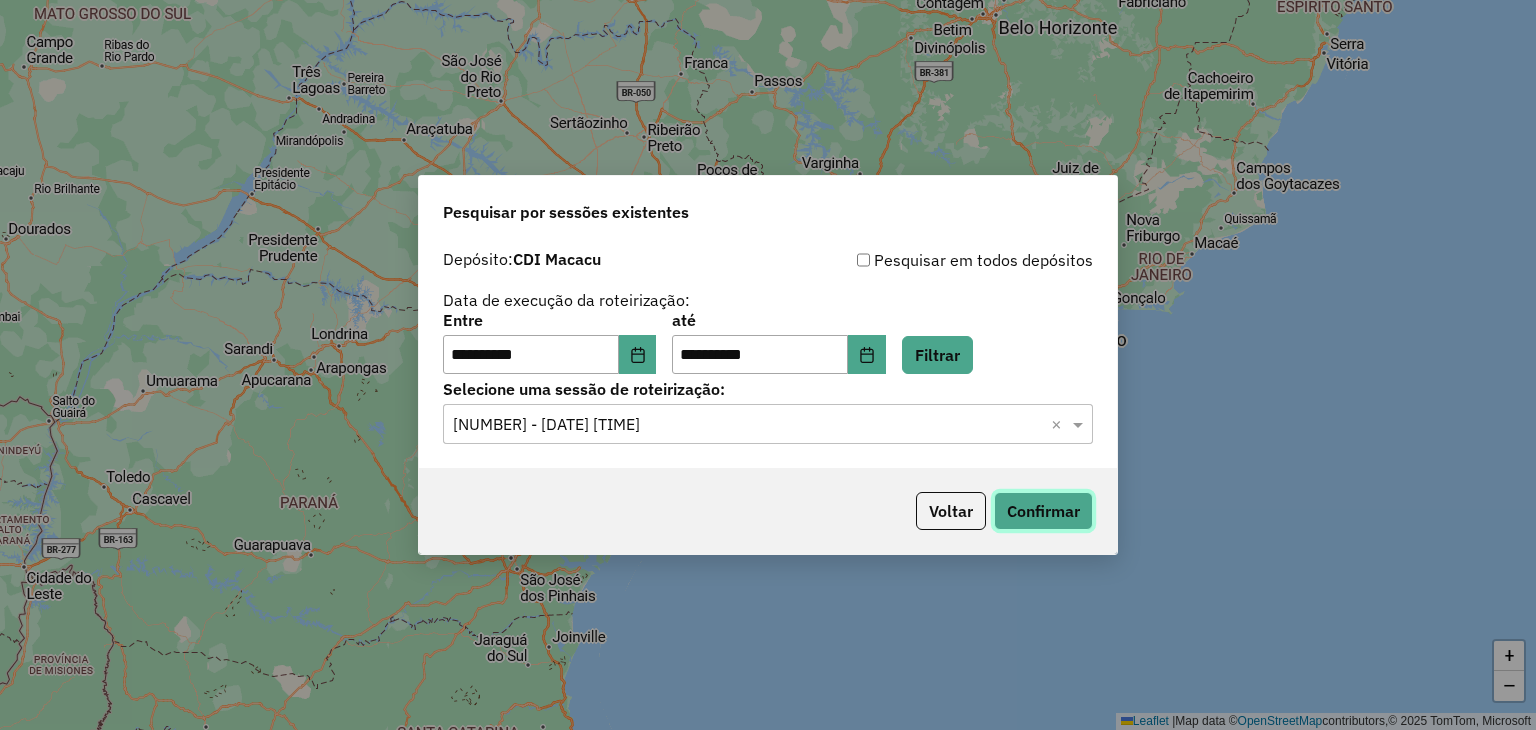 click on "Confirmar" 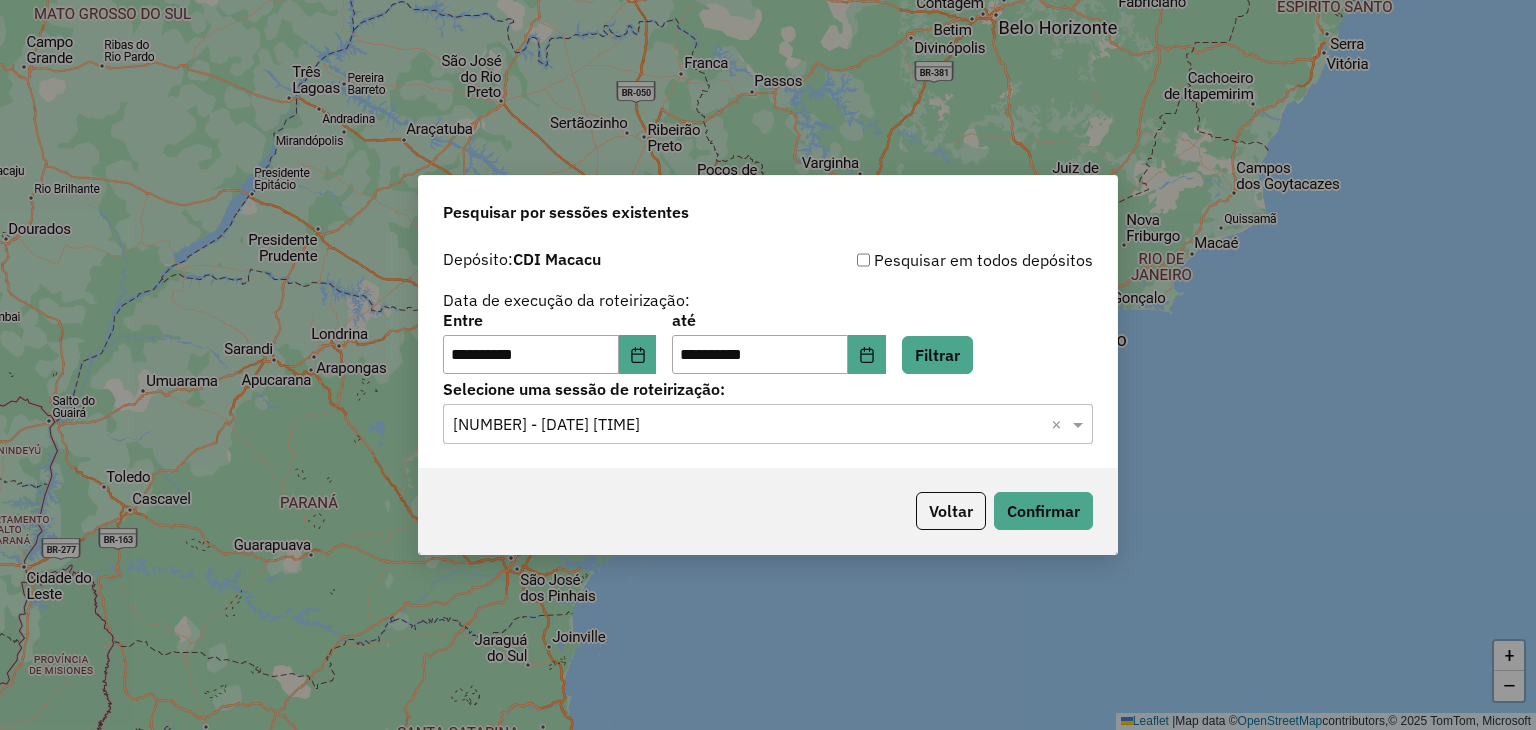 click on "Selecione uma sessão × 1189021 - 12/07/2025 20:44  ×" 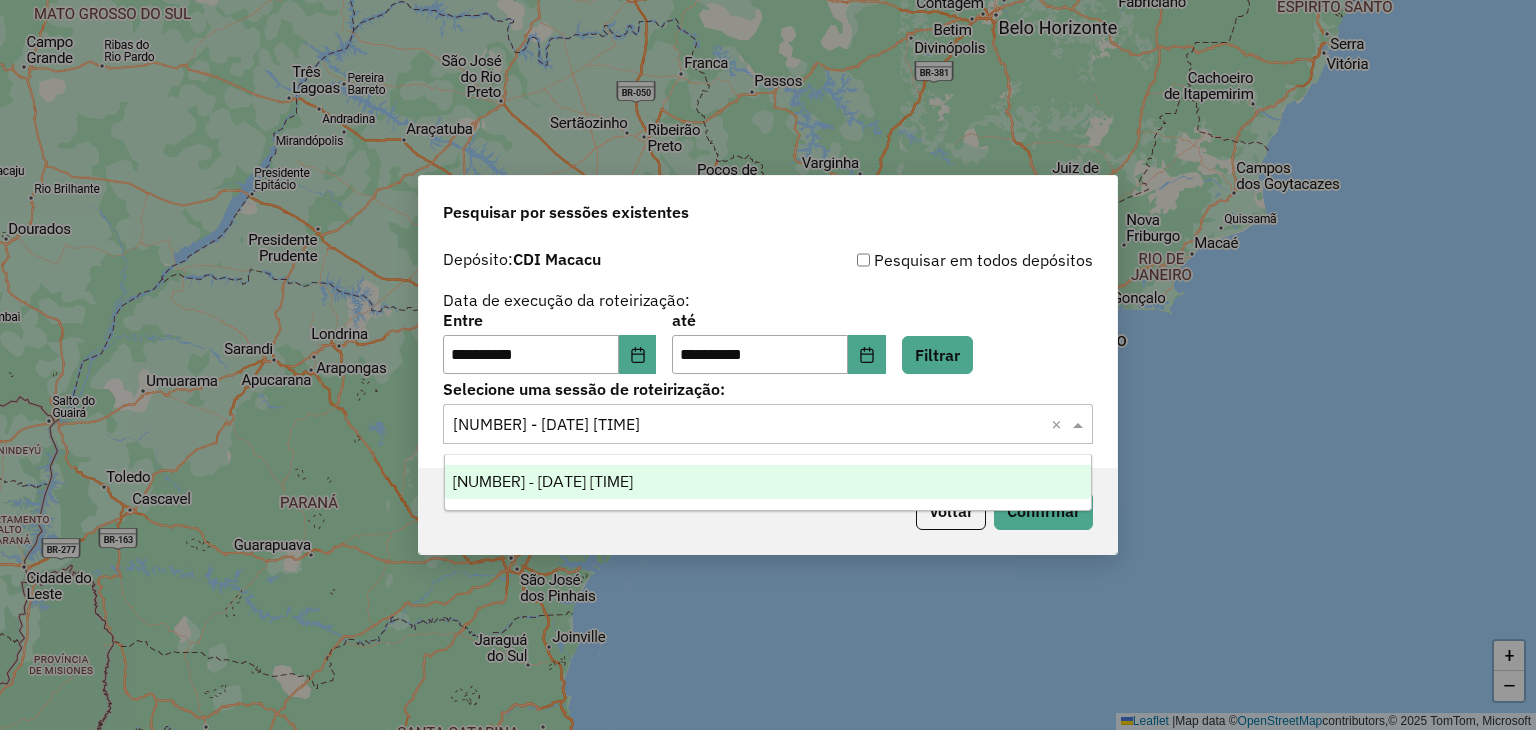 click on "Selecione uma sessão × 1189021 - 12/07/2025 20:44  ×" 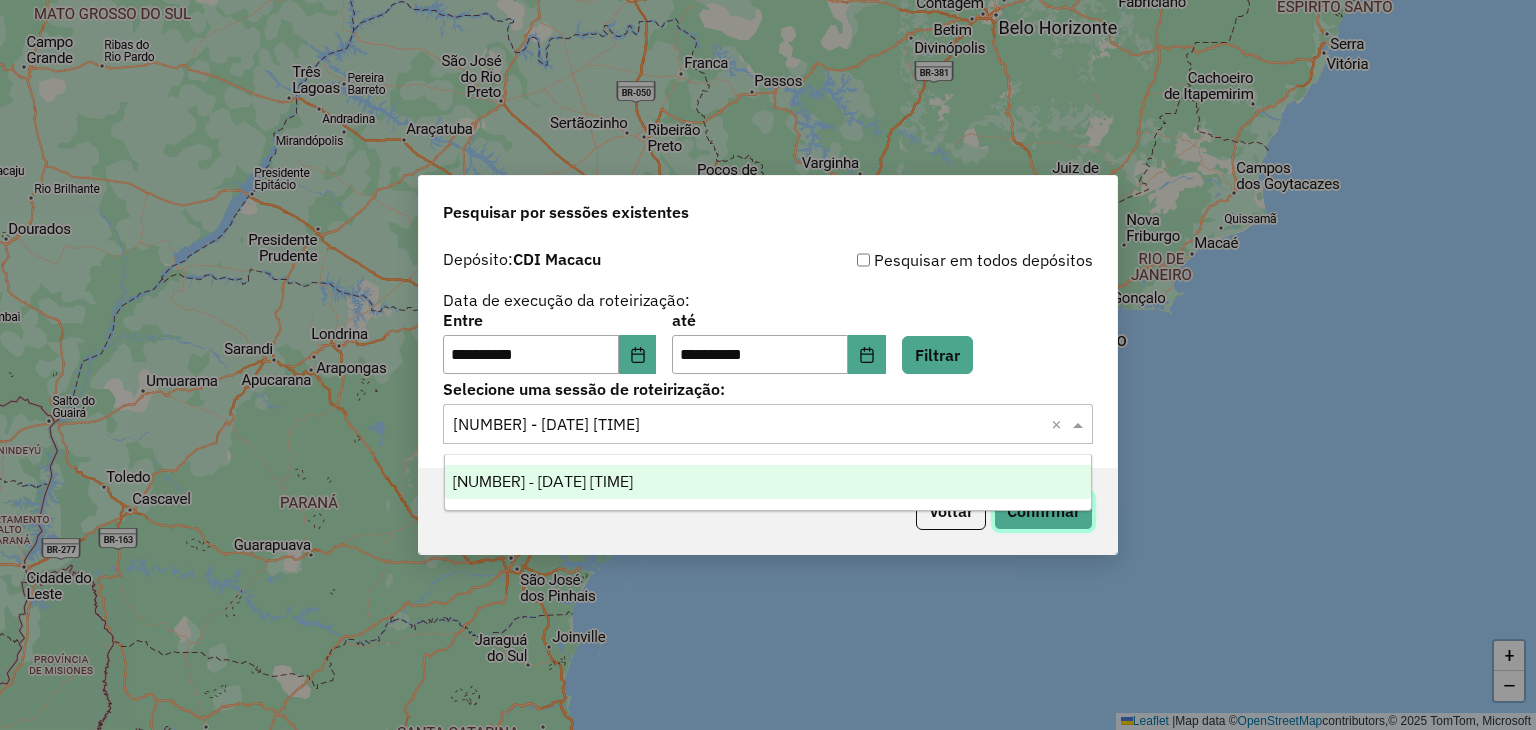 click on "Confirmar" 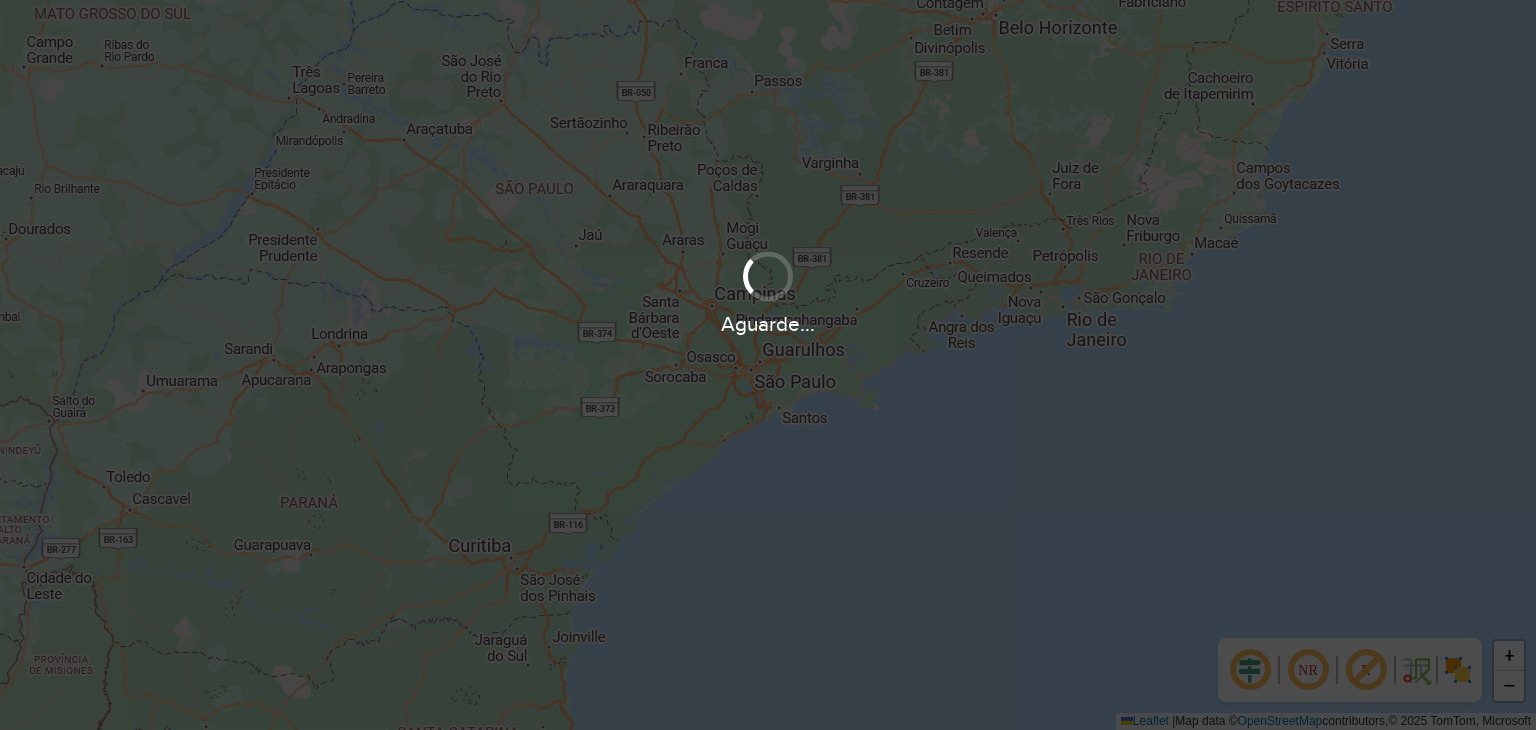 scroll, scrollTop: 0, scrollLeft: 0, axis: both 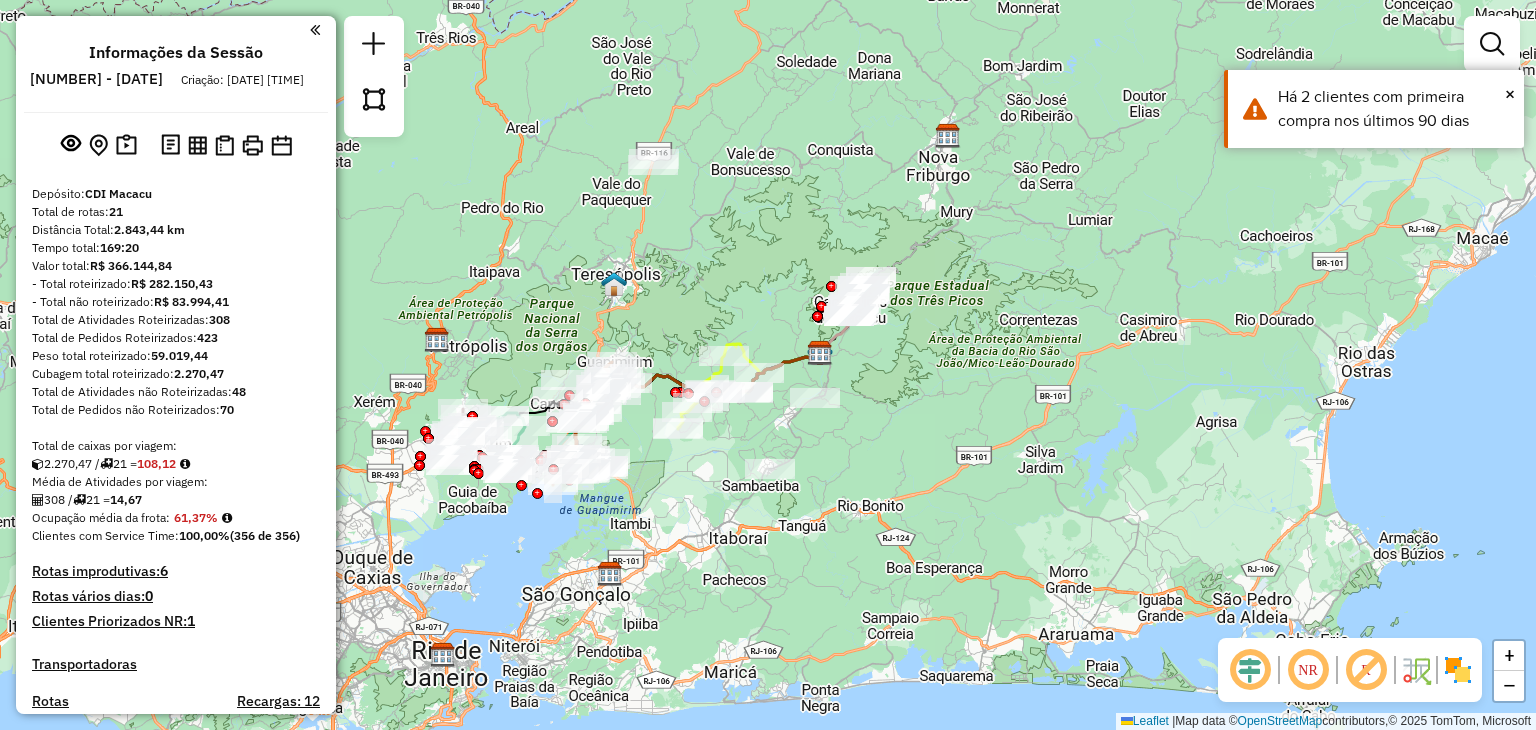 drag, startPoint x: 720, startPoint y: 320, endPoint x: 772, endPoint y: 308, distance: 53.366657 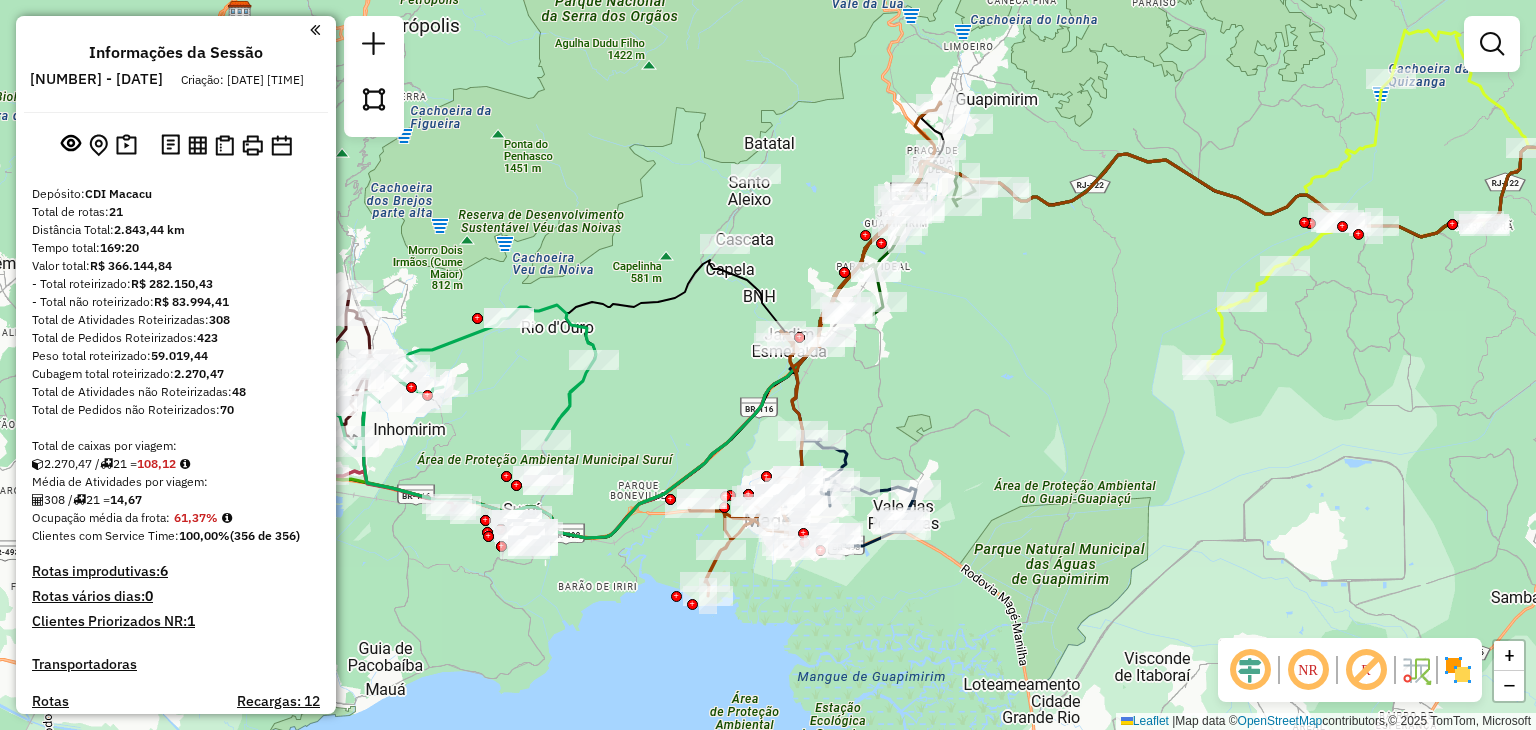 drag, startPoint x: 556, startPoint y: 435, endPoint x: 656, endPoint y: 415, distance: 101.98039 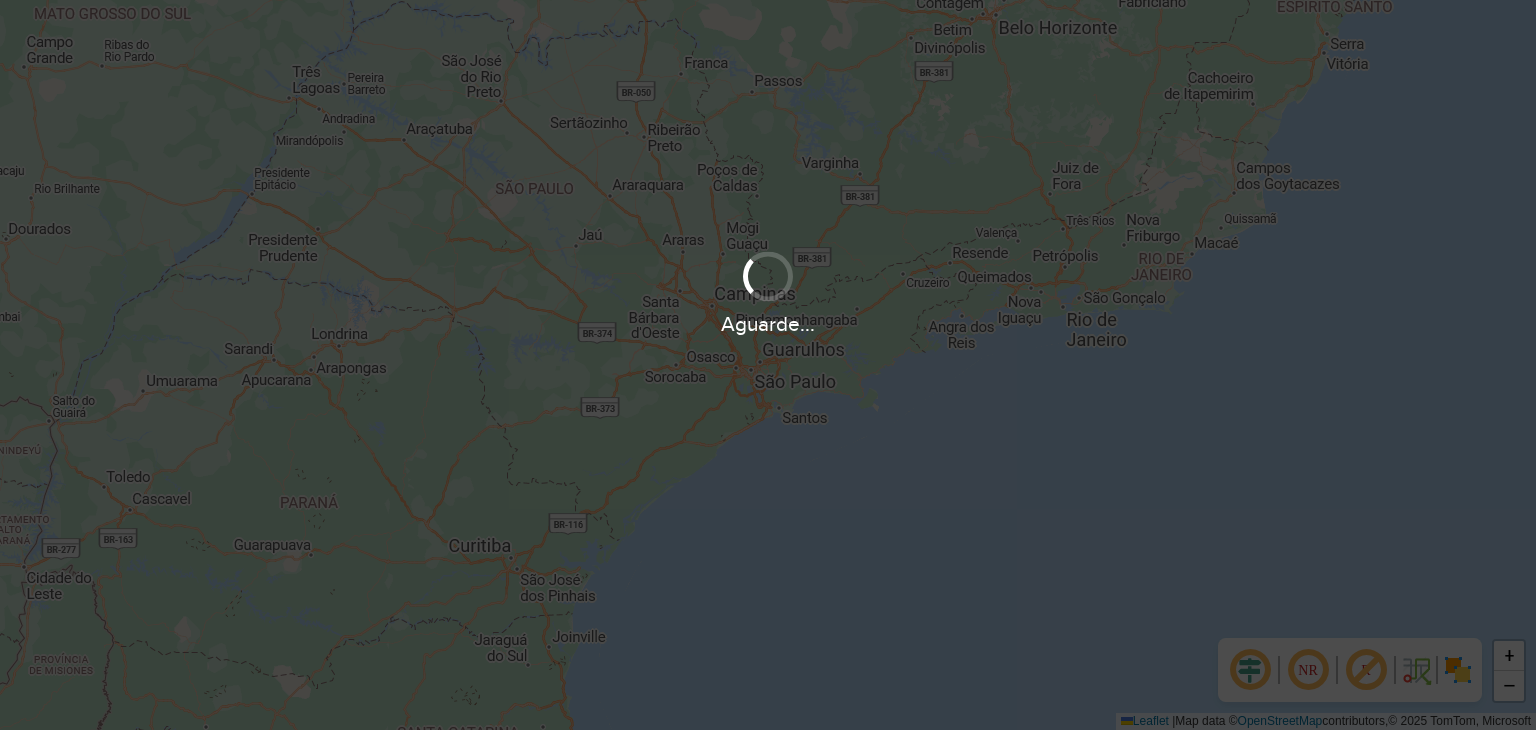 scroll, scrollTop: 0, scrollLeft: 0, axis: both 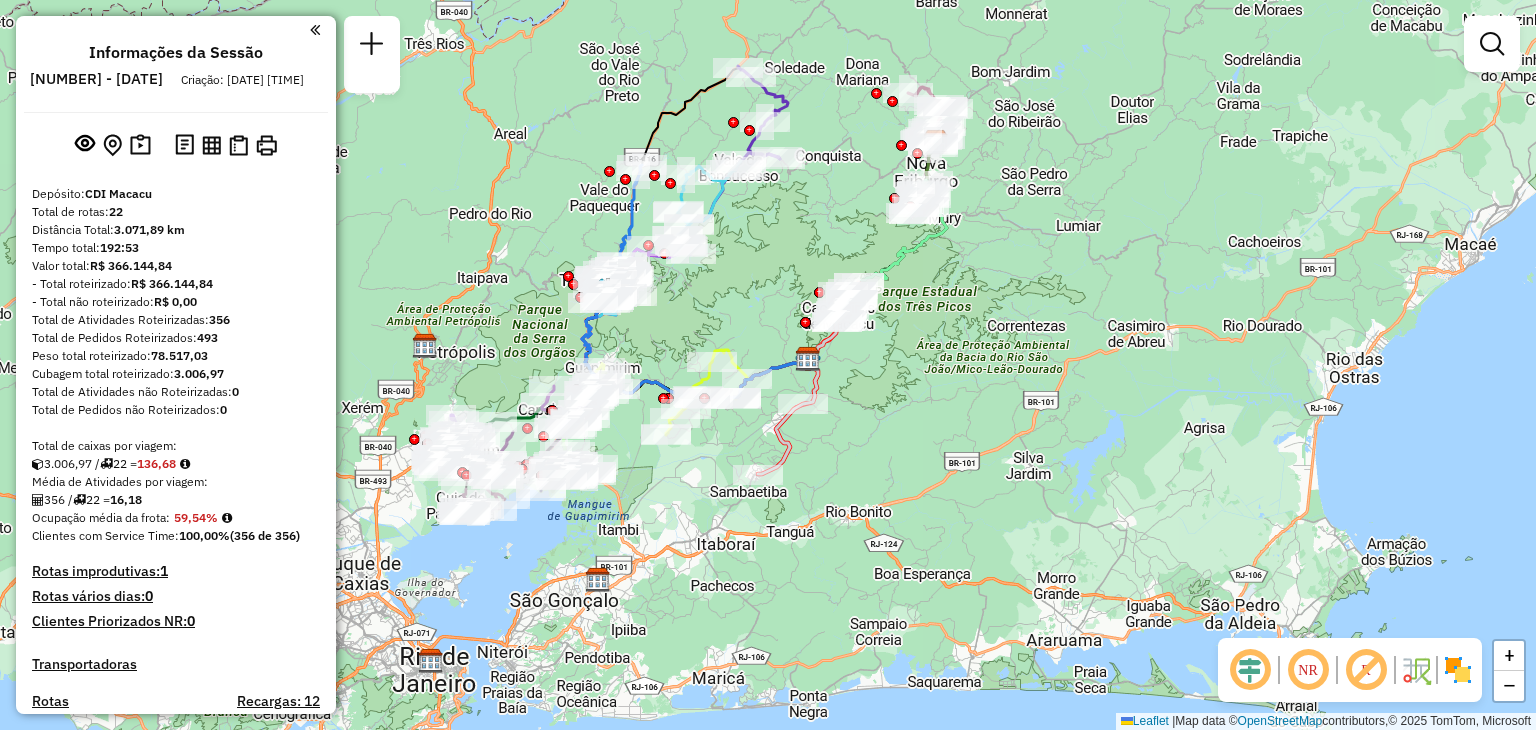 drag, startPoint x: 679, startPoint y: 566, endPoint x: 761, endPoint y: 529, distance: 89.961105 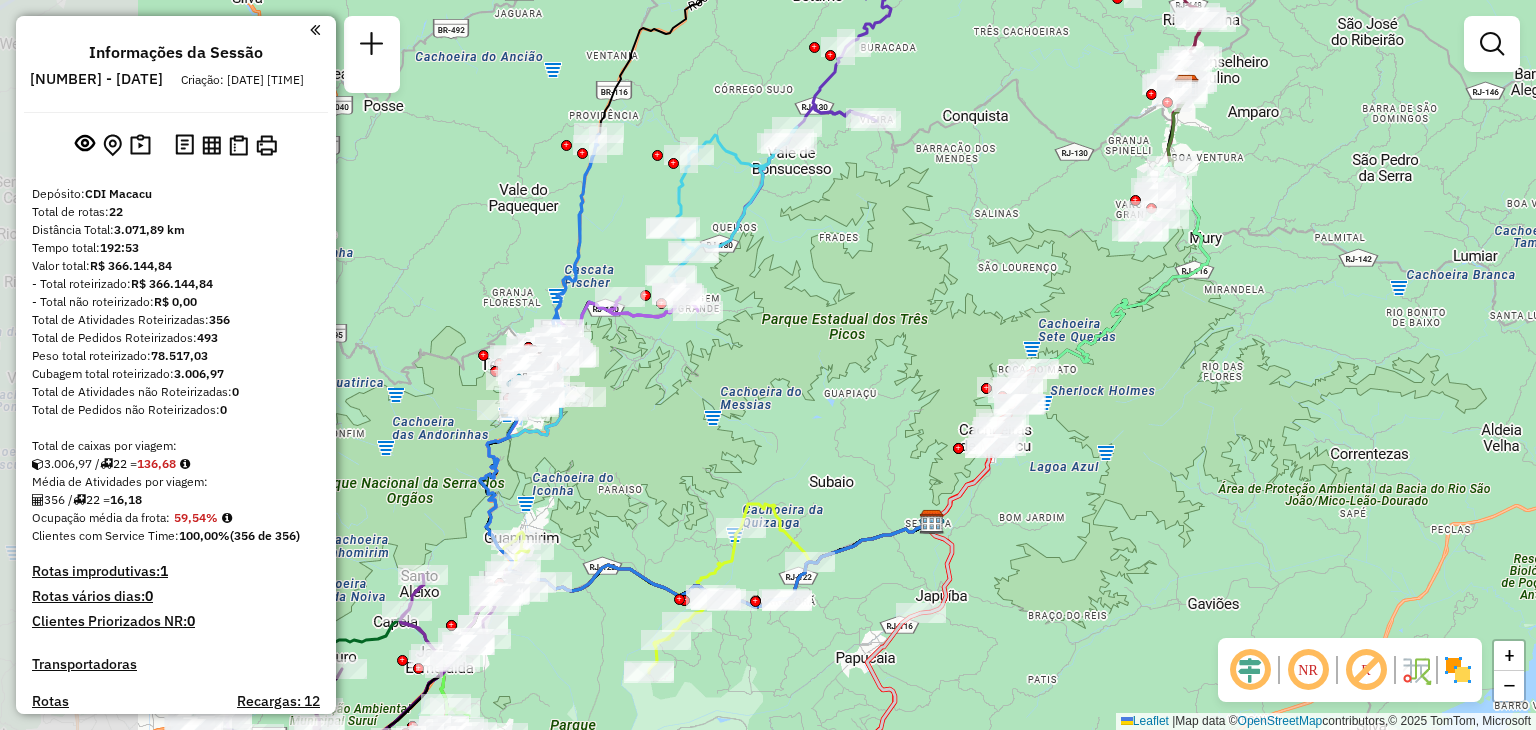 drag, startPoint x: 694, startPoint y: 369, endPoint x: 931, endPoint y: 337, distance: 239.15057 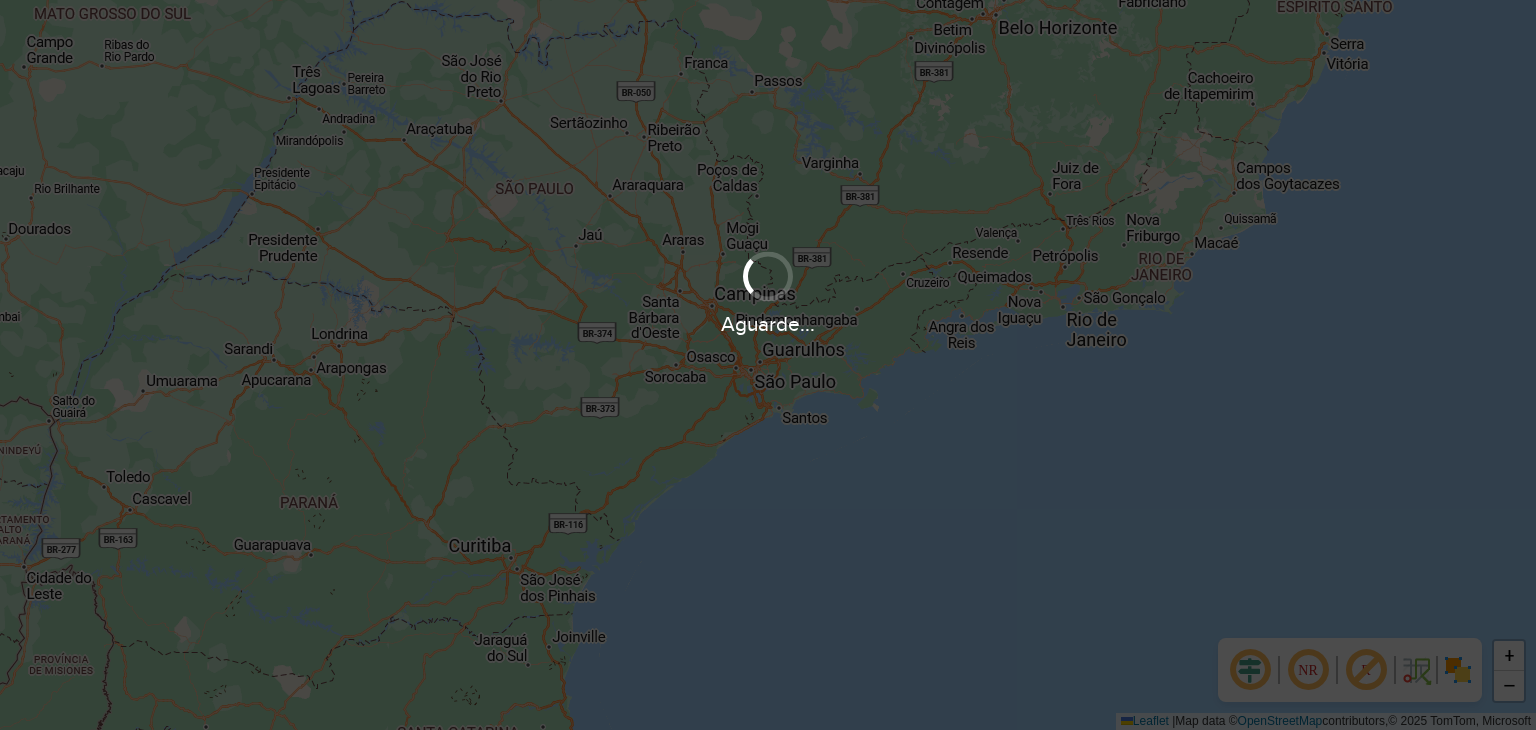scroll, scrollTop: 0, scrollLeft: 0, axis: both 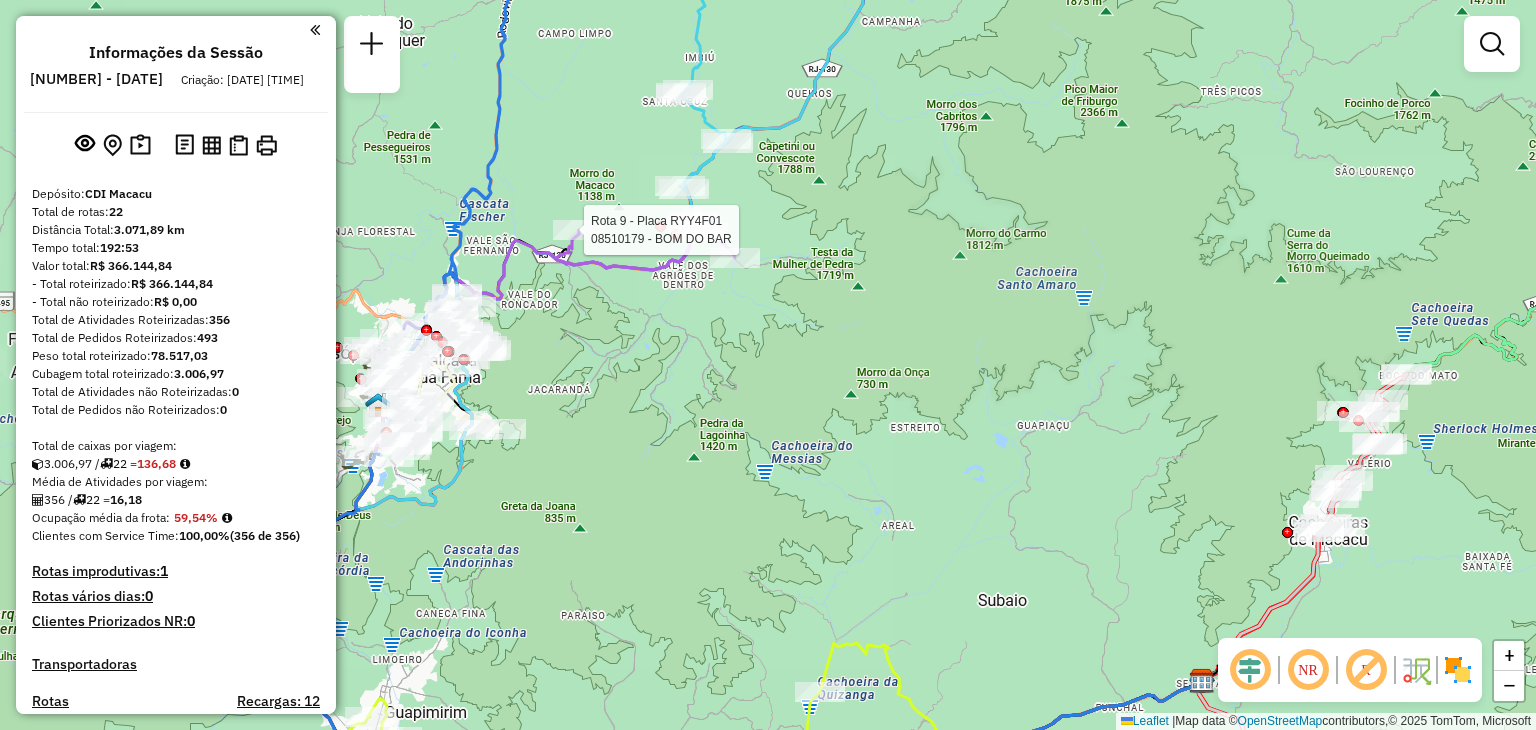 select on "**********" 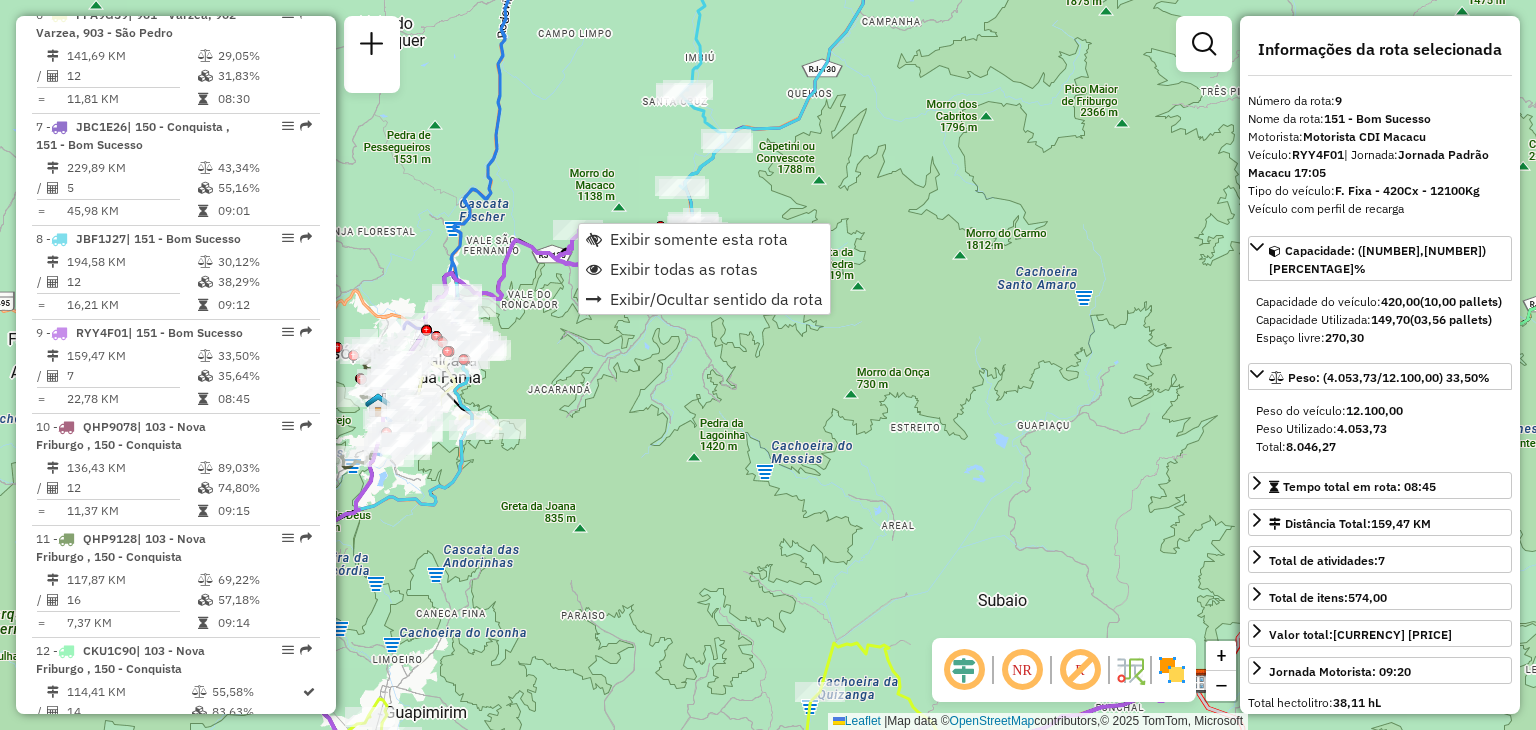 scroll, scrollTop: 1688, scrollLeft: 0, axis: vertical 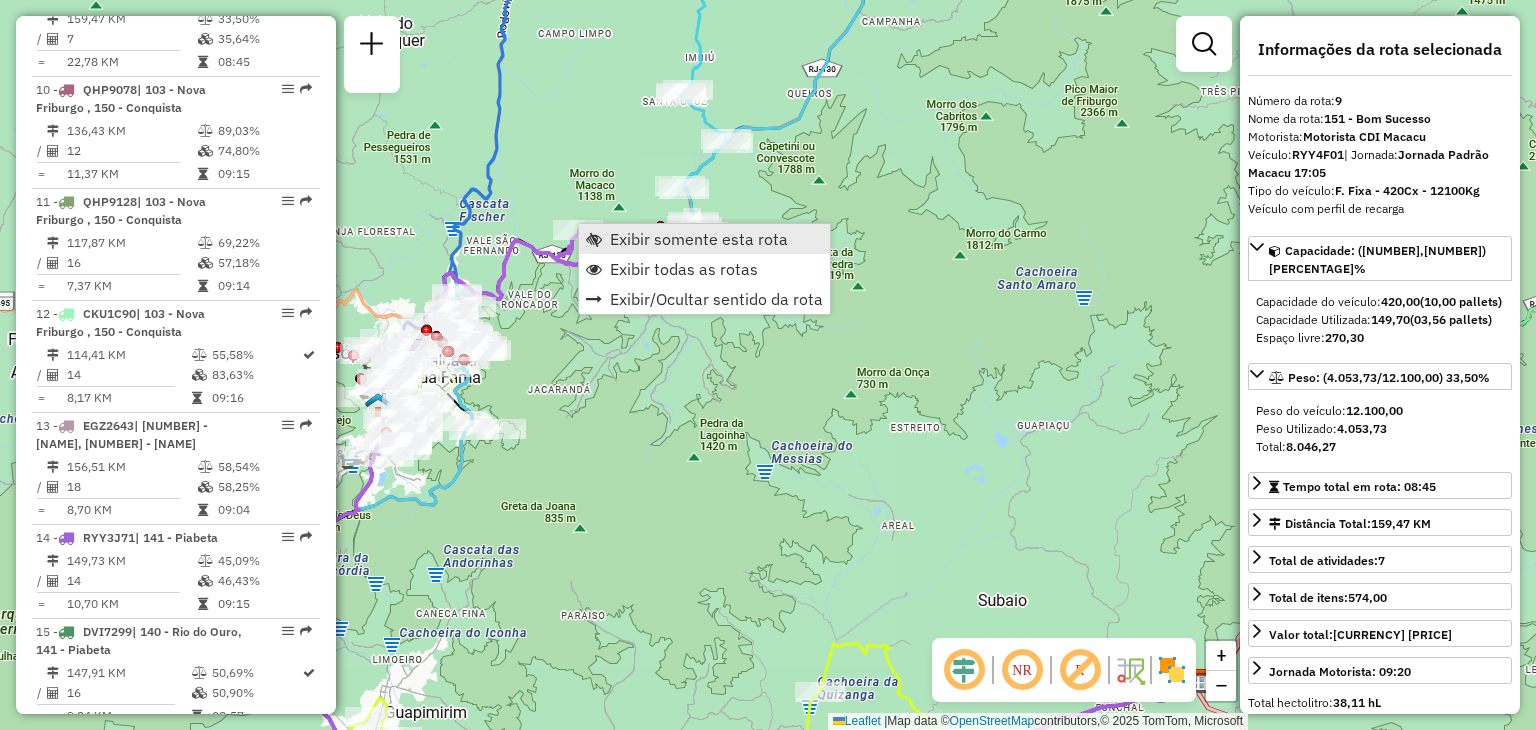 click on "Exibir somente esta rota" at bounding box center (699, 239) 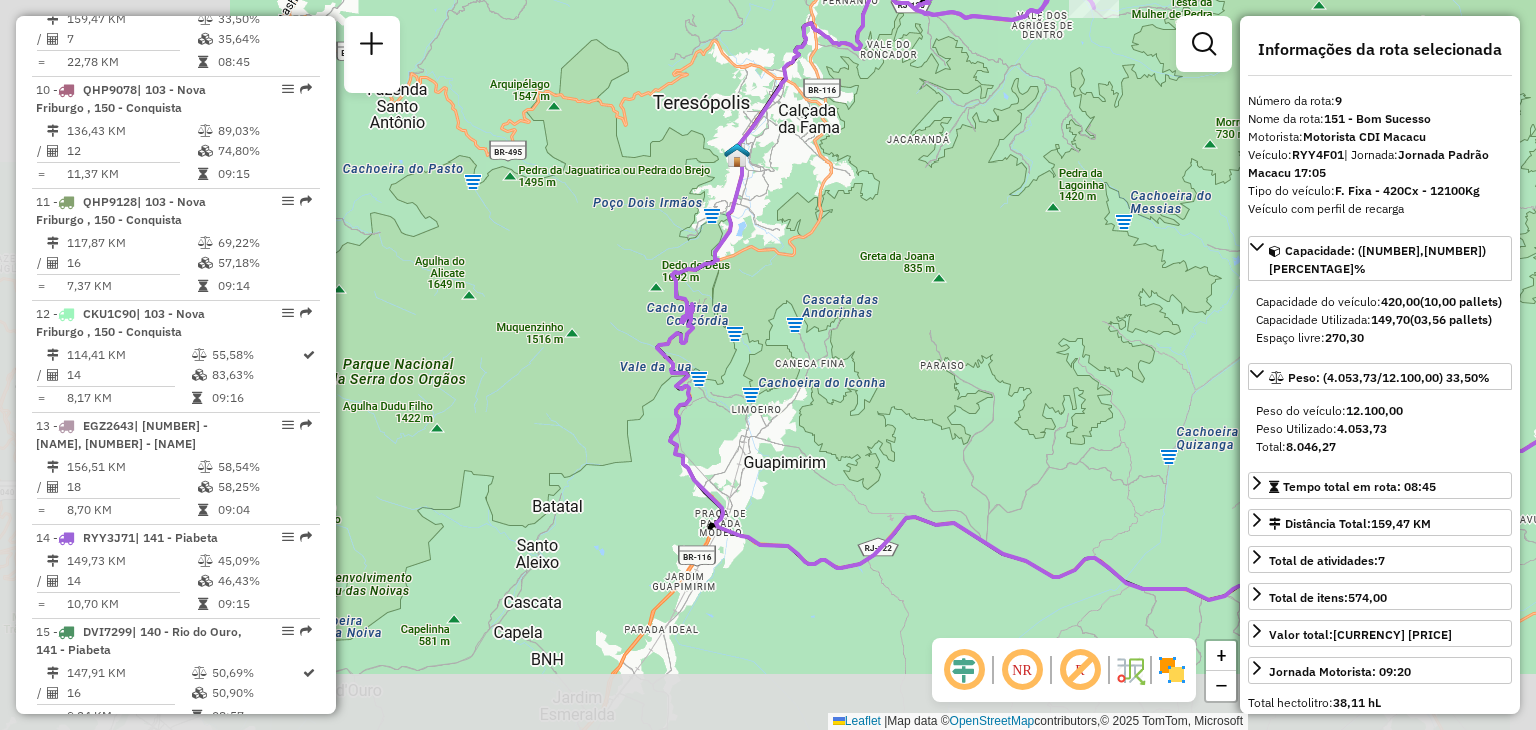 drag, startPoint x: 626, startPoint y: 313, endPoint x: 925, endPoint y: 168, distance: 332.30408 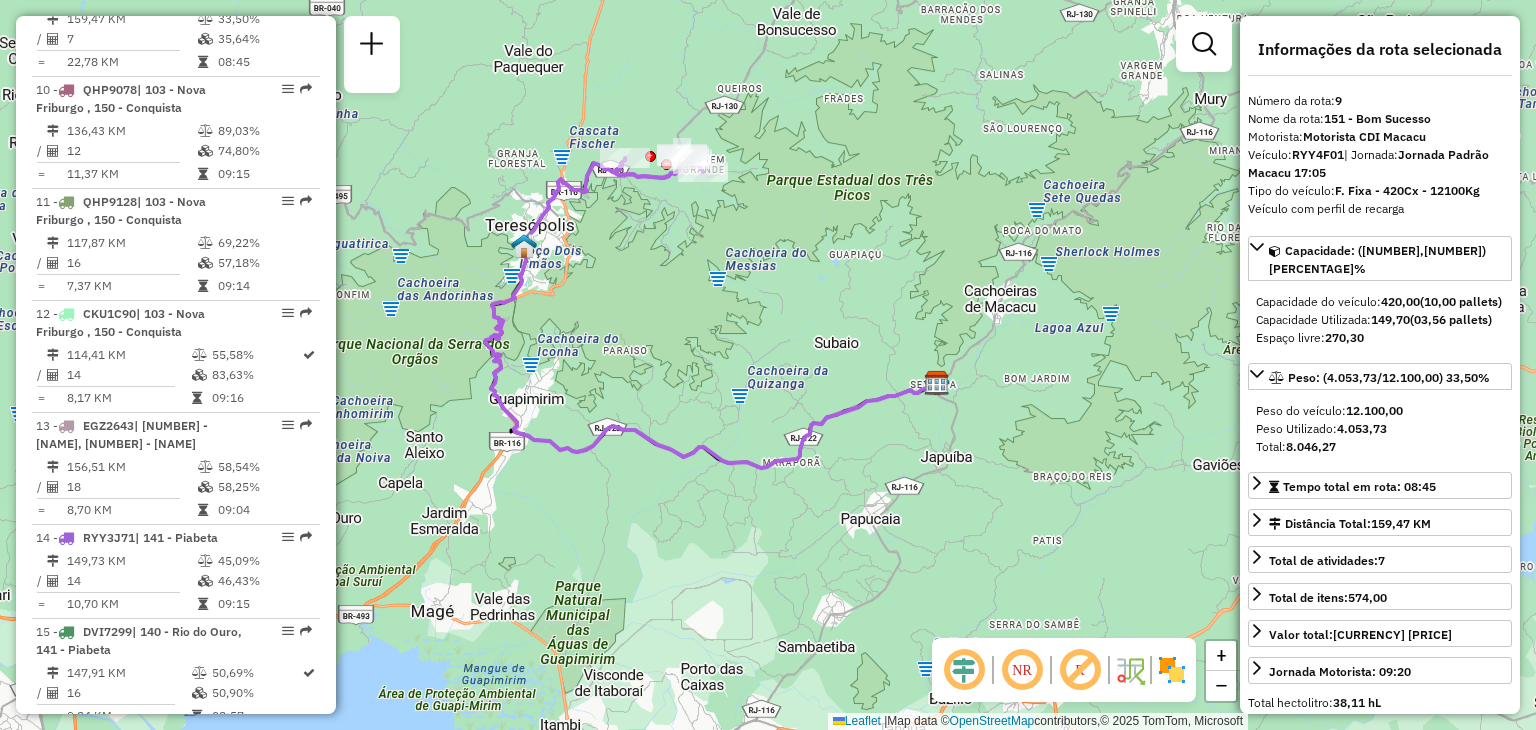 drag, startPoint x: 1036, startPoint y: 257, endPoint x: 843, endPoint y: 465, distance: 283.74814 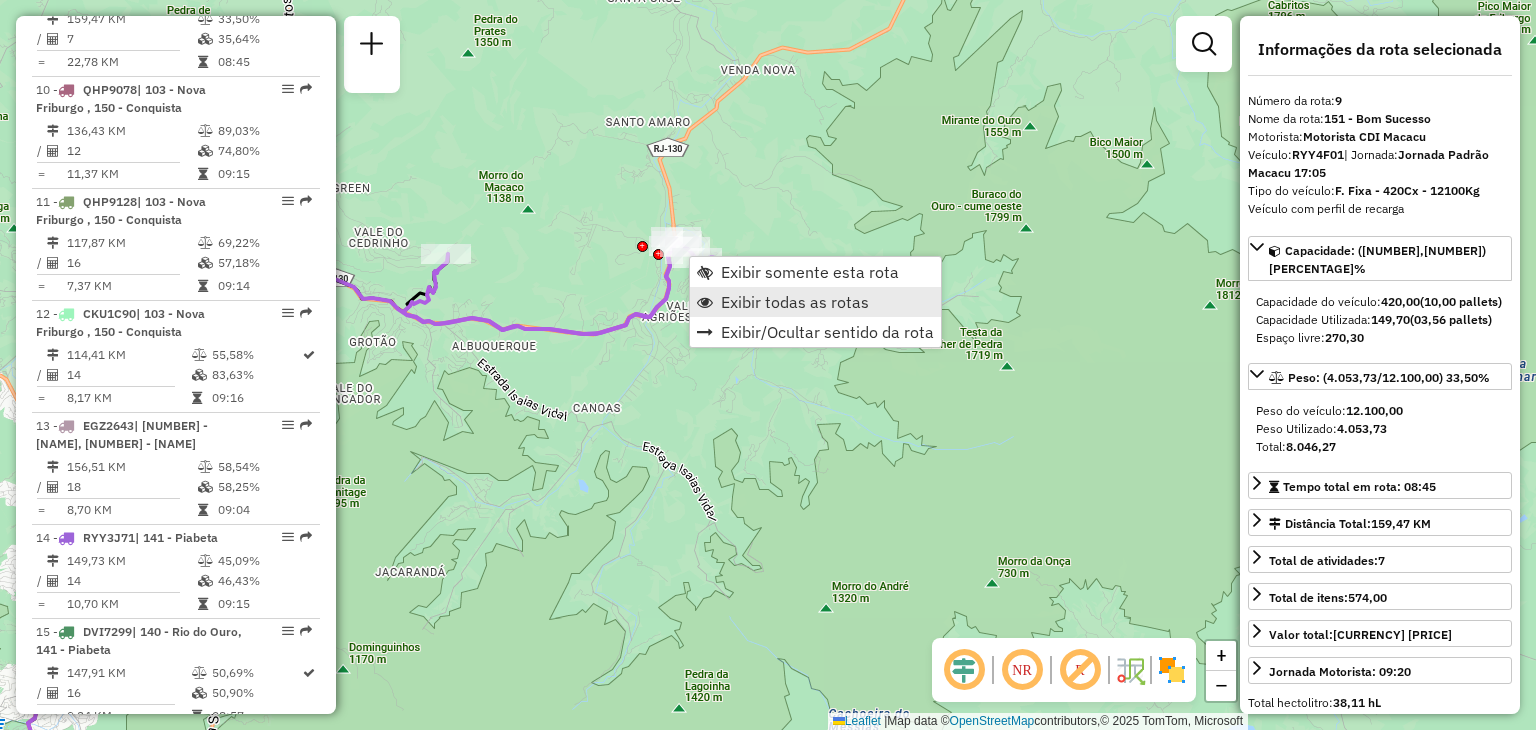 click on "Exibir todas as rotas" at bounding box center [795, 302] 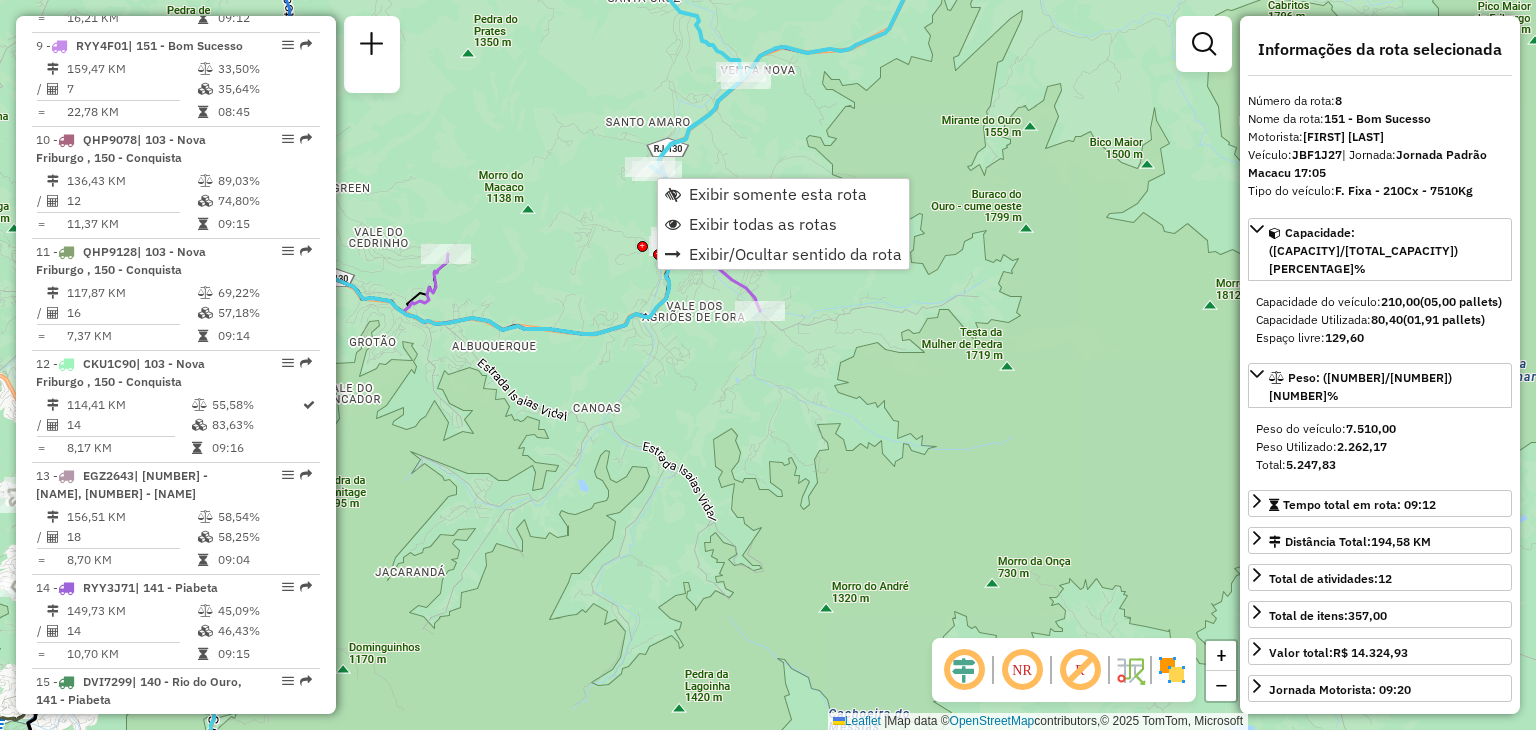 scroll, scrollTop: 1576, scrollLeft: 0, axis: vertical 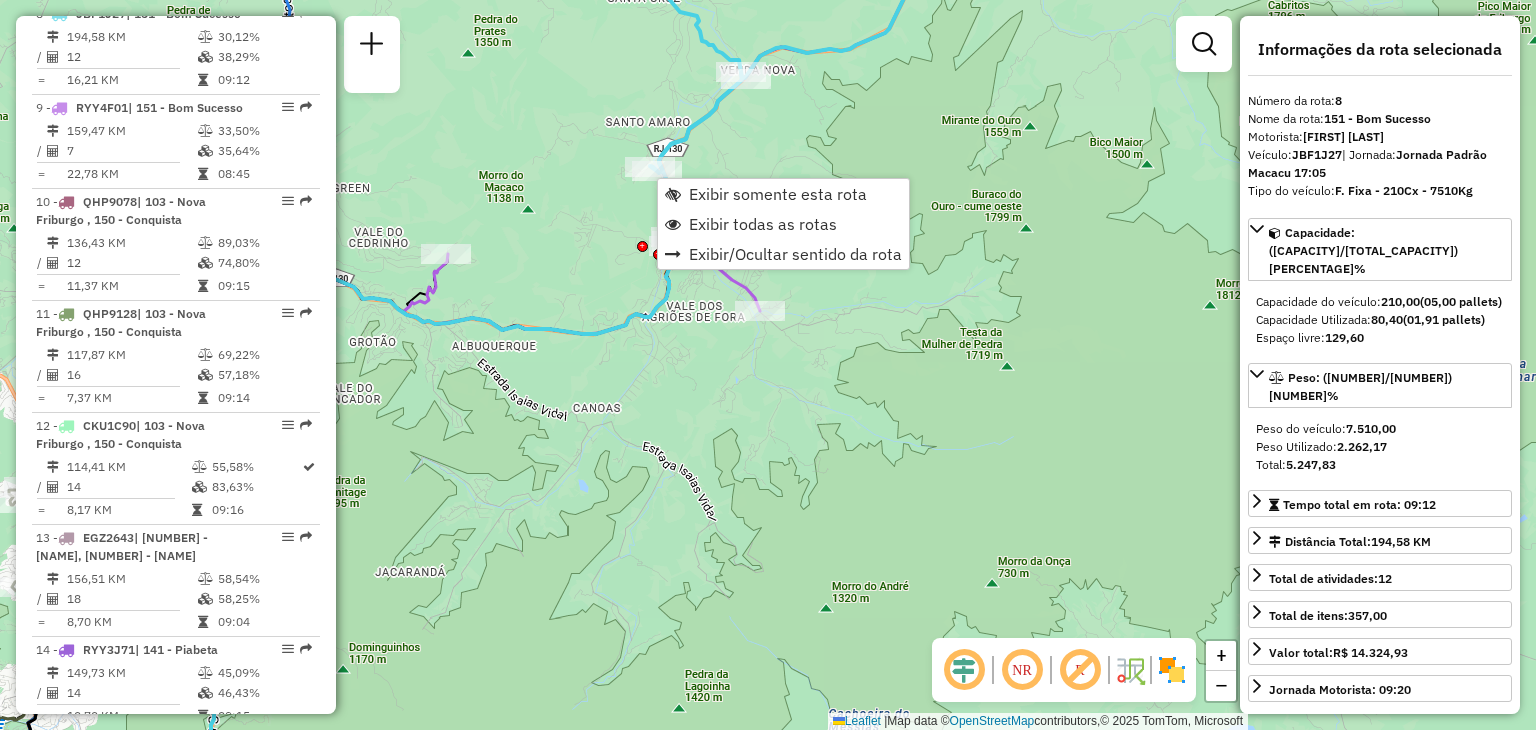 click on "Rota [NUMBER] - Placa [PLATE] [NUMBER] - [FULL NAME] Janela de atendimento Grade de atendimento Capacidade Transportadoras Veículos Cliente Pedidos  Rotas Selecione os dias de semana para filtrar as janelas de atendimento  Seg   Ter   Qua   Qui   Sex   Sáb   Dom  Informe o período da janela de atendimento: De: Até:  Filtrar exatamente a janela do cliente  Considerar janela de atendimento padrão  Selecione os dias de semana para filtrar as grades de atendimento  Seg   Ter   Qua   Qui   Sex   Sáb   Dom   Considerar clientes sem dia de atendimento cadastrado  Clientes fora do dia de atendimento selecionado Filtrar as atividades entre os valores definidos abaixo:  Peso mínimo:   Peso máximo:   Cubagem mínima:   Cubagem máxima:   De:   Até:  Filtrar as atividades entre o tempo de atendimento definido abaixo:  De:   Até:   Considerar capacidade total dos clientes não roteirizados Transportadora: Selecione um ou mais itens Tipo de veículo: Selecione um ou mais itens Veículo: Selecione um ou mais itens De:" 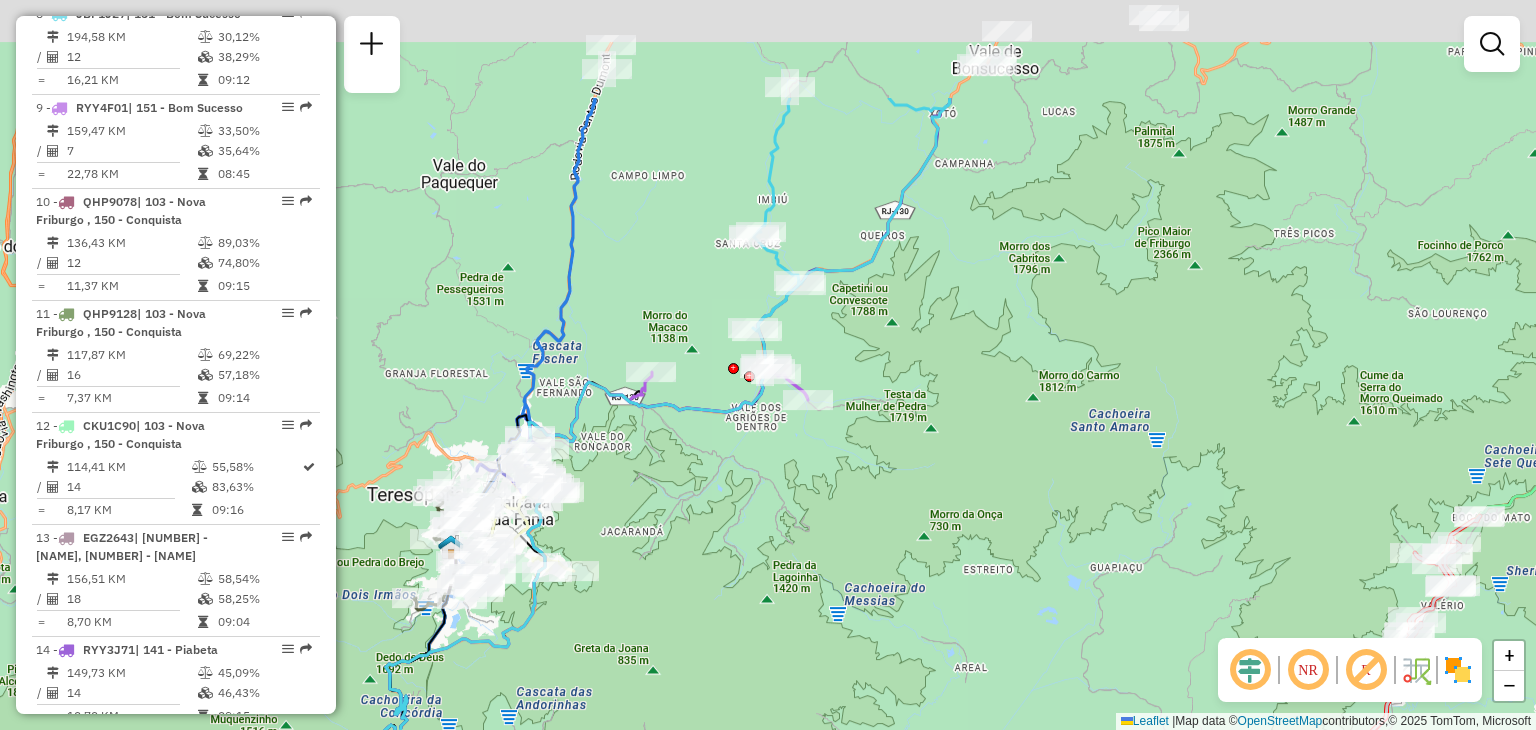 drag, startPoint x: 558, startPoint y: 159, endPoint x: 685, endPoint y: 332, distance: 214.61128 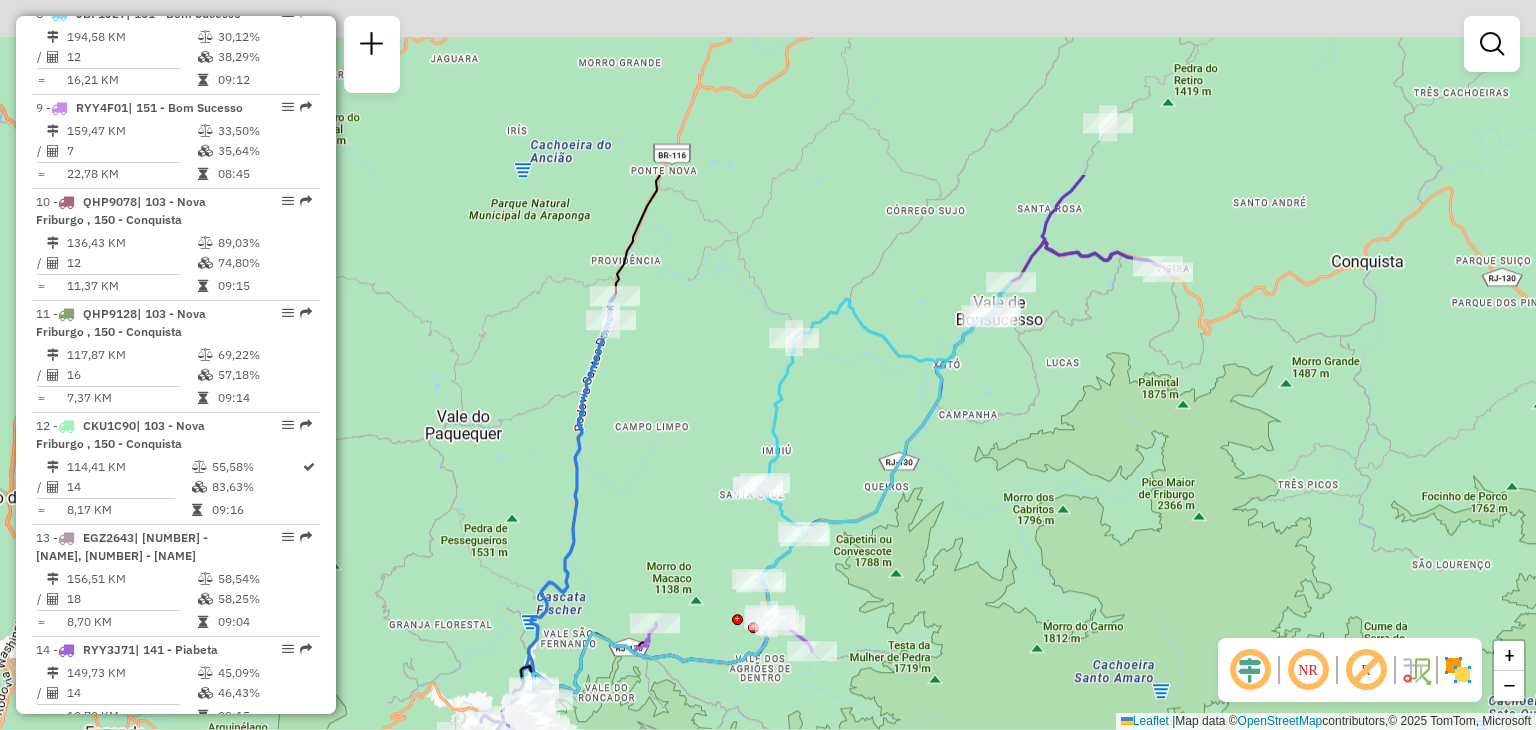 drag, startPoint x: 636, startPoint y: 278, endPoint x: 633, endPoint y: 394, distance: 116.03879 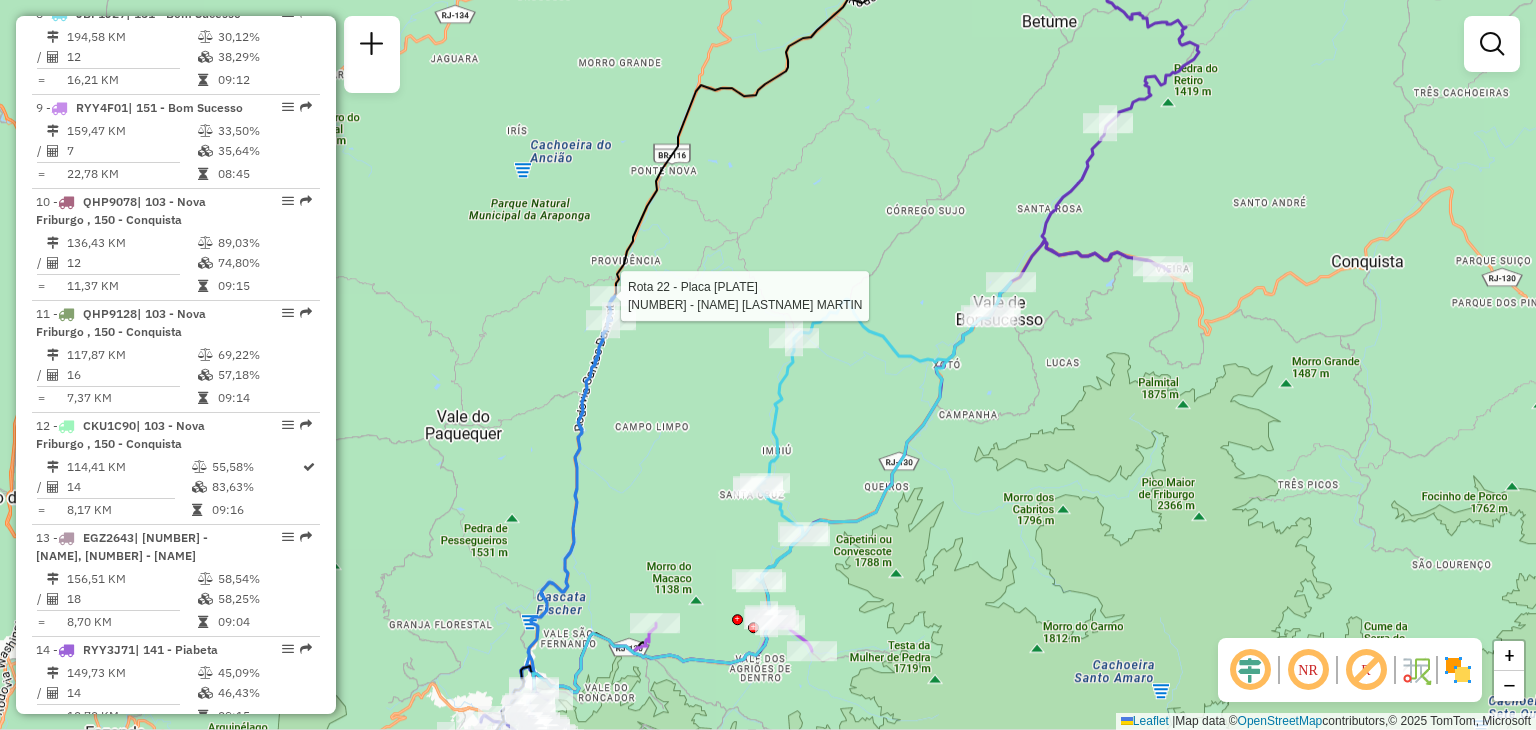 select on "**********" 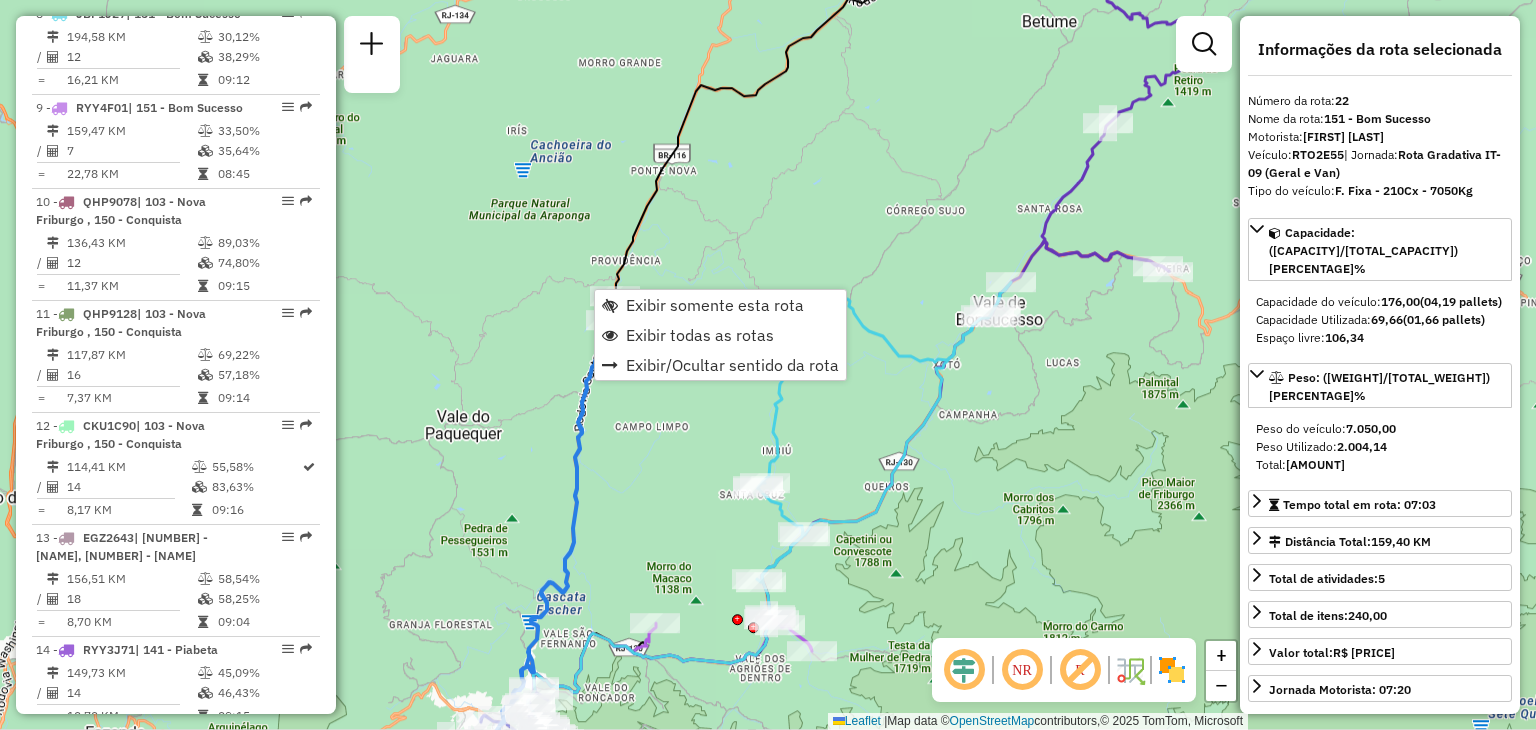 scroll, scrollTop: 2572, scrollLeft: 0, axis: vertical 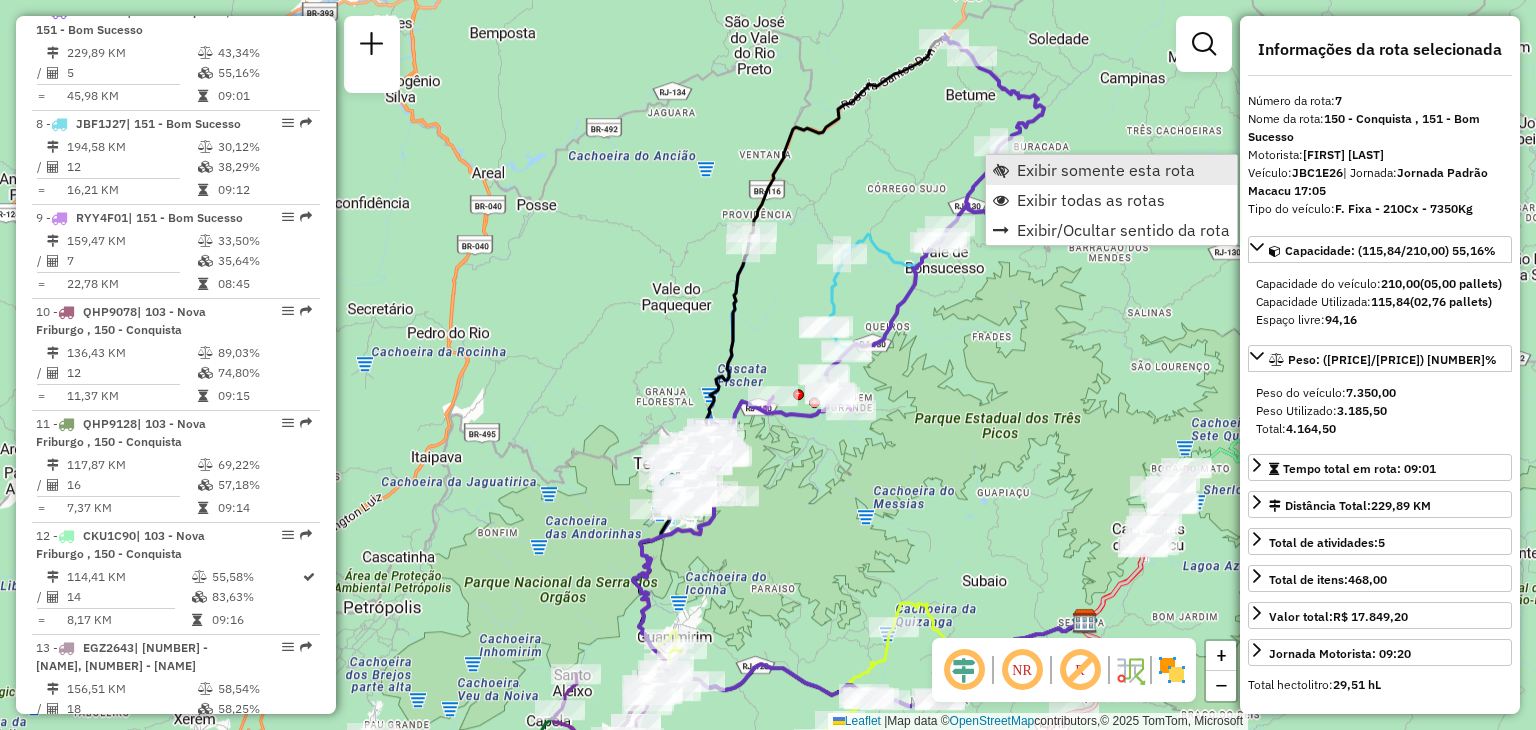 click on "Exibir somente esta rota" at bounding box center (1111, 170) 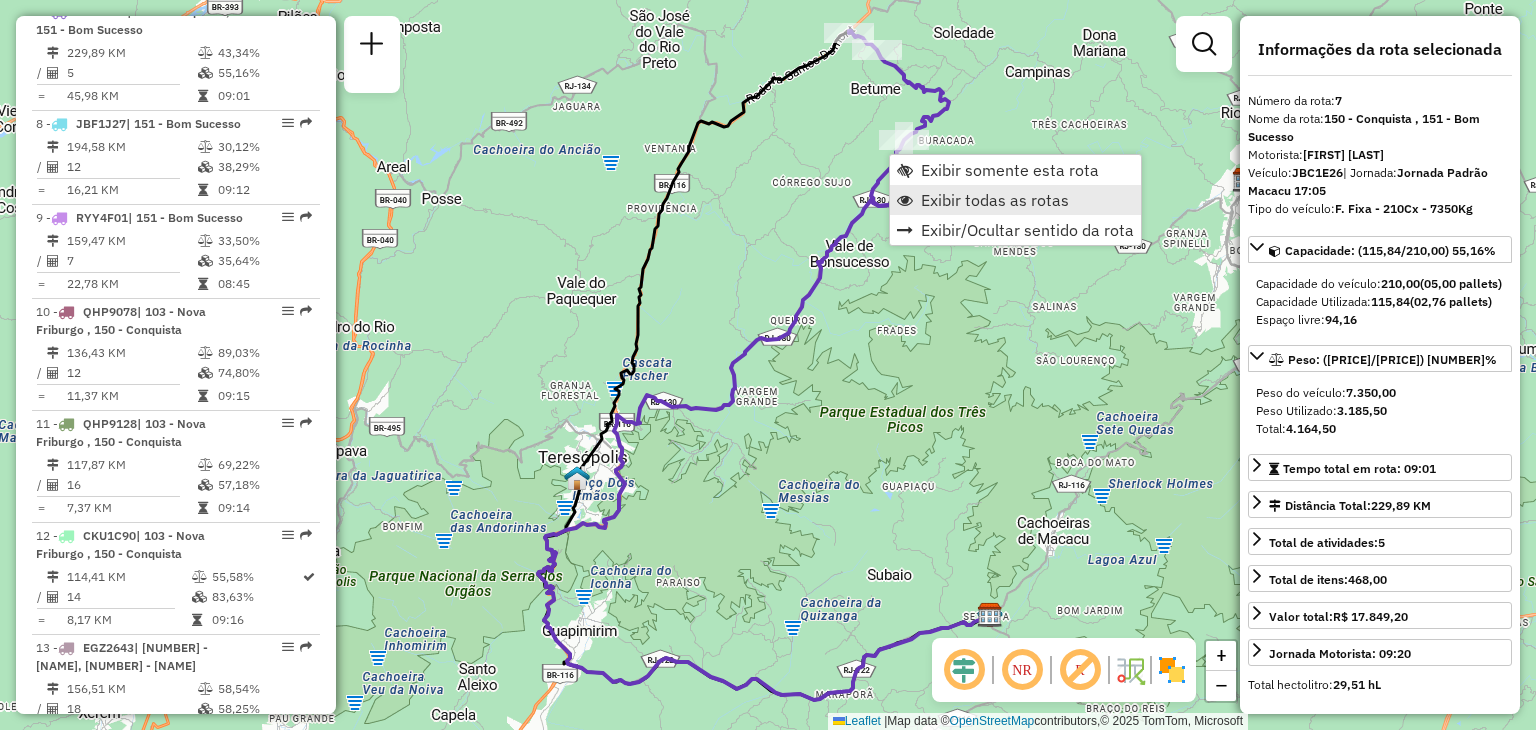 click on "Exibir todas as rotas" at bounding box center (995, 200) 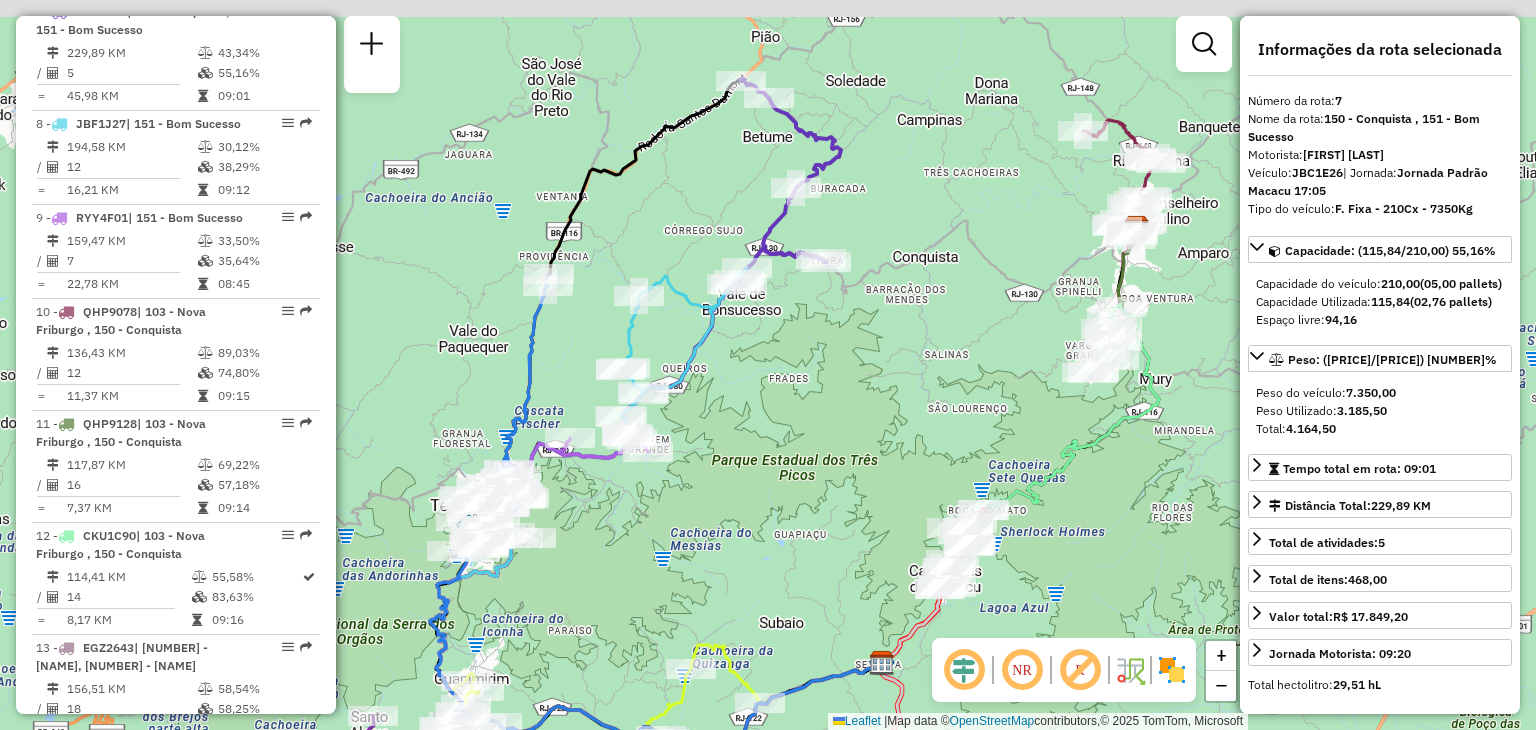 drag, startPoint x: 1068, startPoint y: 422, endPoint x: 798, endPoint y: 536, distance: 293.0802 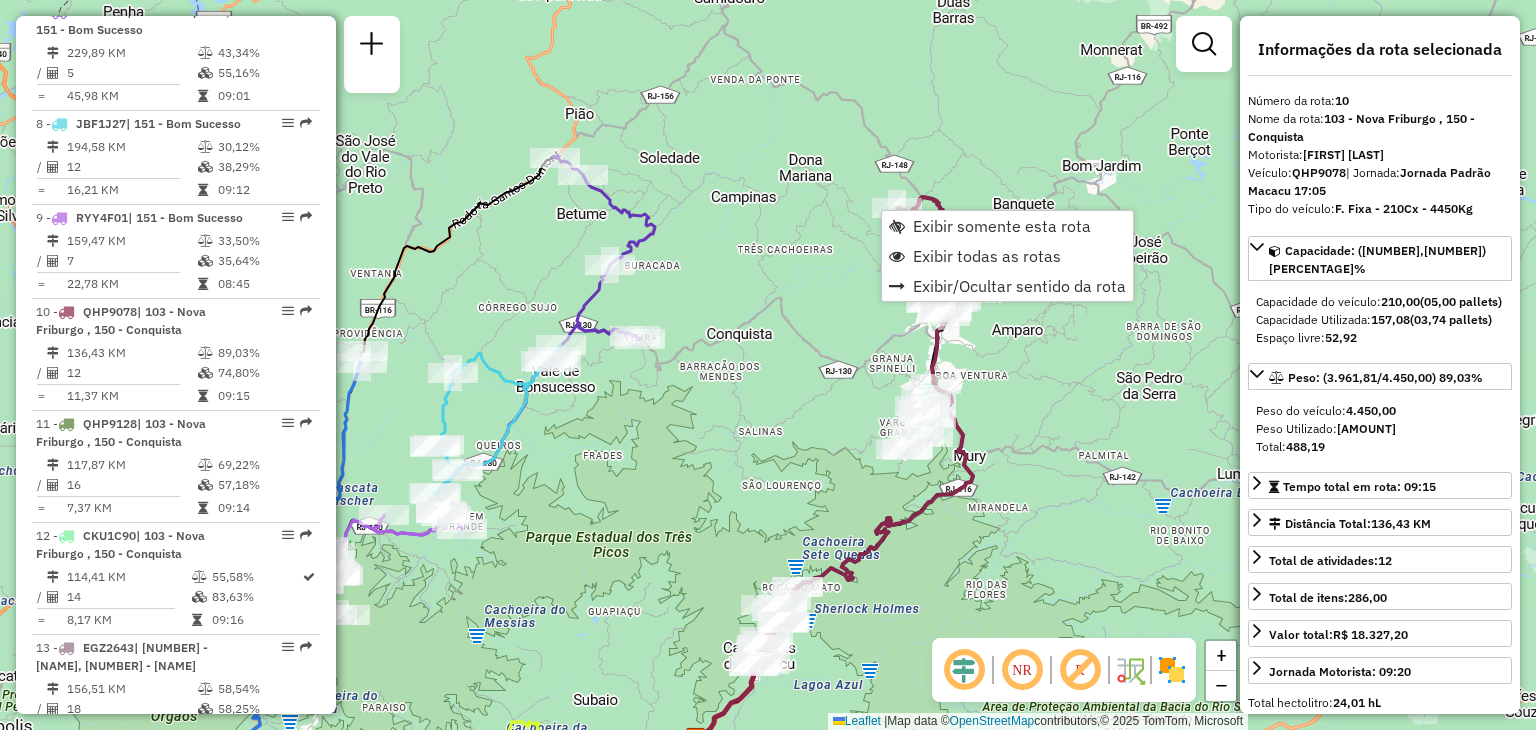 scroll, scrollTop: 1800, scrollLeft: 0, axis: vertical 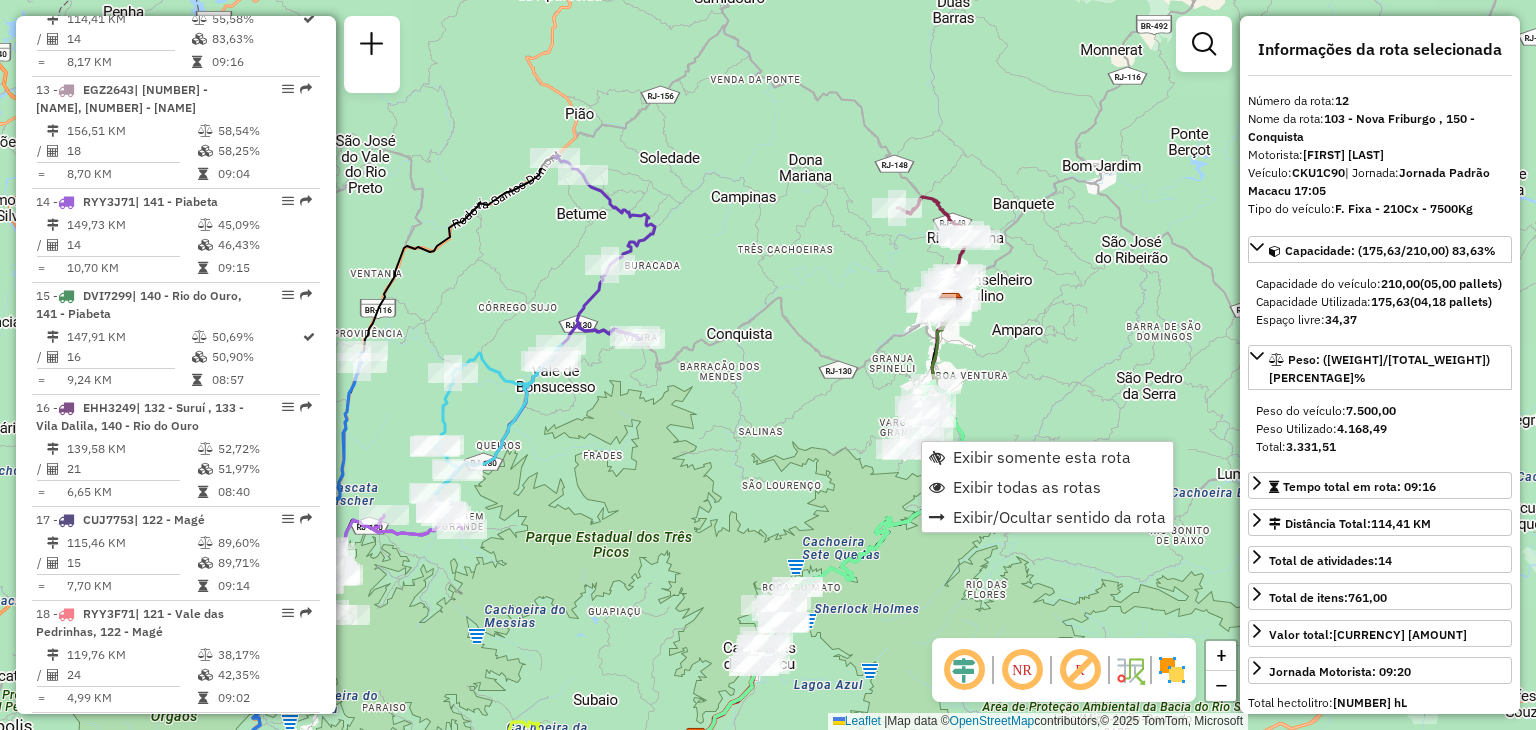click on "Janela de atendimento Grade de atendimento Capacidade Transportadoras Veículos Cliente Pedidos  Rotas Selecione os dias de semana para filtrar as janelas de atendimento  Seg   Ter   Qua   Qui   Sex   Sáb   Dom  Informe o período da janela de atendimento: De: Até:  Filtrar exatamente a janela do cliente  Considerar janela de atendimento padrão  Selecione os dias de semana para filtrar as grades de atendimento  Seg   Ter   Qua   Qui   Sex   Sáb   Dom   Considerar clientes sem dia de atendimento cadastrado  Clientes fora do dia de atendimento selecionado Filtrar as atividades entre os valores definidos abaixo:  Peso mínimo:   Peso máximo:   Cubagem mínima:   Cubagem máxima:   De:   Até:  Filtrar as atividades entre o tempo de atendimento definido abaixo:  De:   Até:   Considerar capacidade total dos clientes não roteirizados Transportadora: Selecione um ou mais itens Tipo de veículo: Selecione um ou mais itens Veículo: Selecione um ou mais itens Motorista: Selecione um ou mais itens Nome: Rótulo:" 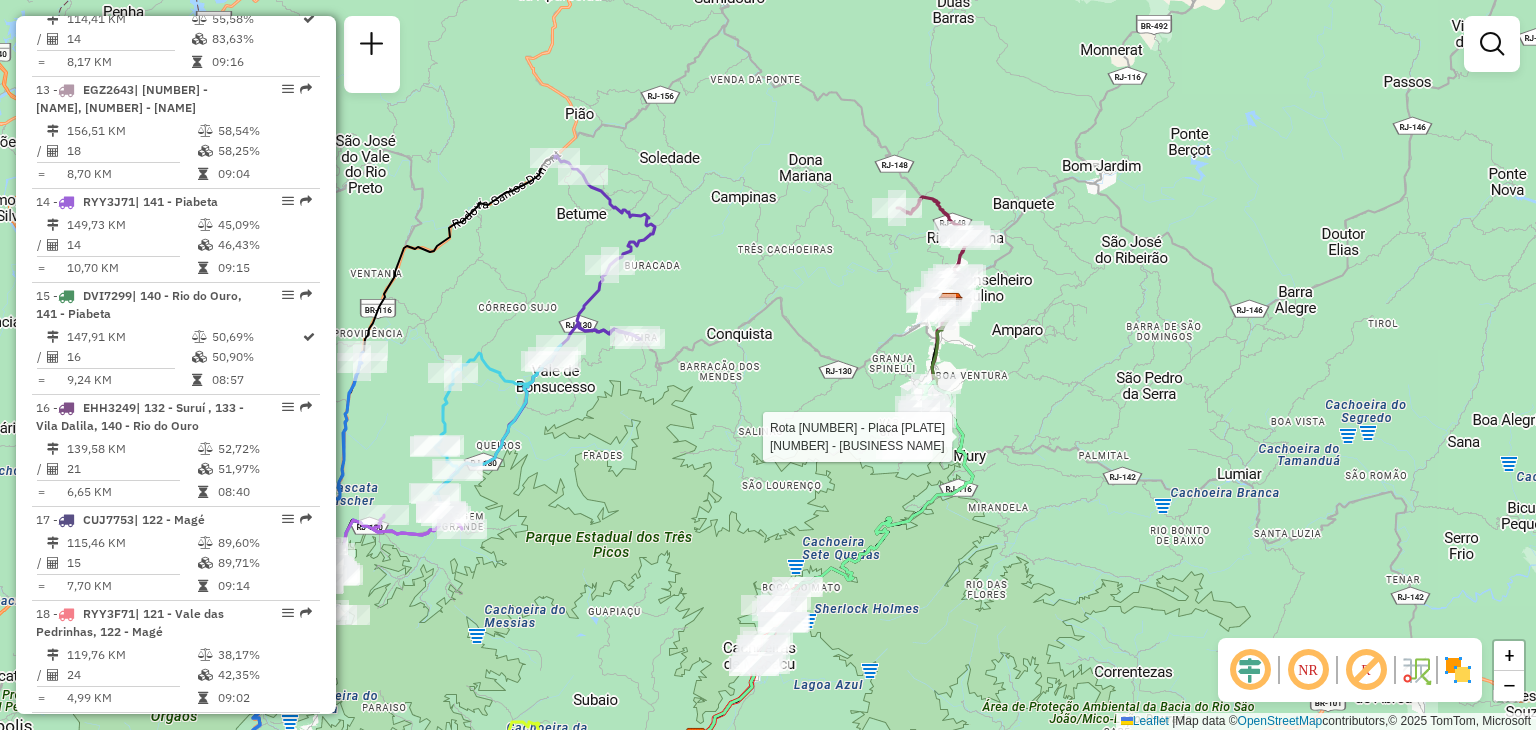 select on "**********" 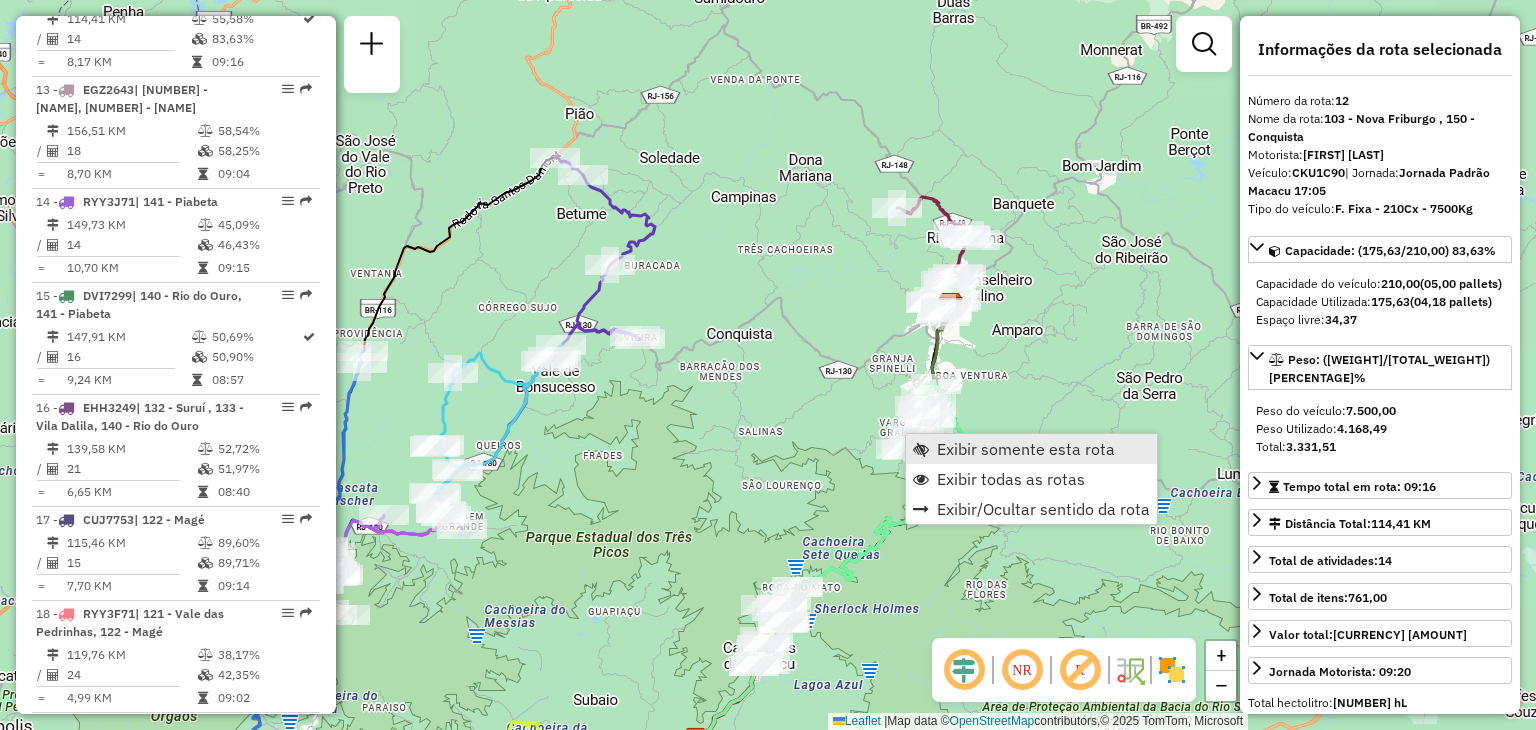 click on "Exibir somente esta rota" at bounding box center [1026, 449] 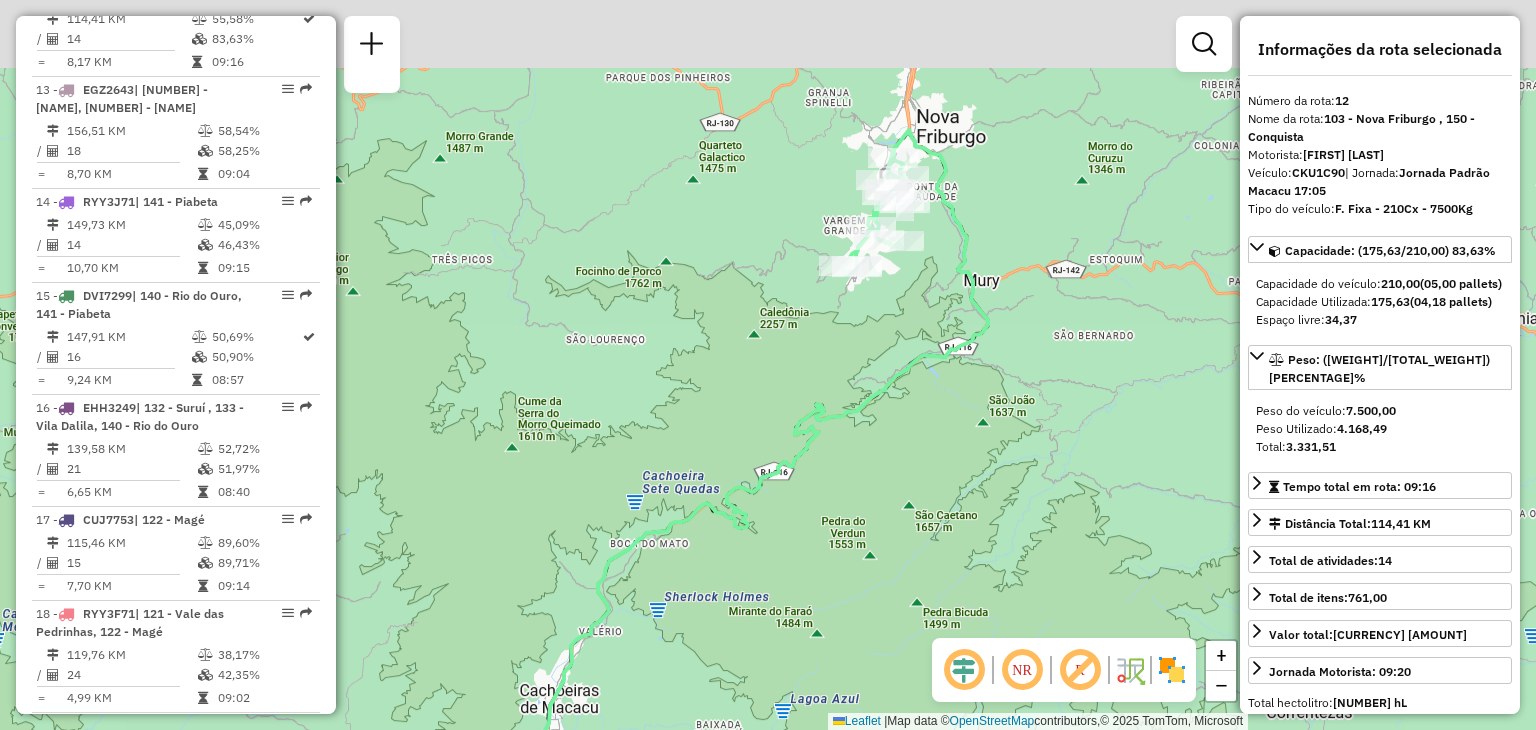 drag, startPoint x: 923, startPoint y: 316, endPoint x: 824, endPoint y: 510, distance: 217.80037 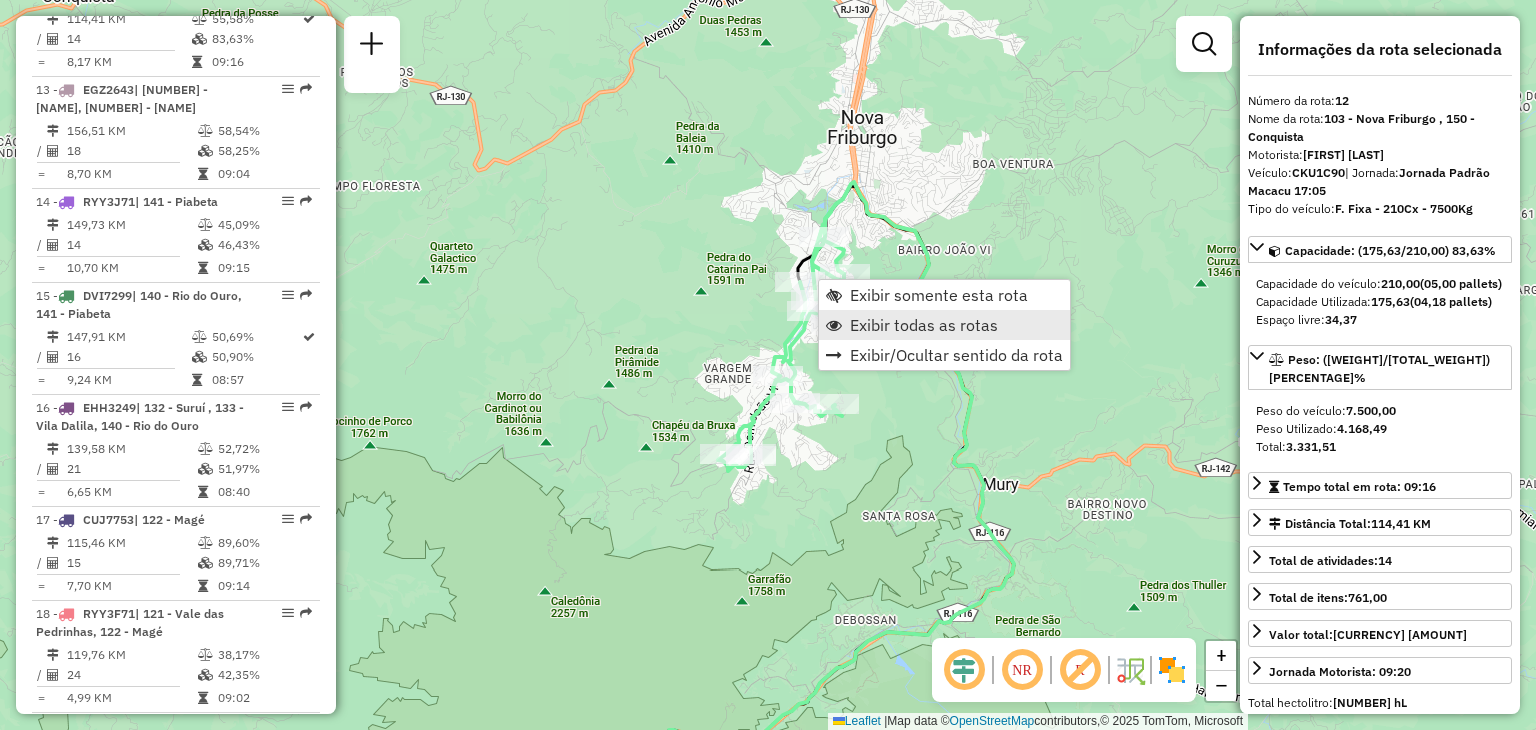 click on "Exibir todas as rotas" at bounding box center (924, 325) 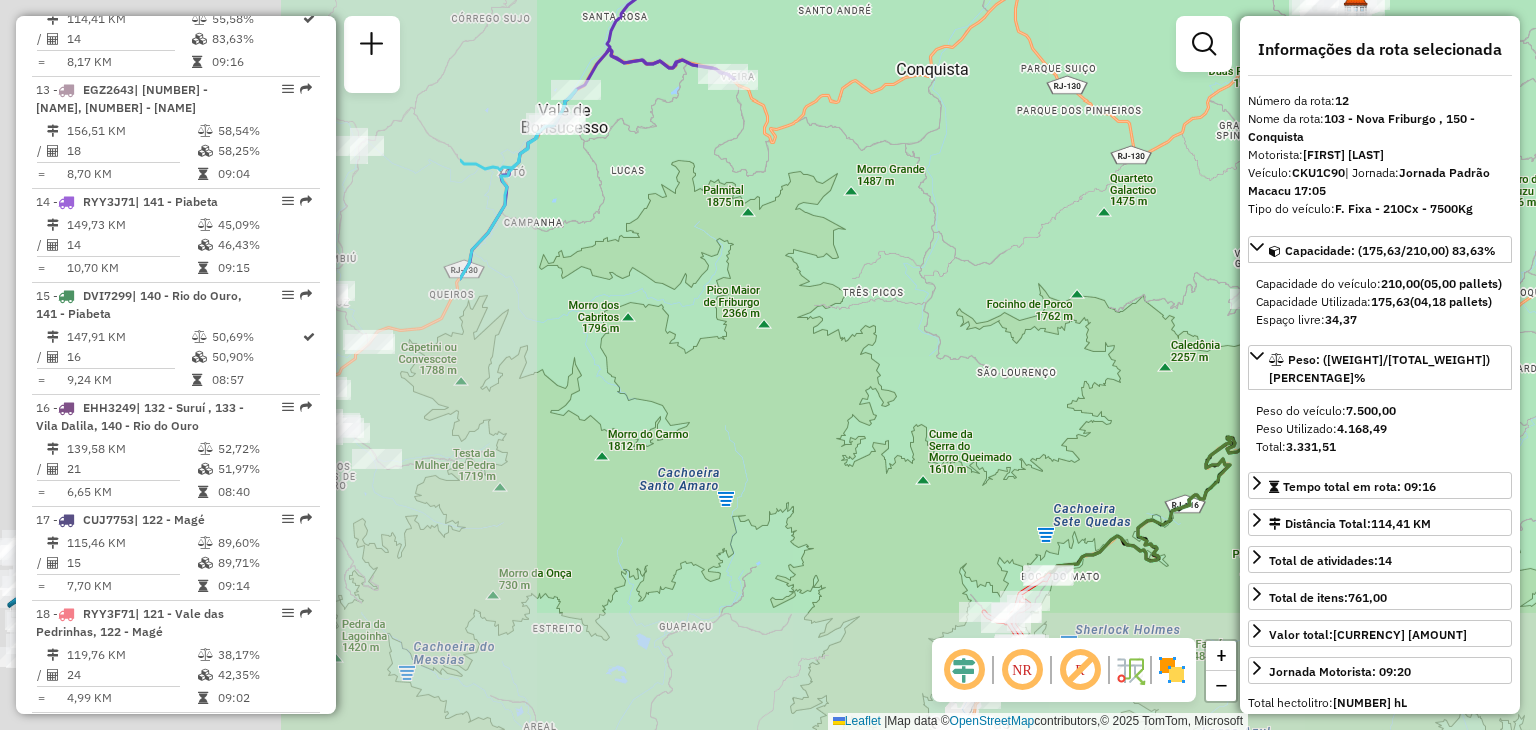 drag, startPoint x: 525, startPoint y: 501, endPoint x: 1208, endPoint y: 346, distance: 700.36707 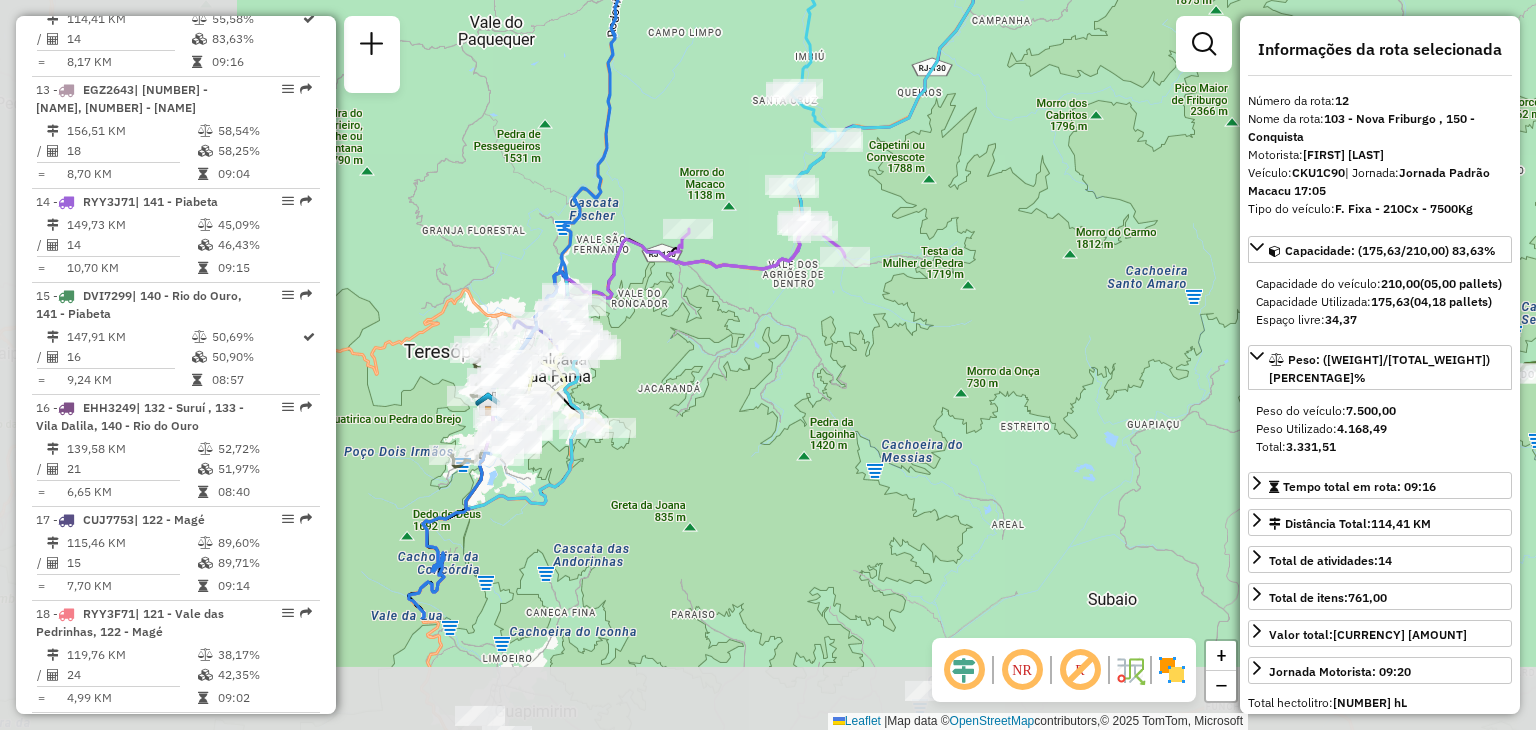 drag, startPoint x: 842, startPoint y: 458, endPoint x: 1392, endPoint y: 215, distance: 601.2894 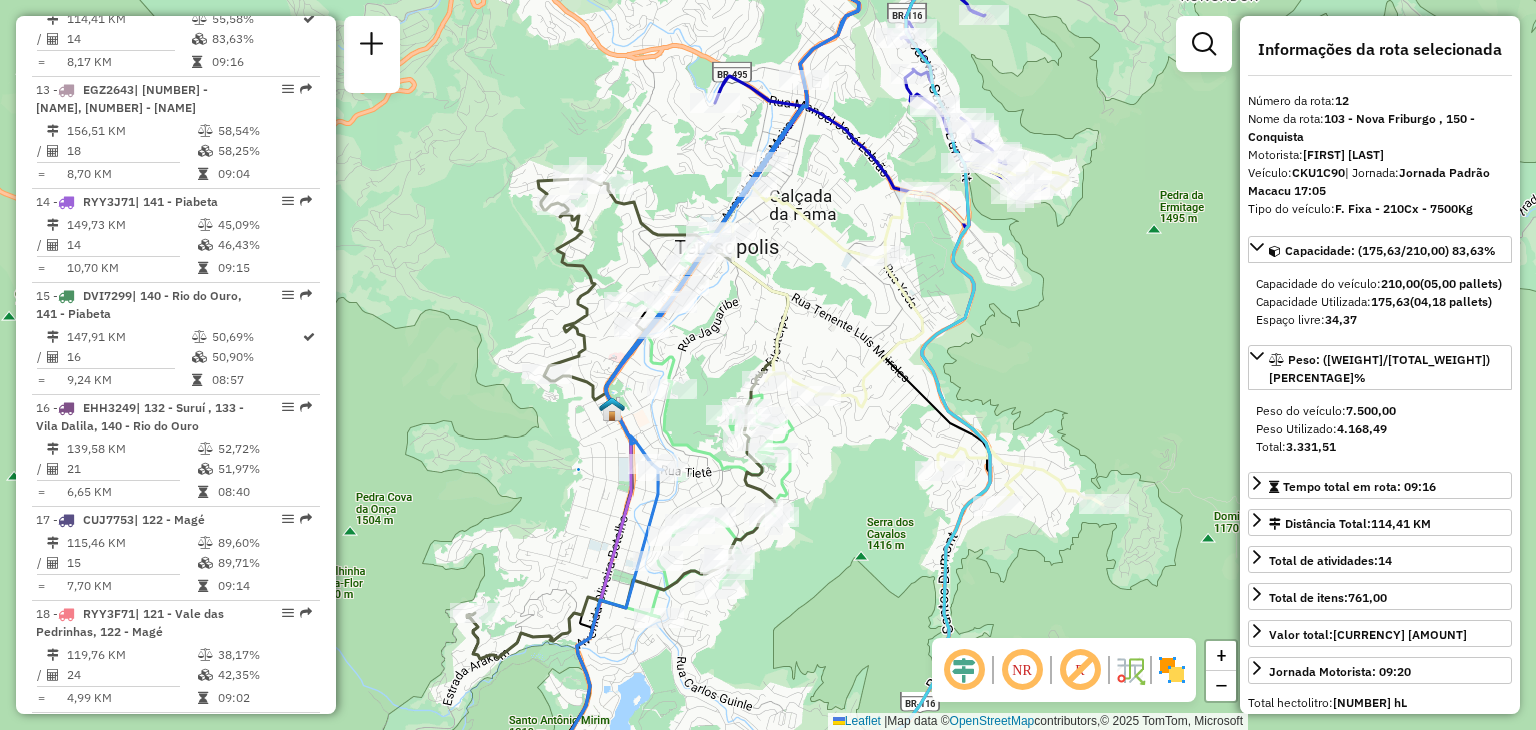 drag, startPoint x: 856, startPoint y: 190, endPoint x: 824, endPoint y: 233, distance: 53.600372 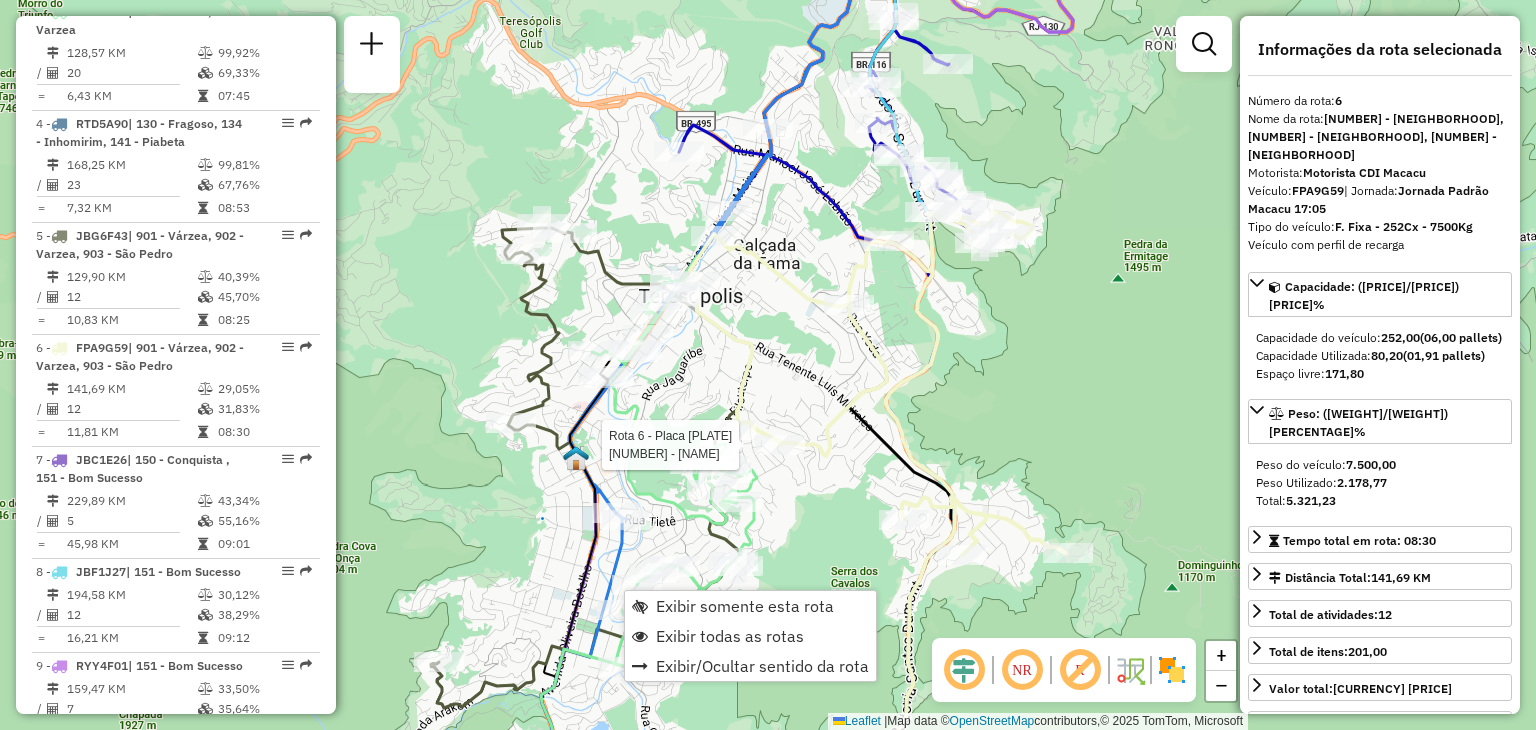 scroll, scrollTop: 1354, scrollLeft: 0, axis: vertical 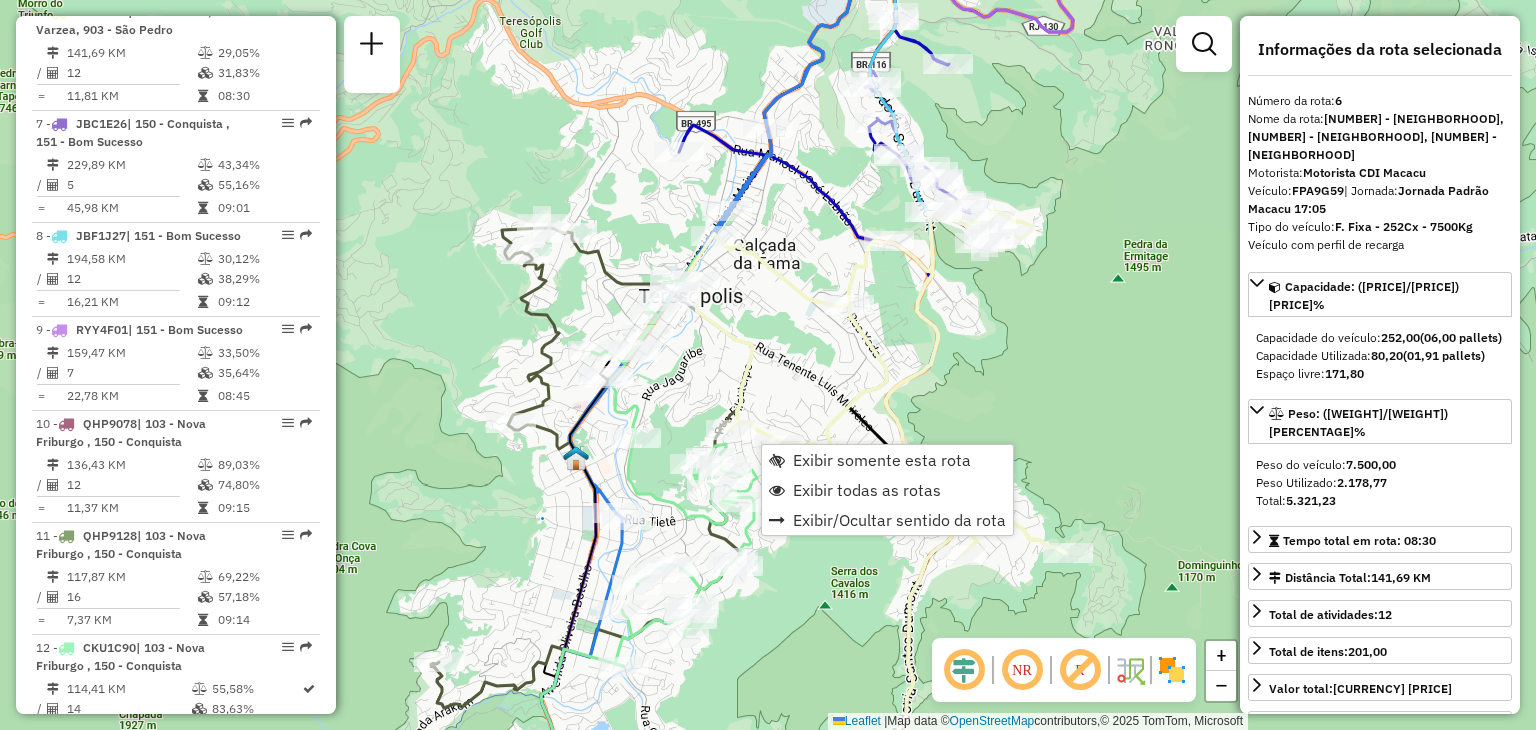 click on "Rota 22 - Placa [PLATE] [NUMBER] - [NAME] Rota 22 - Placa [PLATE] [NUMBER] - [NAME] COM Janela de atendimento Grade de atendimento Capacidade Transportadoras Veículos Cliente Pedidos Rotas Selecione os dias de semana para filtrar as janelas de atendimento Seg Ter Qua Qui Sex Sáb Dom Informe o período da janela de atendimento: De: Até: Filtrar exatamente a janela do cliente Considerar janela de atendimento padrão Selecione os dias de semana para filtrar as grades de atendimento Seg Ter Qua Qui Sex Sáb Dom Considerar clientes sem dia de atendimento cadastrado Clientes fora do dia de atendimento selecionado Filtrar as atividades entre os valores definidos abaixo: Peso mínimo: Peso máximo: Cubagem mínima: Cubagem máxima: De: Até: Filtrar as atividades entre o tempo de atendimento definido abaixo: De: Até: Considerar capacidade total dos clientes não roteirizados Transportadora: Selecione um ou mais itens Tipo de veículo: Veículo:" 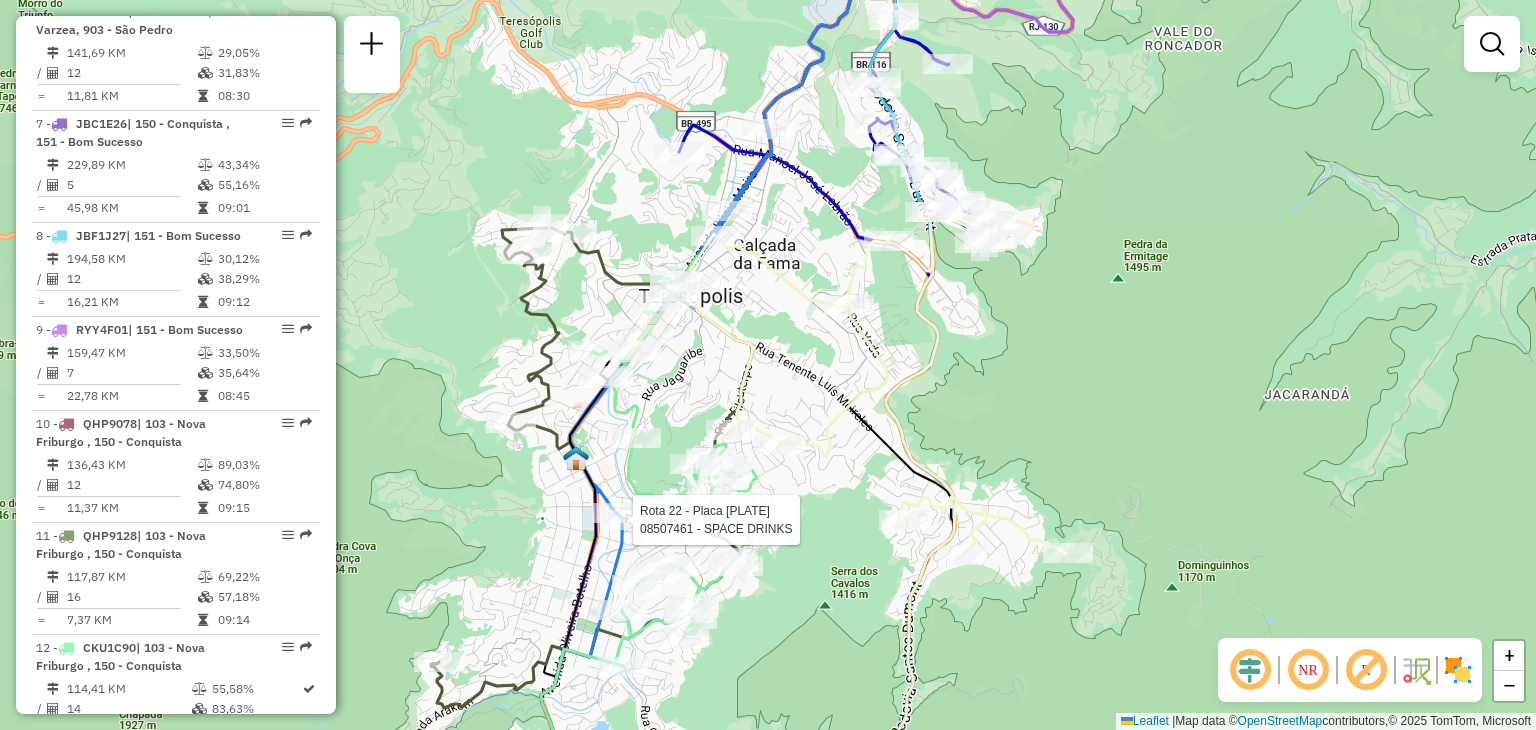 select on "**********" 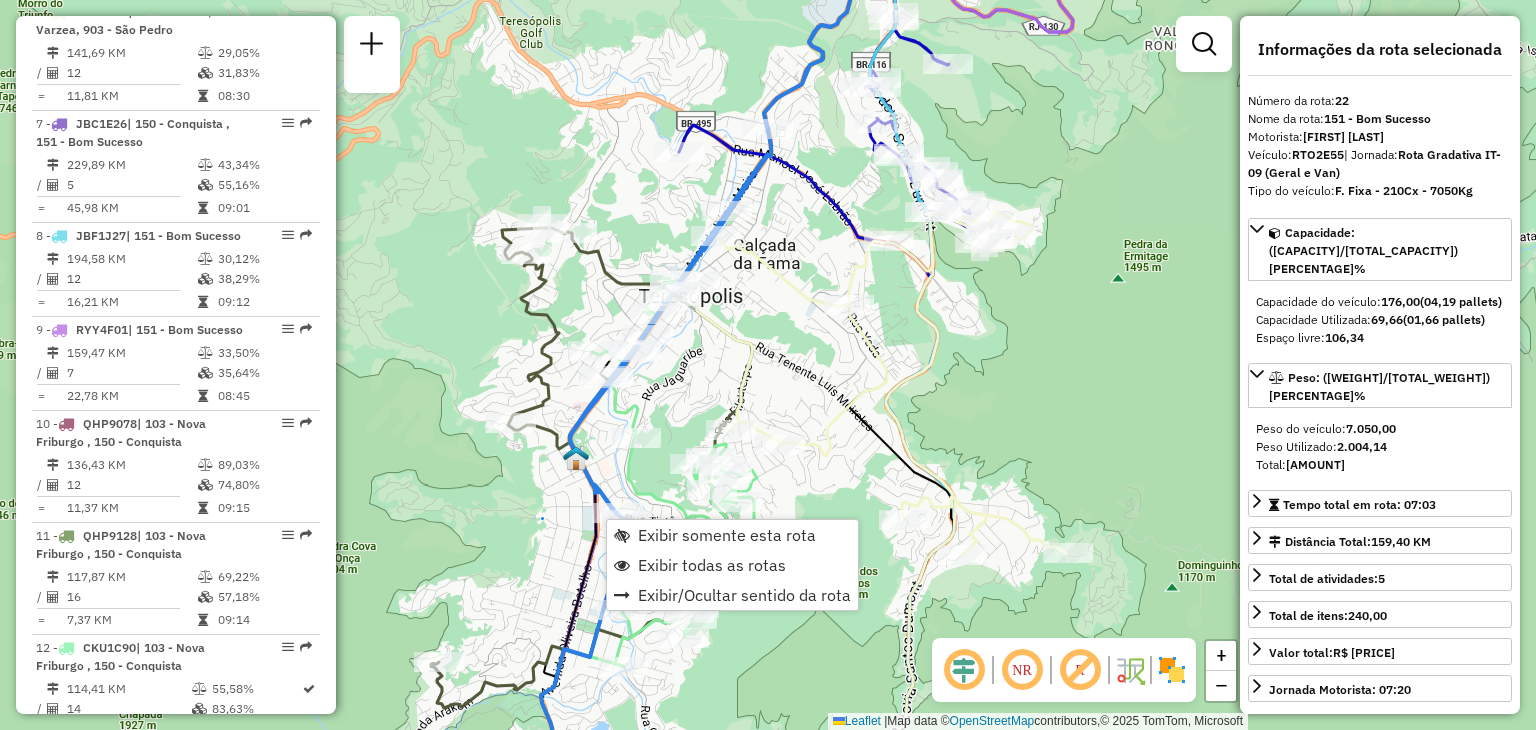 scroll, scrollTop: 2572, scrollLeft: 0, axis: vertical 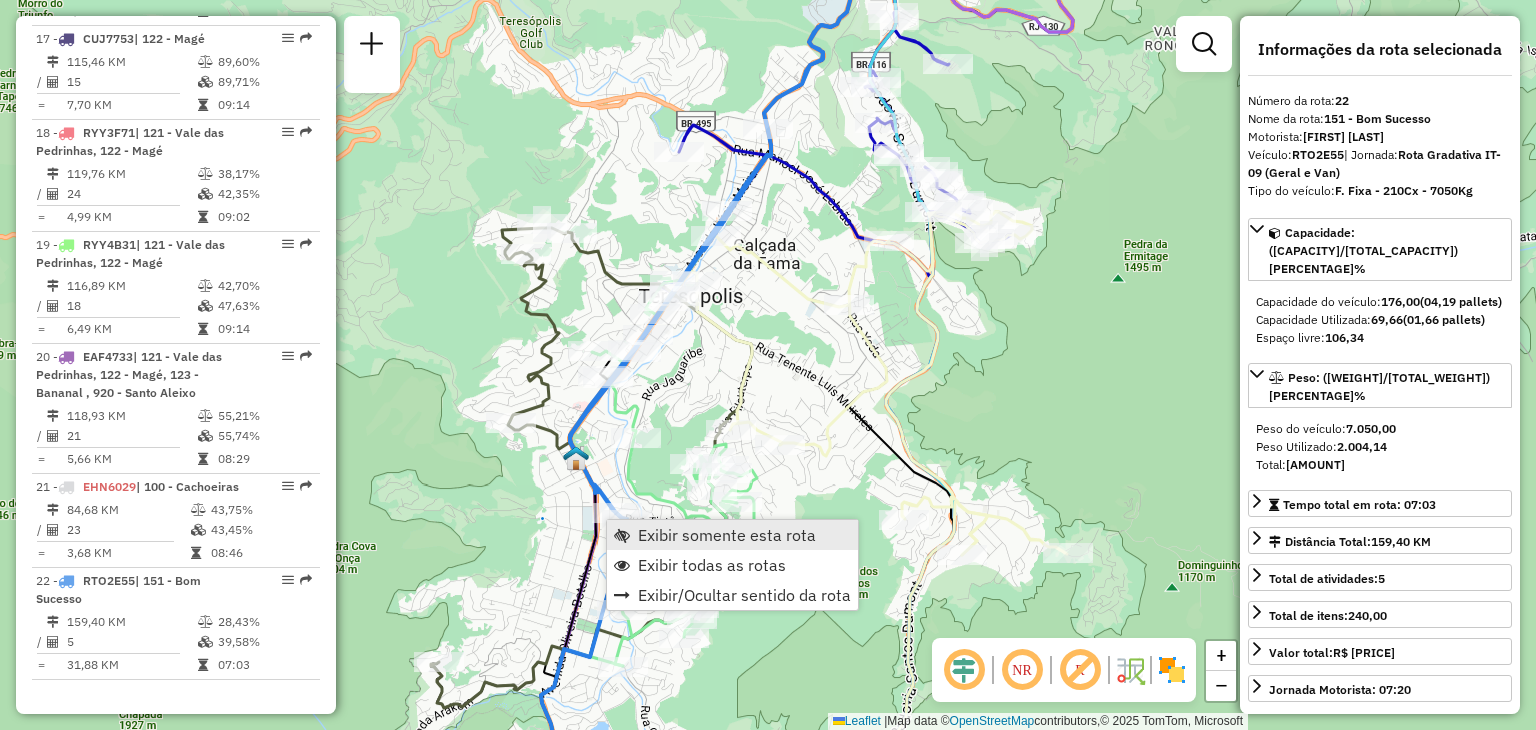 click on "Exibir somente esta rota" at bounding box center (727, 535) 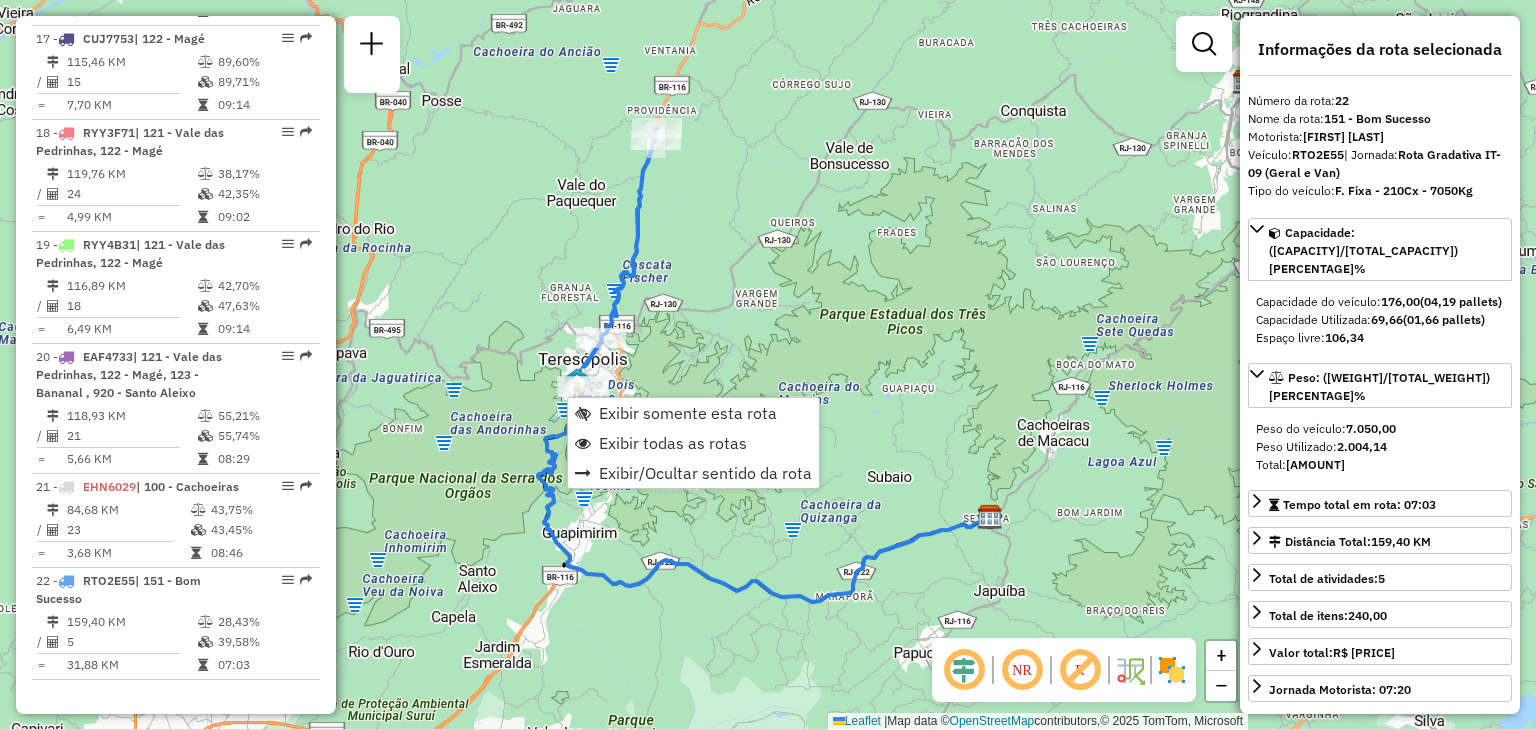 click on "Janela de atendimento Grade de atendimento Capacidade Transportadoras Veículos Cliente Pedidos  Rotas Selecione os dias de semana para filtrar as janelas de atendimento  Seg   Ter   Qua   Qui   Sex   Sáb   Dom  Informe o período da janela de atendimento: De: Até:  Filtrar exatamente a janela do cliente  Considerar janela de atendimento padrão  Selecione os dias de semana para filtrar as grades de atendimento  Seg   Ter   Qua   Qui   Sex   Sáb   Dom   Considerar clientes sem dia de atendimento cadastrado  Clientes fora do dia de atendimento selecionado Filtrar as atividades entre os valores definidos abaixo:  Peso mínimo:   Peso máximo:   Cubagem mínima:   Cubagem máxima:   De:   Até:  Filtrar as atividades entre o tempo de atendimento definido abaixo:  De:   Até:   Considerar capacidade total dos clientes não roteirizados Transportadora: Selecione um ou mais itens Tipo de veículo: Selecione um ou mais itens Veículo: Selecione um ou mais itens Motorista: Selecione um ou mais itens Nome: Rótulo:" 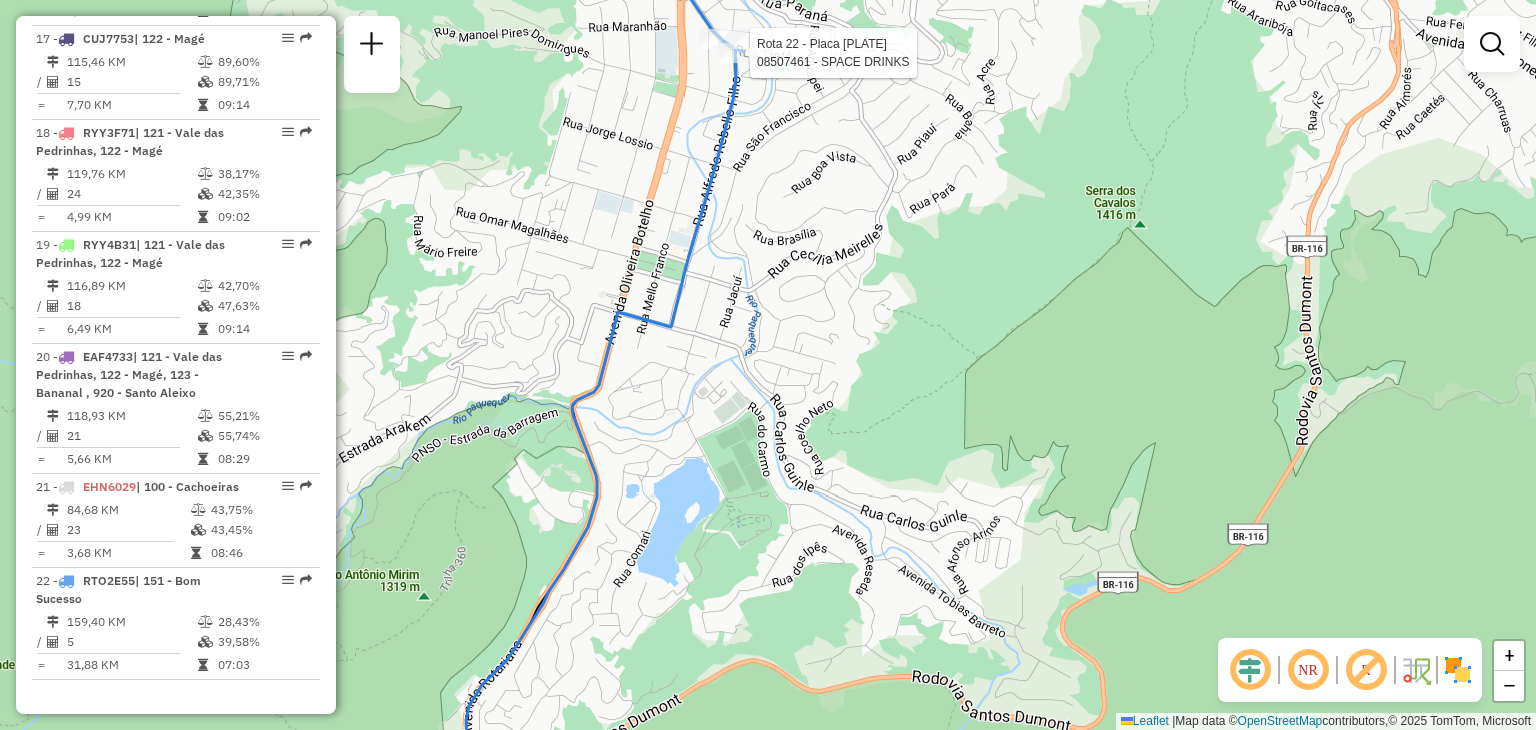 select on "**********" 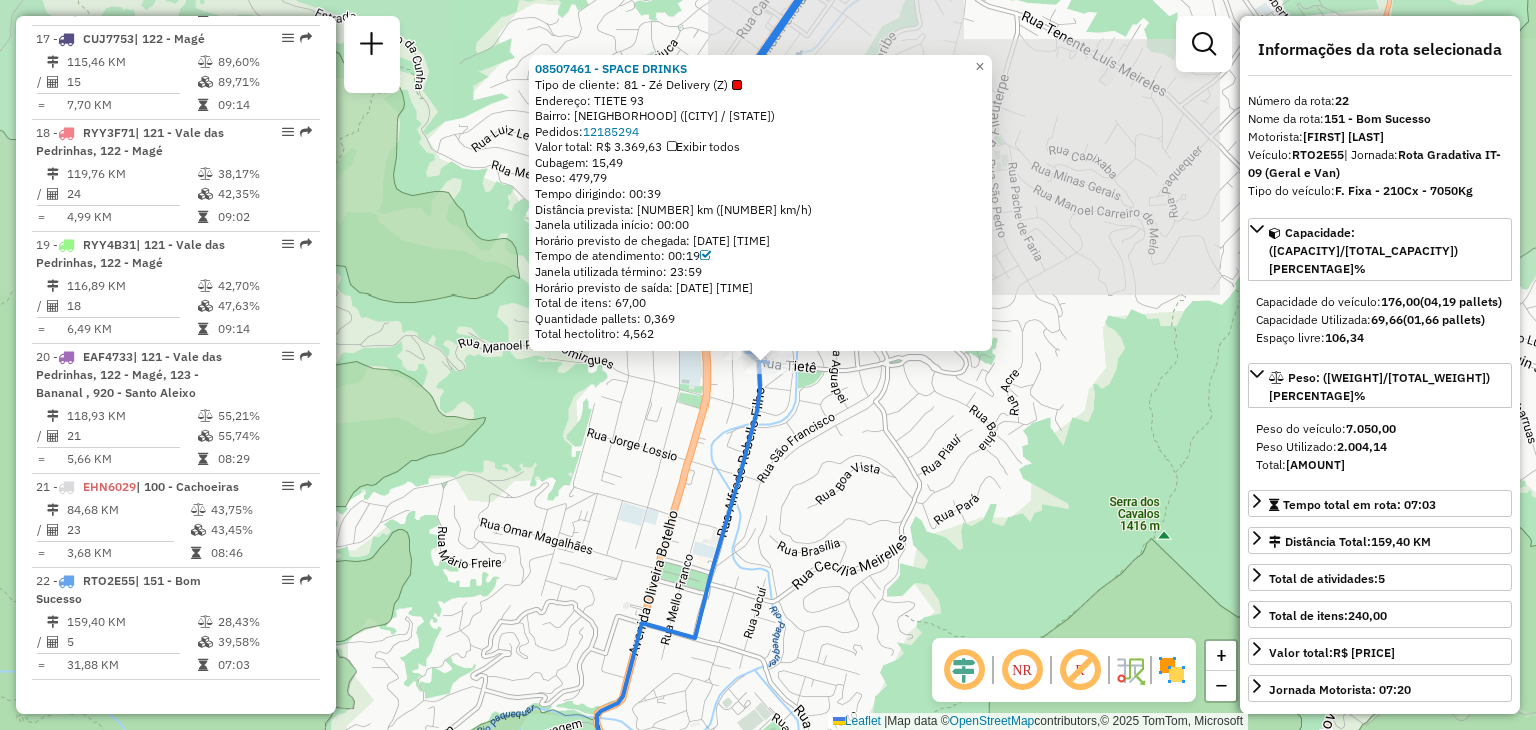 click on "Rota [NUMBER] - Placa [PLATE] [NUMBER] - [NAME]  Tipo de cliente:   [NUMBER] - [NAME]   Endereço:  [STREET_NAME] [NUMBER]   Bairro: [NEIGHBORHOOD] ([CITY] / [STATE])   Pedidos:  [NUMBER]   Valor total: R$ [NUMBER]   Exibir todos   Cubagem: [NUMBER]  Peso: [NUMBER]  Tempo dirigindo: [TIME]   Distância prevista: [NUMBER] km ([NUMBER]/h)   Janela utilizada início: [TIME]   Horário previsto de chegada: [DATE] [TIME]   Tempo de atendimento: [TIME]   Janela utilizada término: [TIME]   Horário previsto de saída: [DATE] [TIME]   Total de itens: [NUMBER]   Quantidade pallets: [NUMBER]   Total hectolitro: [NUMBER]  × Janela de atendimento Grade de atendimento Capacidade Transportadoras Veículos Cliente Pedidos  Rotas Selecione os dias de semana para filtrar as janelas de atendimento  Seg   Ter   Qua   Qui   Sex   Sáb   Dom  Informe o período da janela de atendimento: De: Até:  Filtrar exatamente a janela do cliente  Considerar janela de atendimento padrão   Seg   Ter   Qua   Qui   Sex  +" 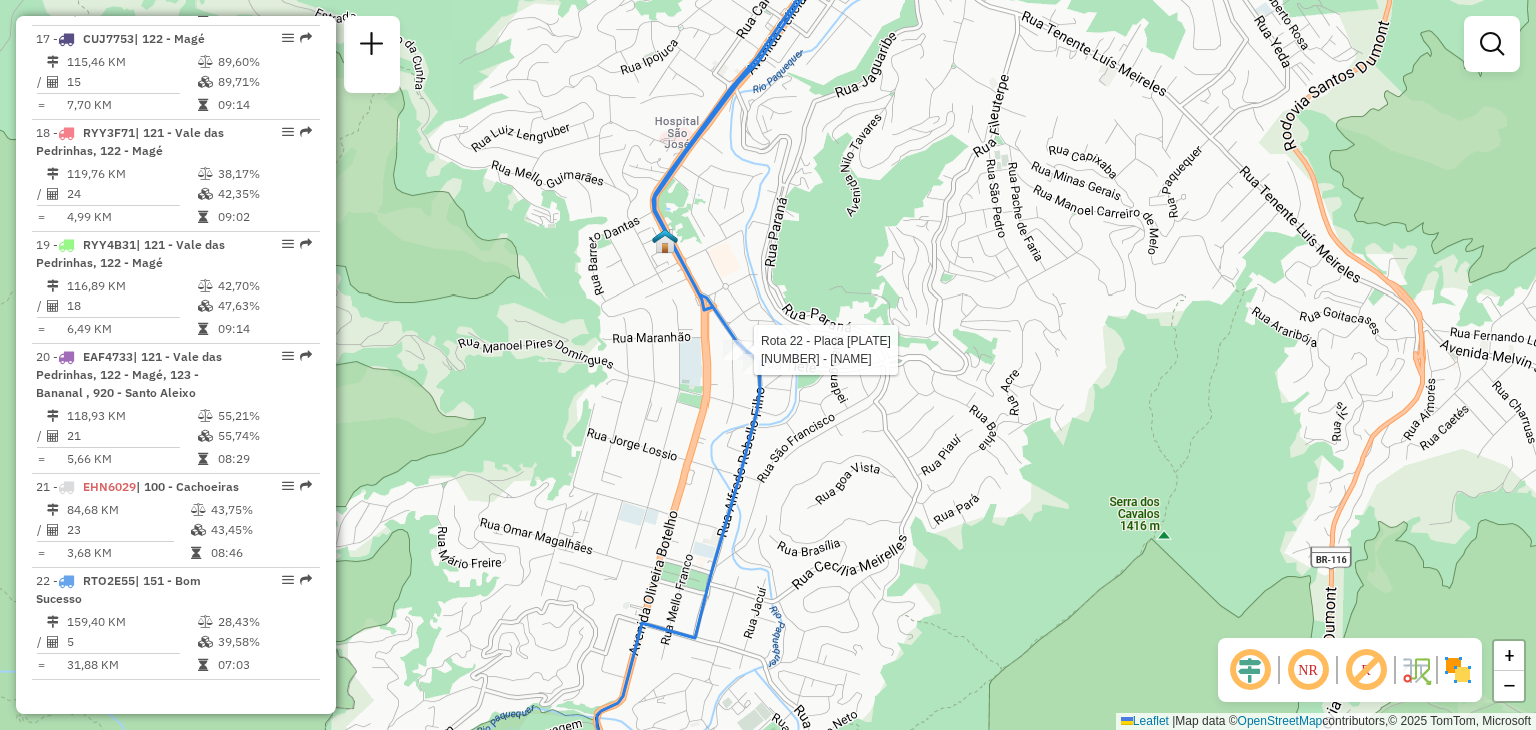 select on "**********" 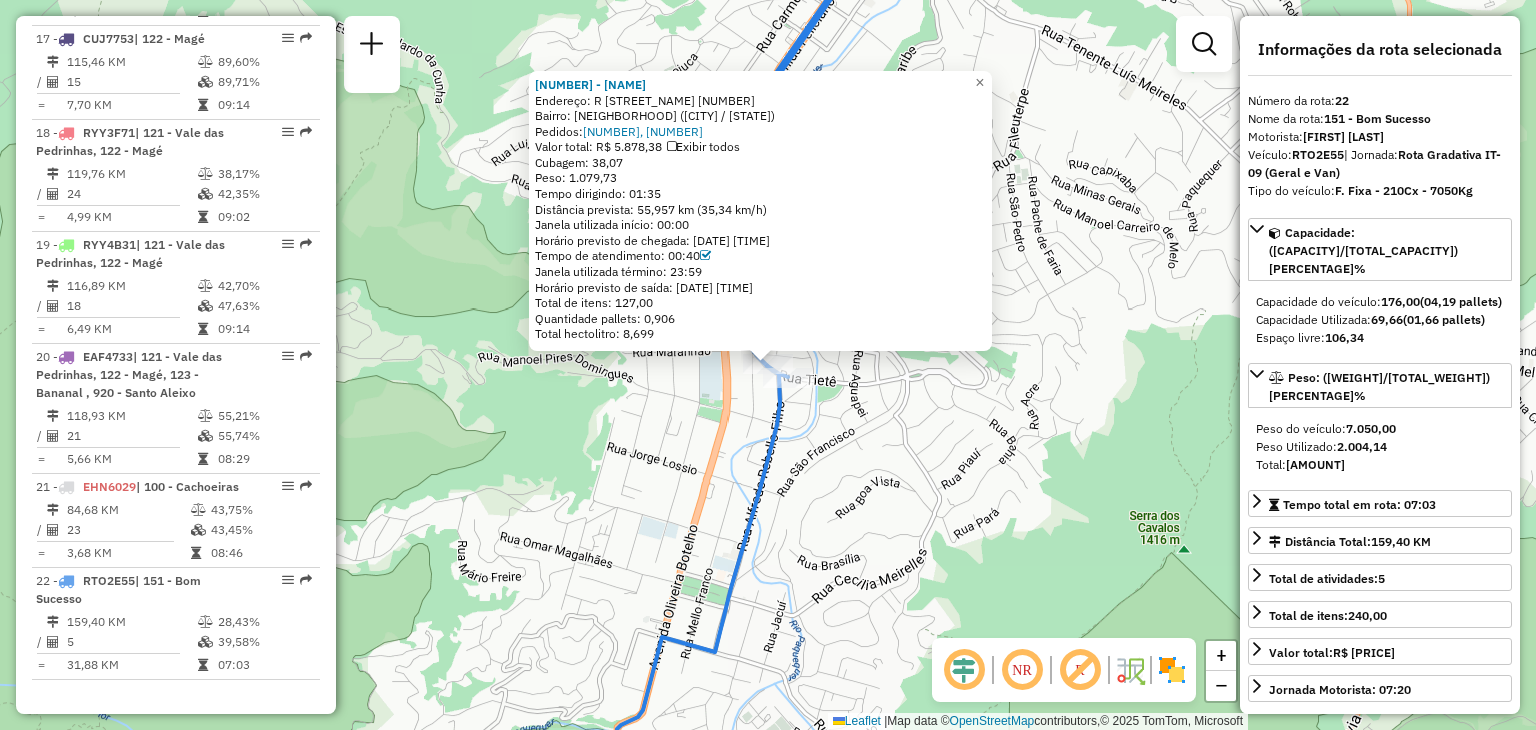 click on "08502709 - MERCADO GUARILHA COM  Endereço: R   TIETE                         [NUMBER]   Bairro: NOSSA SENHORA DE FATIMA (TERESOPOLIS / RJ)   Pedidos:  [NUMBER], [NUMBER]   Valor total: R$ [PRICE]   Exibir todos   Cubagem: [NUMBER]  Peso: [NUMBER]  Tempo dirigindo: [TIME]   Distância prevista: [NUMBER] km ([NUMBER] km/h)   Janela utilizada início: [TIME]   Horário previsto de chegada: [DATE] [TIME]   Tempo de atendimento: [TIME]   Janela utilizada término: [TIME]   Horário previsto de saída: [DATE] [TIME]   Total de itens: [NUMBER]   Quantidade pallets: [NUMBER]   Total hectolitro: [NUMBER]  × Janela de atendimento Grade de atendimento Capacidade Transportadoras Veículos Cliente Pedidos  Rotas Selecione os dias de semana para filtrar as janelas de atendimento  Seg   Ter   Qua   Qui   Sex   Sáb   Dom  Informe o período da janela de atendimento: De: Até:  Filtrar exatamente a janela do cliente  Considerar janela de atendimento padrão  Selecione os dias de semana para filtrar as grades de atendimento  Seg   Ter   Qua" 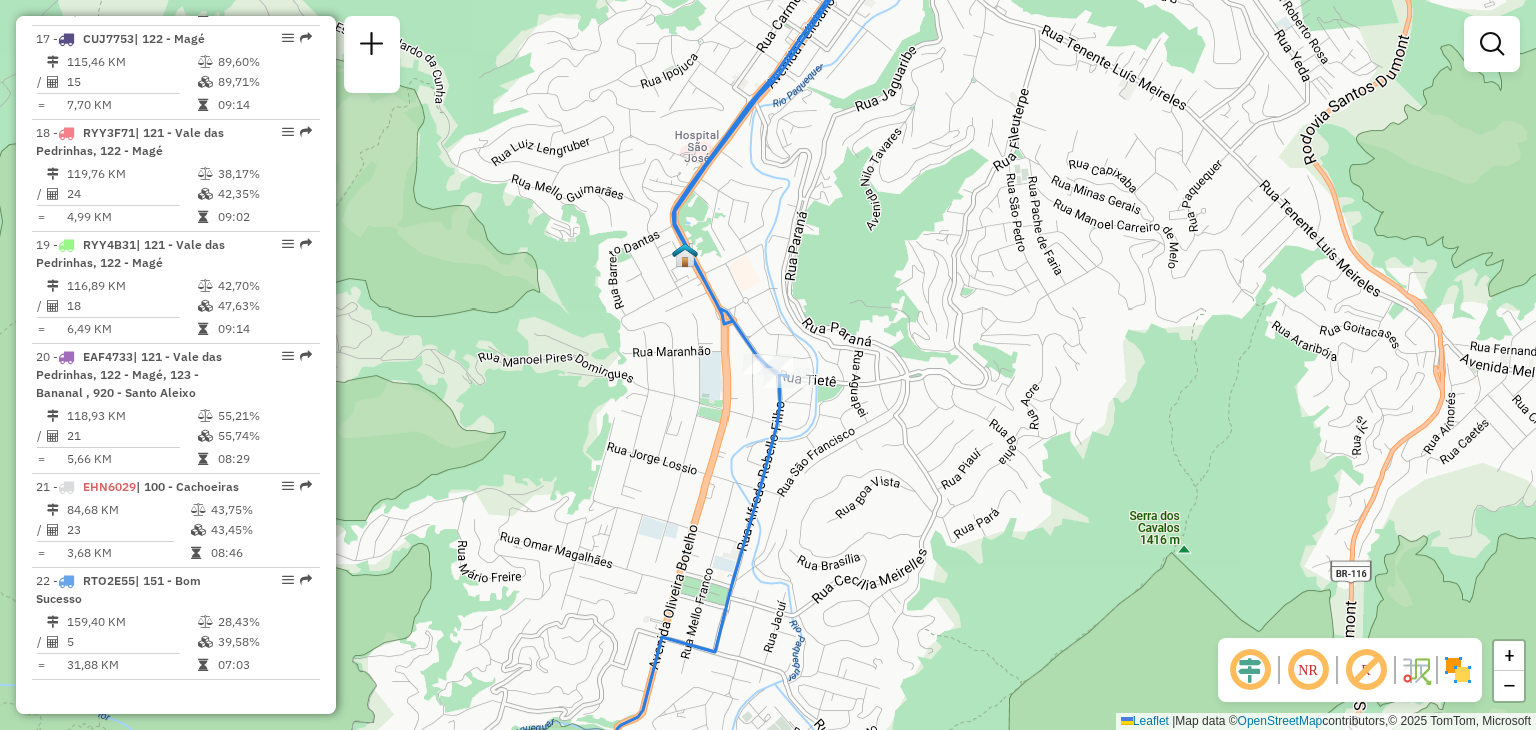 drag, startPoint x: 853, startPoint y: 305, endPoint x: 907, endPoint y: 574, distance: 274.36655 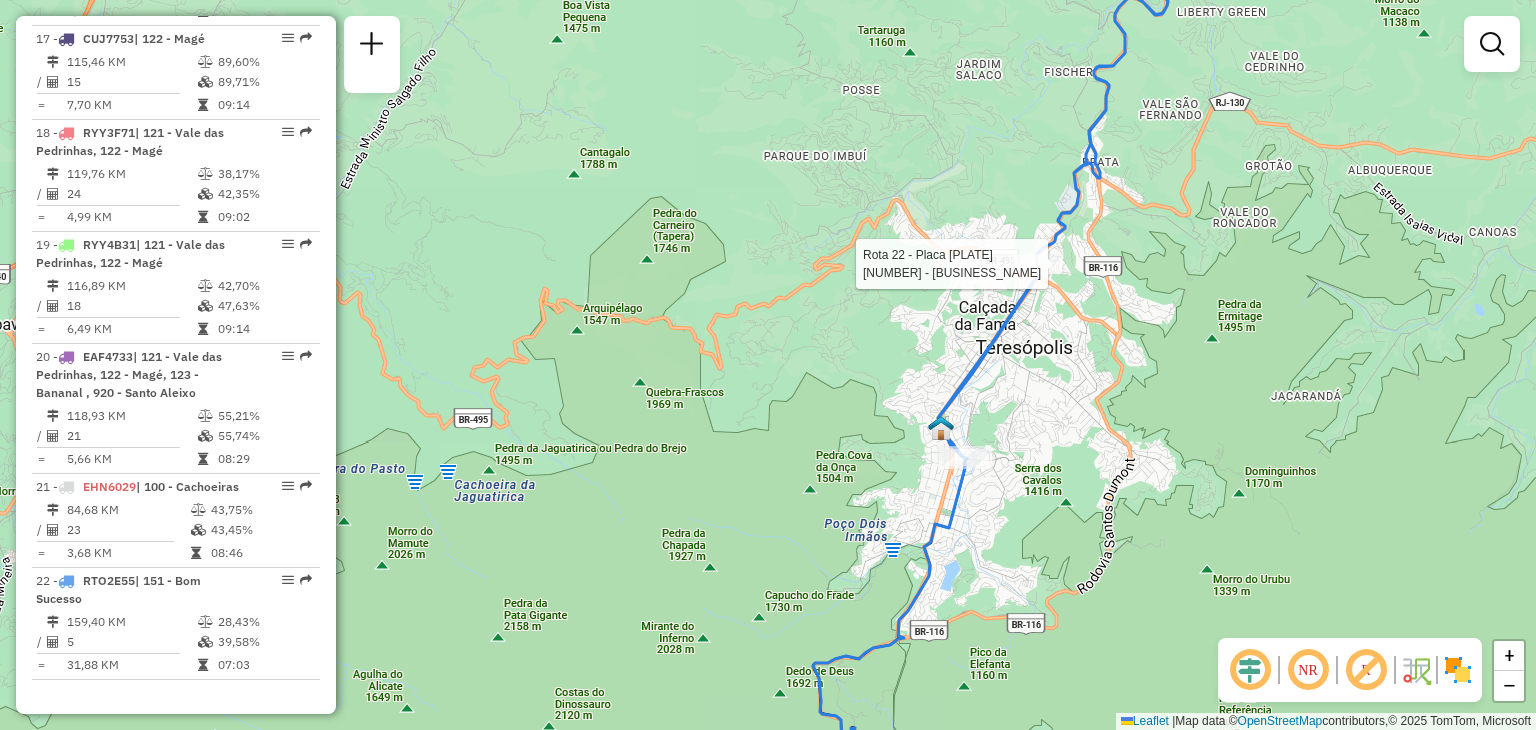 click 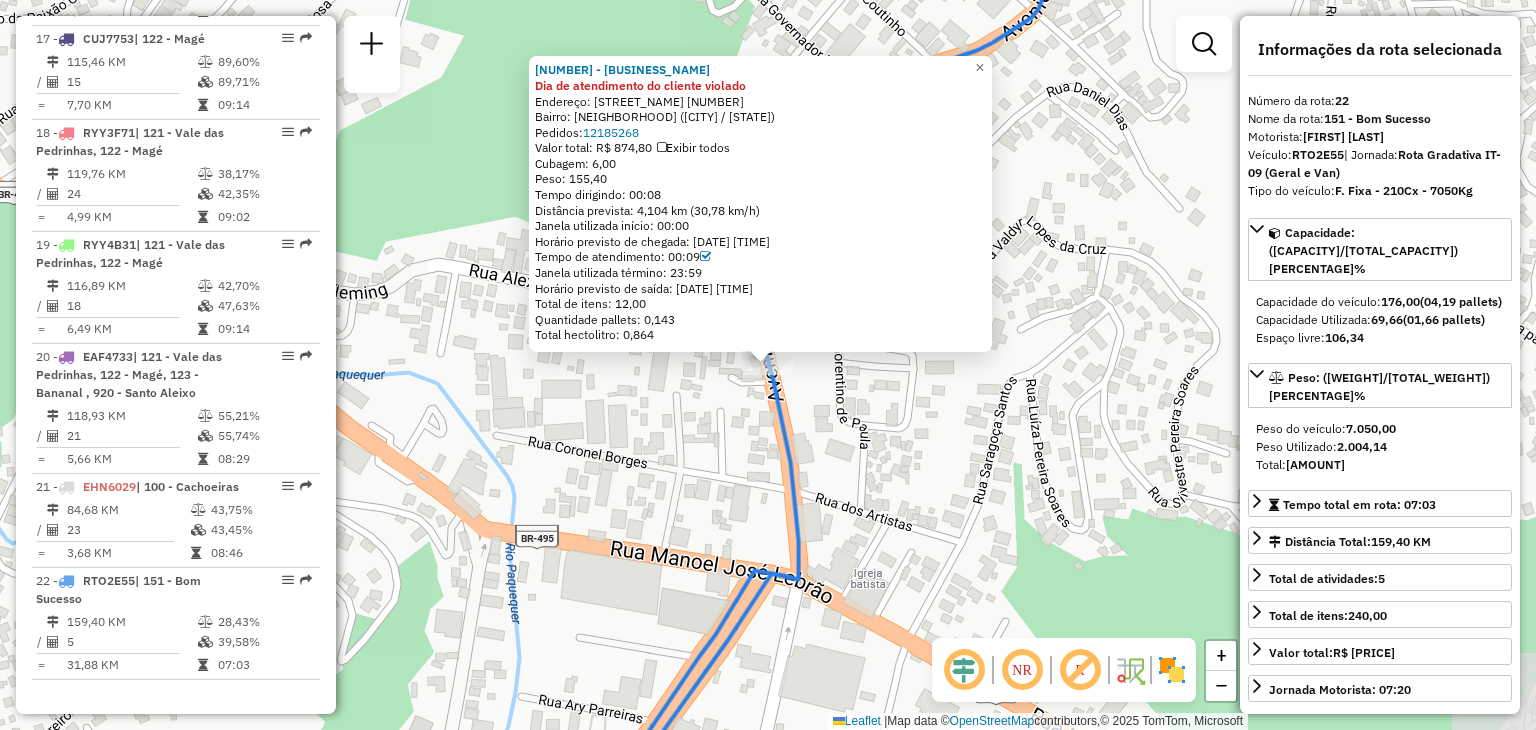 click on "Dia de atendimento do cliente violado  Endereço:  [STREET_NAME] [NUMBER]   Bairro: [NEIGHBORHOOD] ([CITY] / [STATE])   Pedidos:  [NUMBER]   Valor total: [CURRENCY] [PRICE]   Exibir todos   Cubagem: [PRICE]  Peso: [PRICE]  Tempo dirigindo: [TIME]   Distância prevista: [PRICE] km ([PRICE] km/h)   Janela utilizada início: [TIME]   Horário previsto de chegada: [DATE] [TIME]   Tempo de atendimento: [TIME]   Janela utilizada término: [TIME]   Horário previsto de saída: [DATE] [TIME]   Total de itens: [PRICE]   Quantidade pallets: [PRICE]   Total hectolitro: [PRICE]  × Janela de atendimento Grade de atendimento Capacidade Transportadoras Veículos Cliente Pedidos  Rotas Selecione os dias de semana para filtrar as janelas de atendimento  Seg   Ter   Qua   Qui   Sex   Sáb   Dom  Informe o período da janela de atendimento: De: Até:  Filtrar exatamente a janela do cliente  Considerar janela de atendimento padrão  Selecione os dias de semana para filtrar as grades de atendimento  Seg   Ter   Qua   Qui  De:" 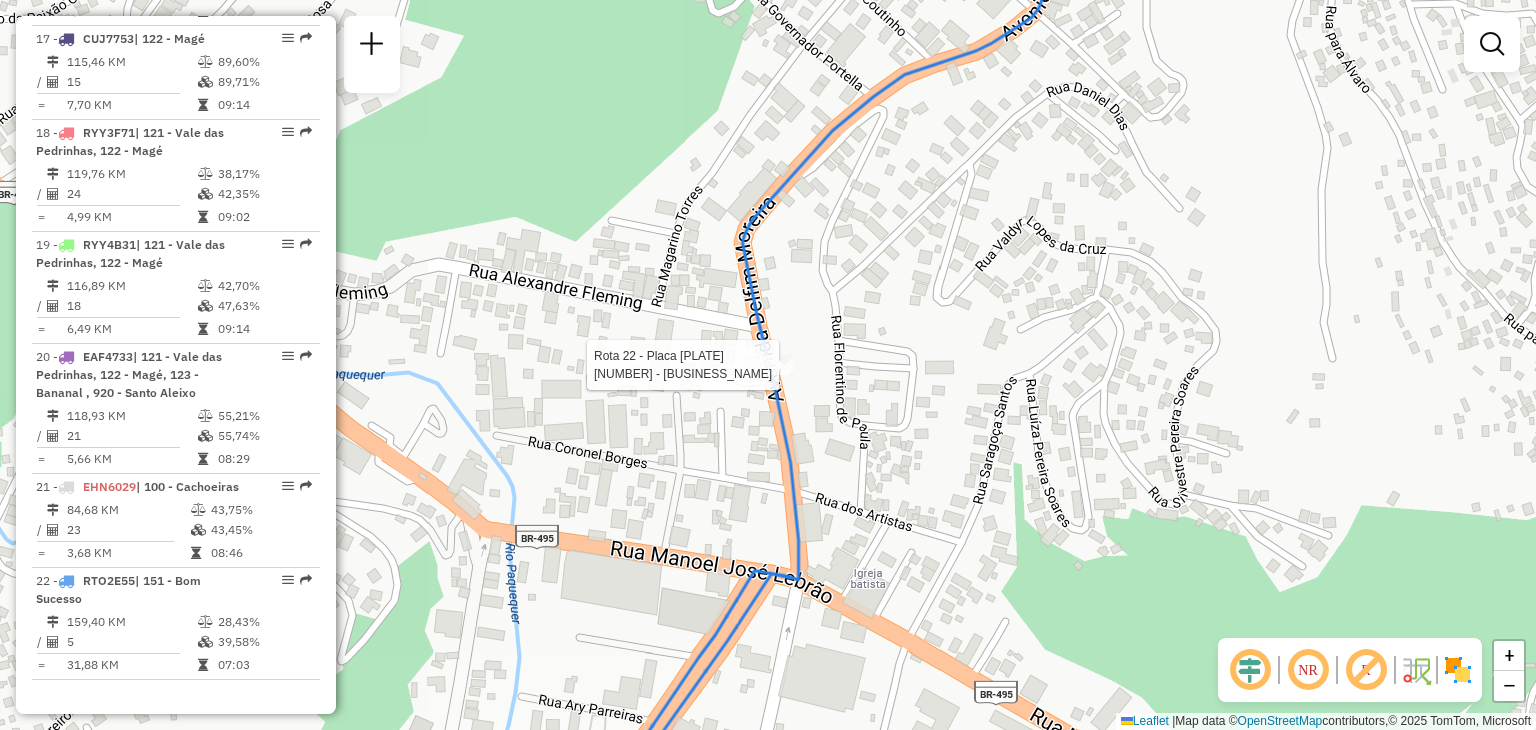 select on "**********" 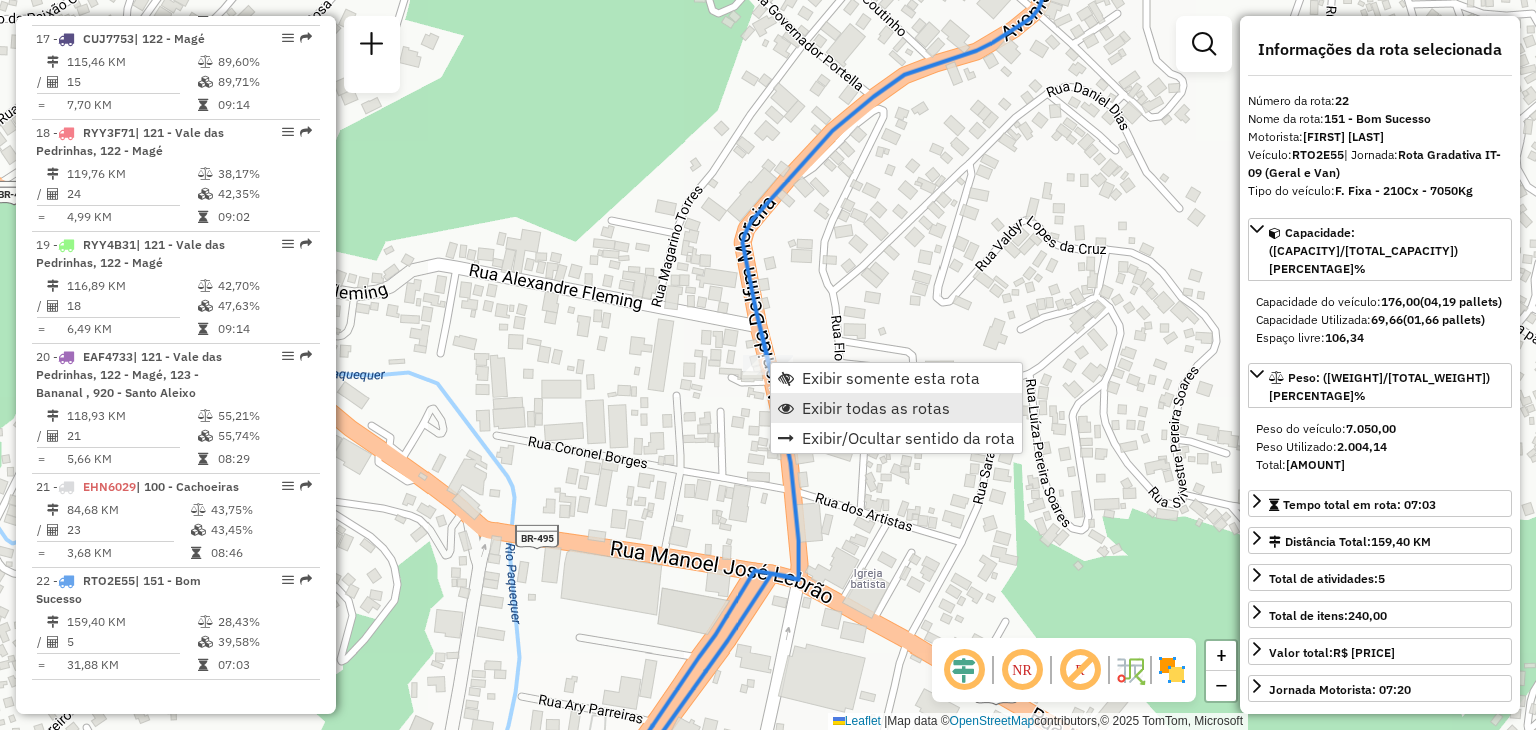 click on "Exibir todas as rotas" at bounding box center (876, 408) 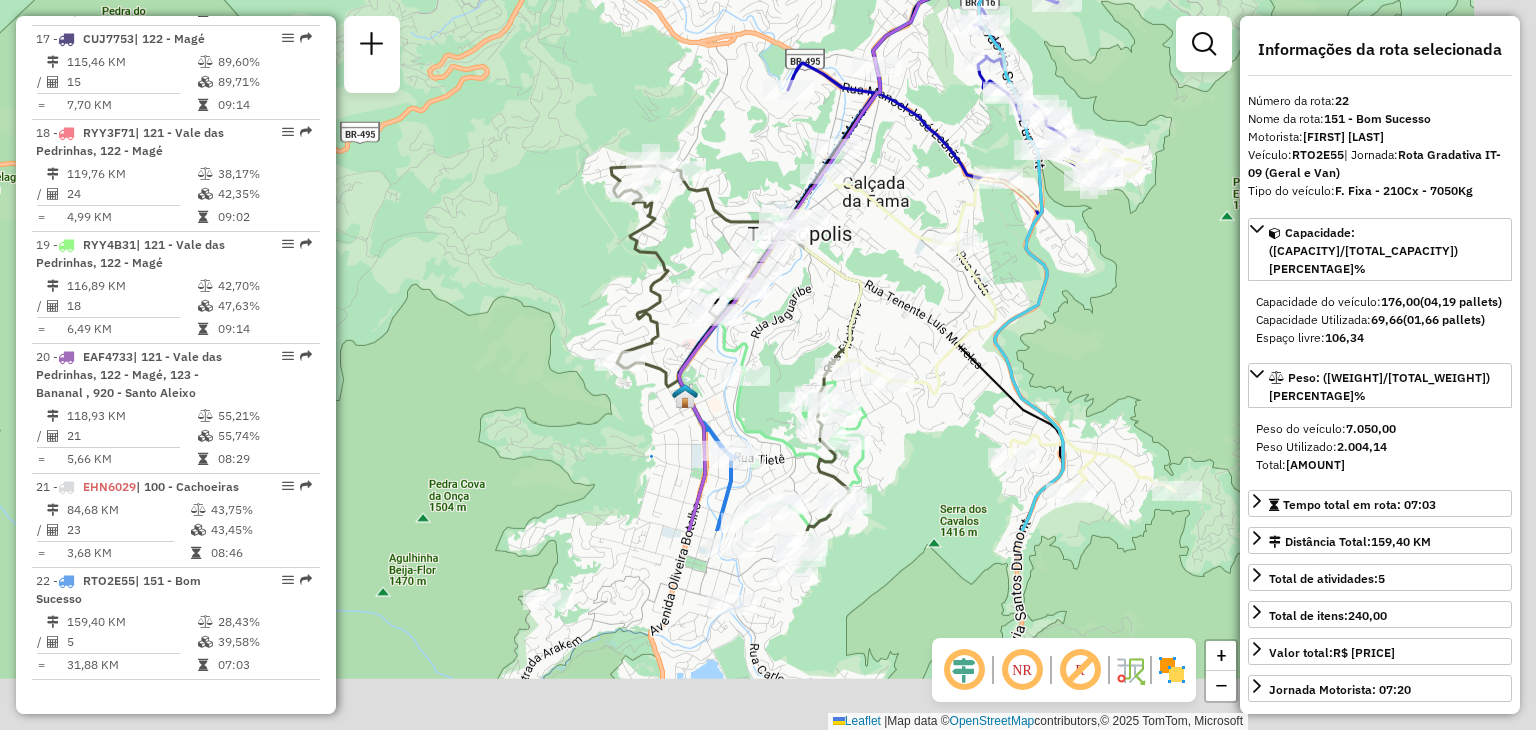 drag, startPoint x: 742, startPoint y: 345, endPoint x: 676, endPoint y: 93, distance: 260.4995 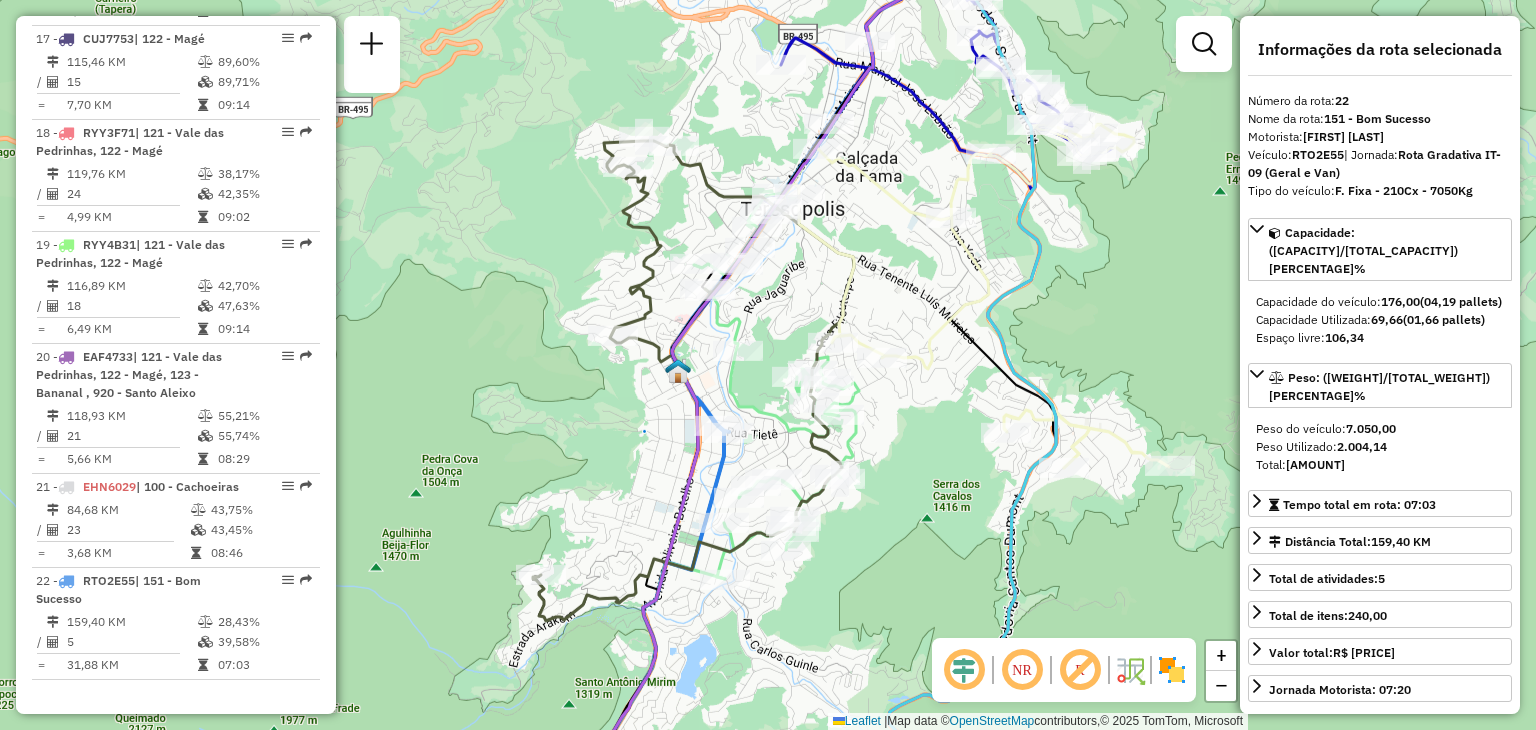 drag, startPoint x: 908, startPoint y: 269, endPoint x: 900, endPoint y: 301, distance: 32.984844 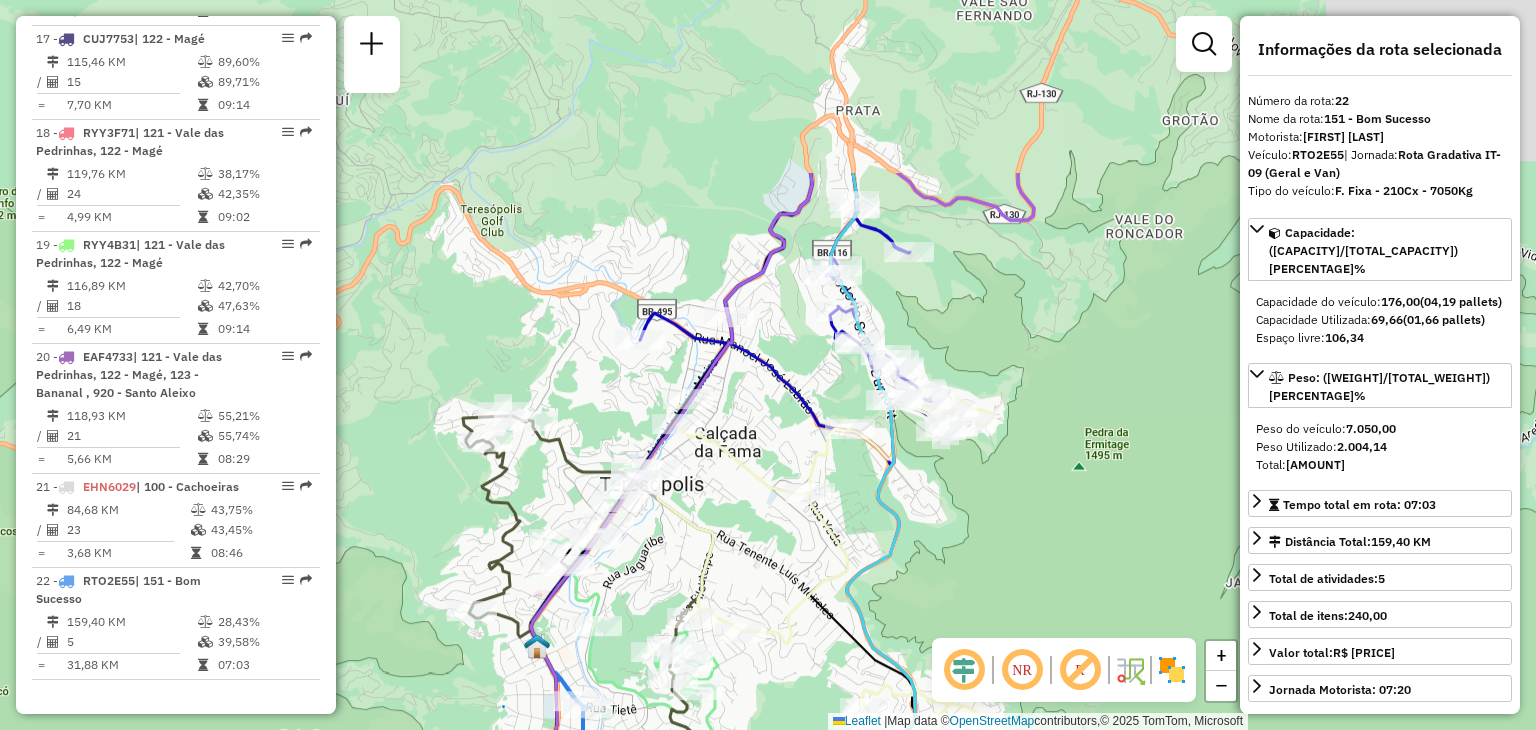 drag, startPoint x: 903, startPoint y: 208, endPoint x: 765, endPoint y: 409, distance: 243.81345 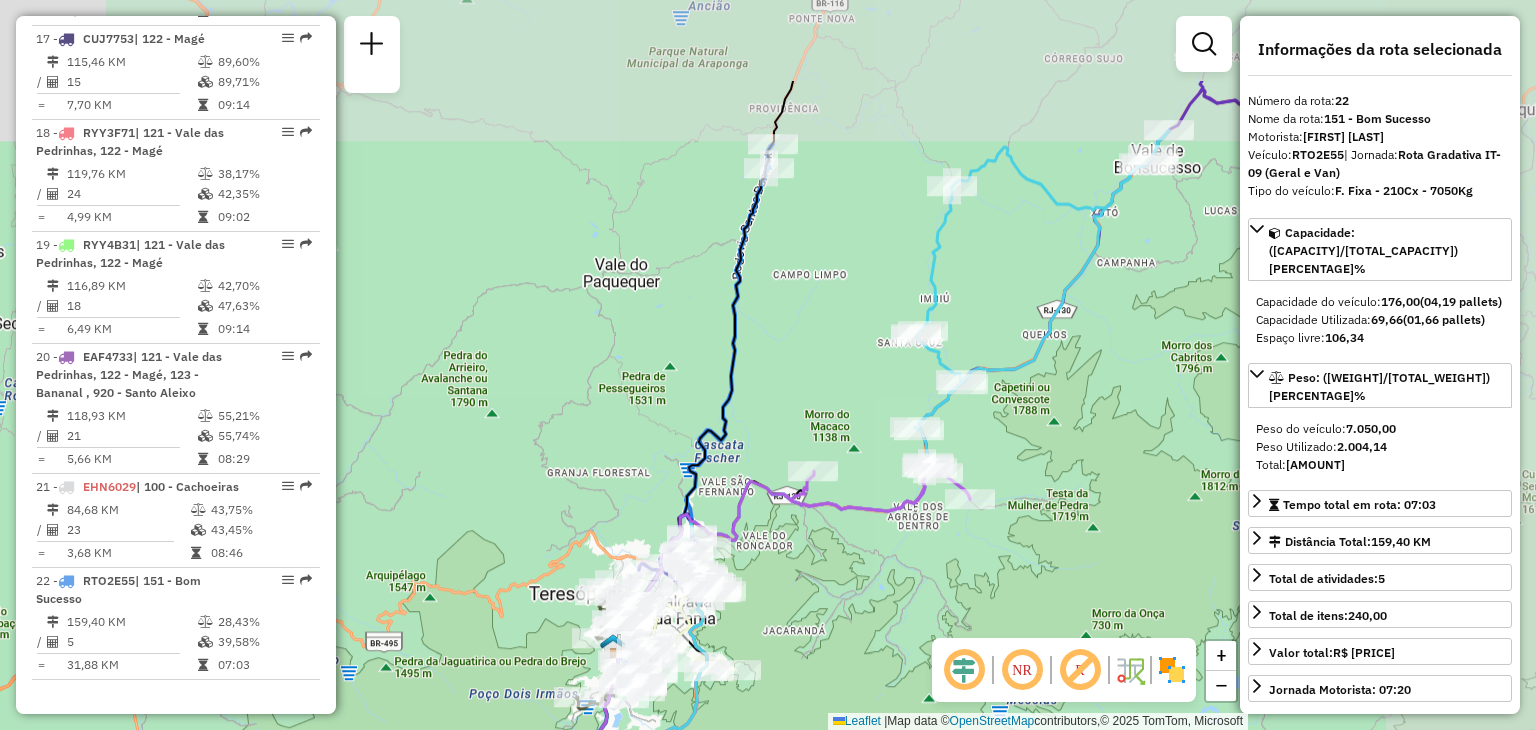 drag, startPoint x: 1139, startPoint y: 351, endPoint x: 882, endPoint y: 514, distance: 304.33206 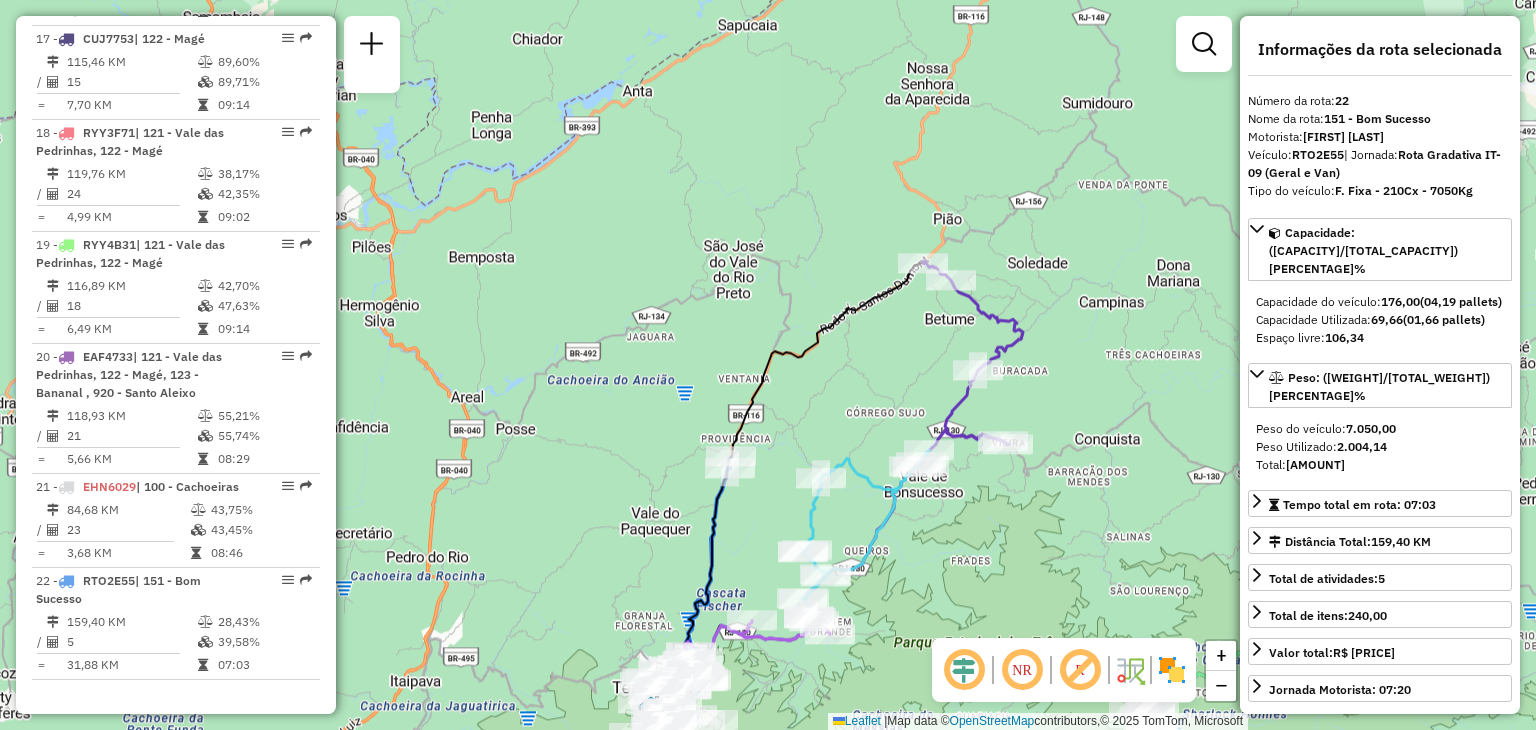 drag, startPoint x: 1164, startPoint y: 361, endPoint x: 960, endPoint y: 546, distance: 275.39246 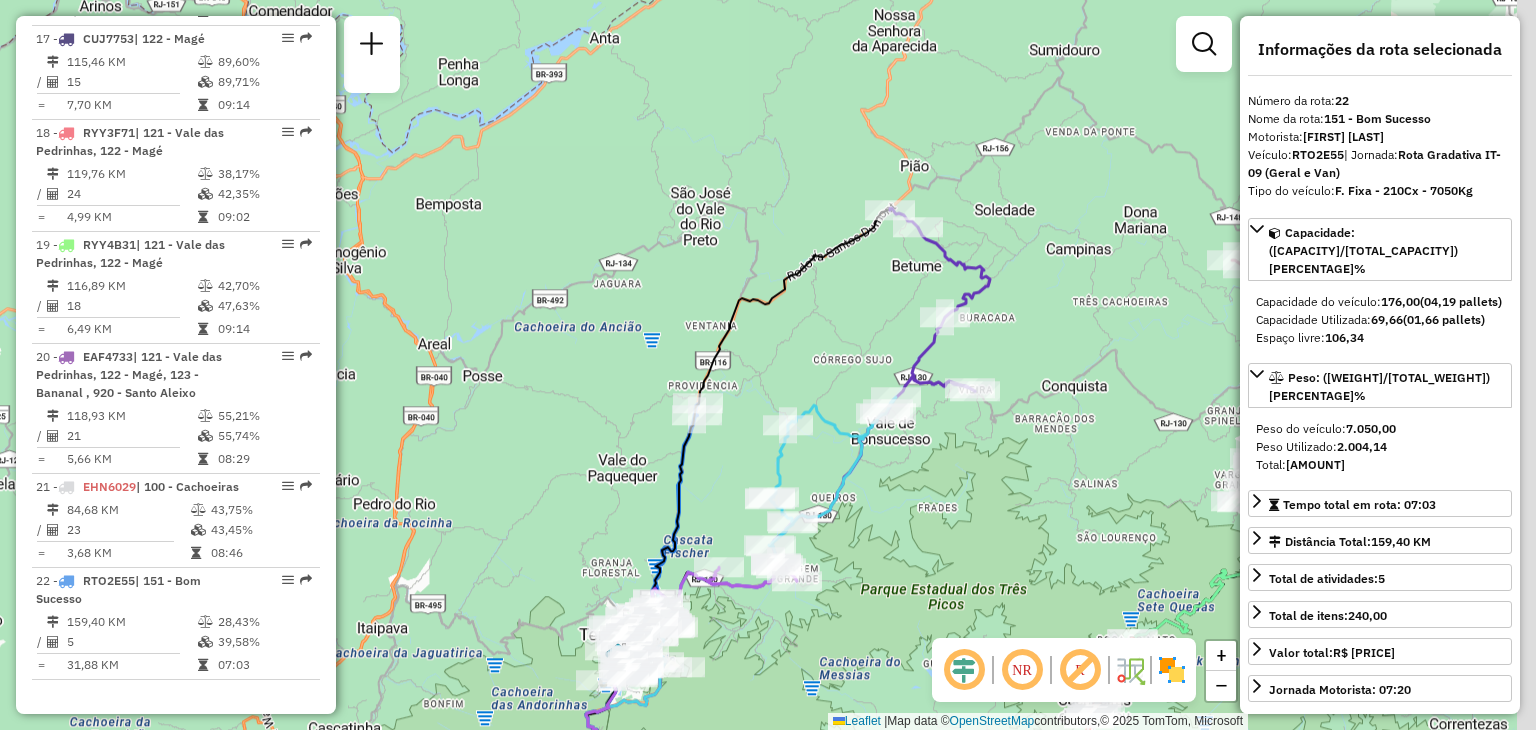 drag, startPoint x: 1005, startPoint y: 569, endPoint x: 820, endPoint y: 392, distance: 256.03516 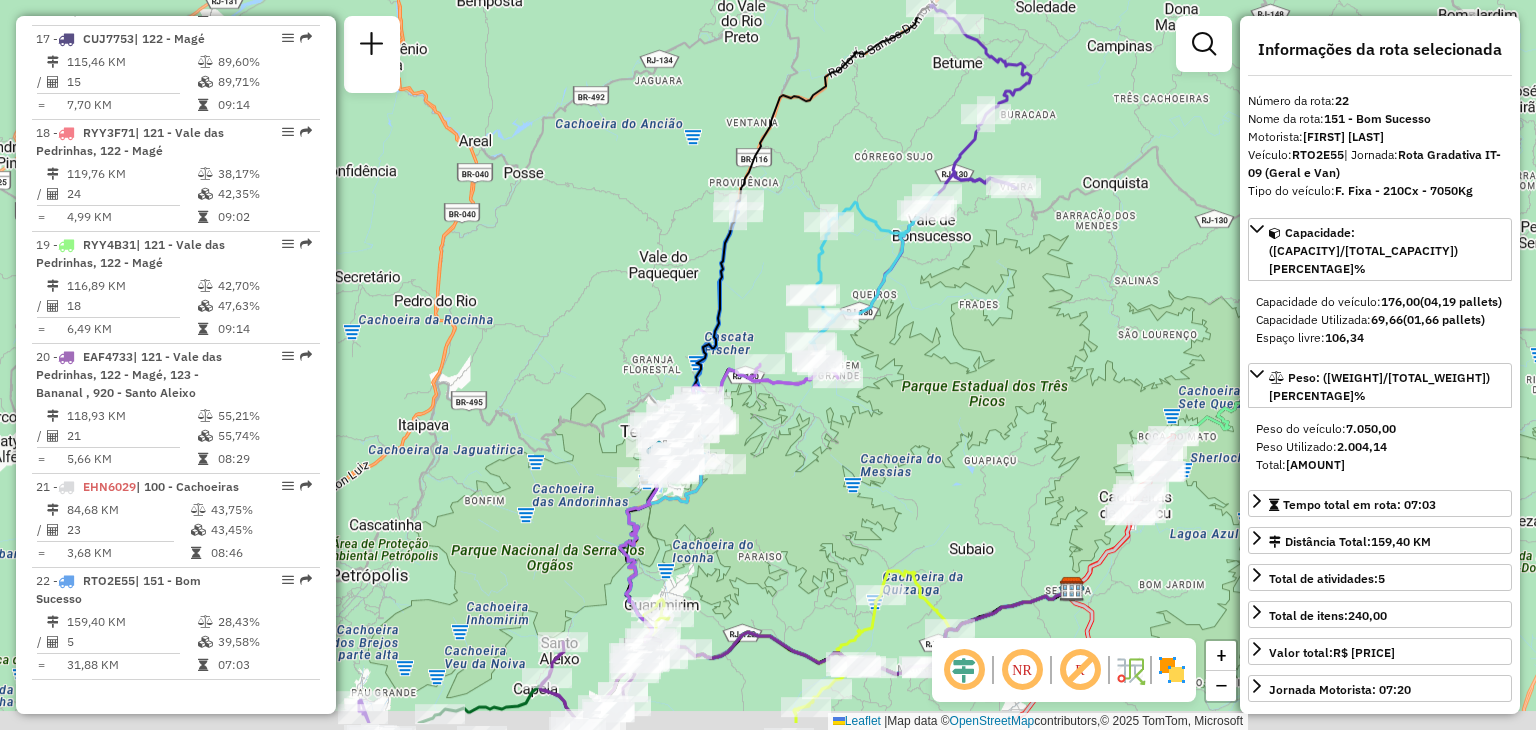 drag, startPoint x: 650, startPoint y: 477, endPoint x: 1078, endPoint y: 260, distance: 479.86768 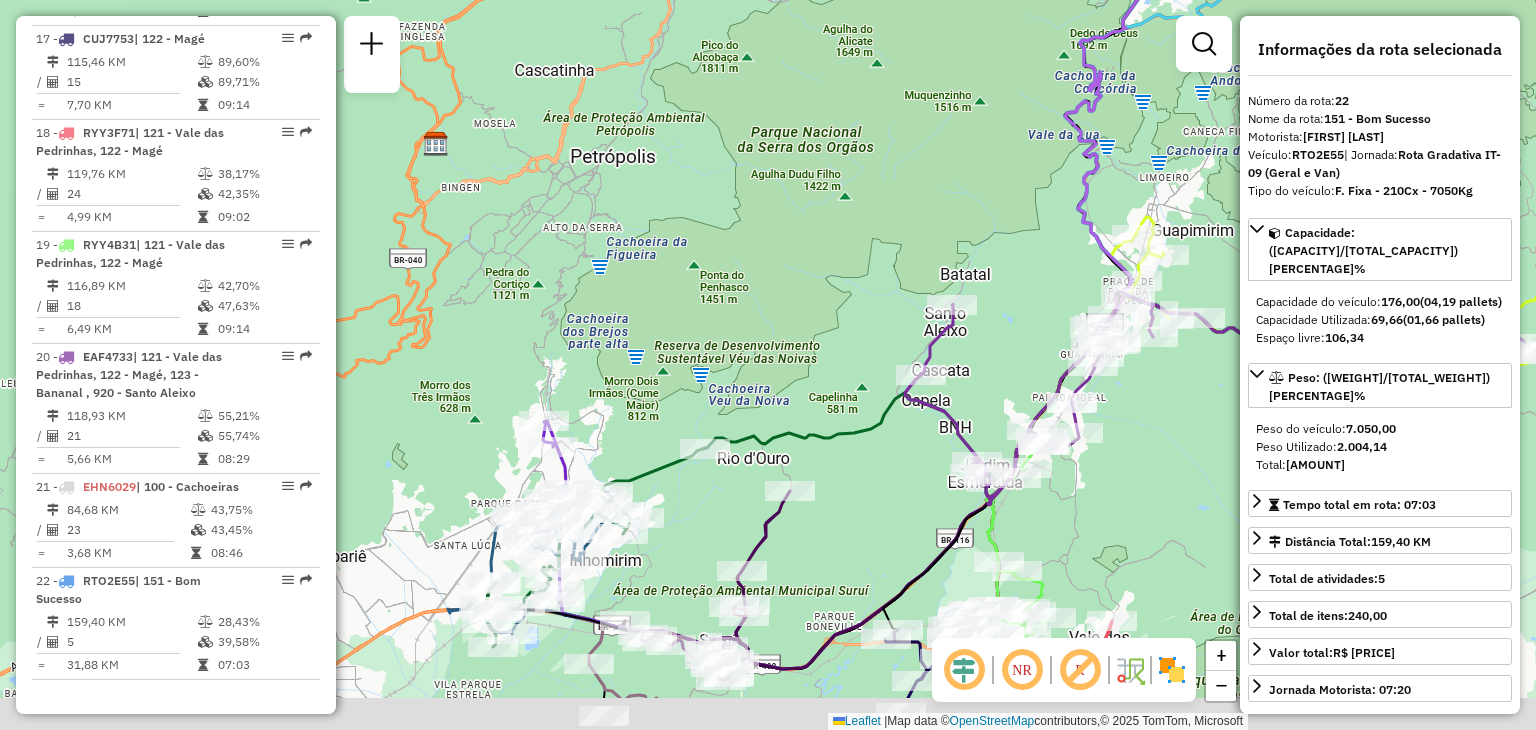 drag, startPoint x: 722, startPoint y: 379, endPoint x: 804, endPoint y: 50, distance: 339.06488 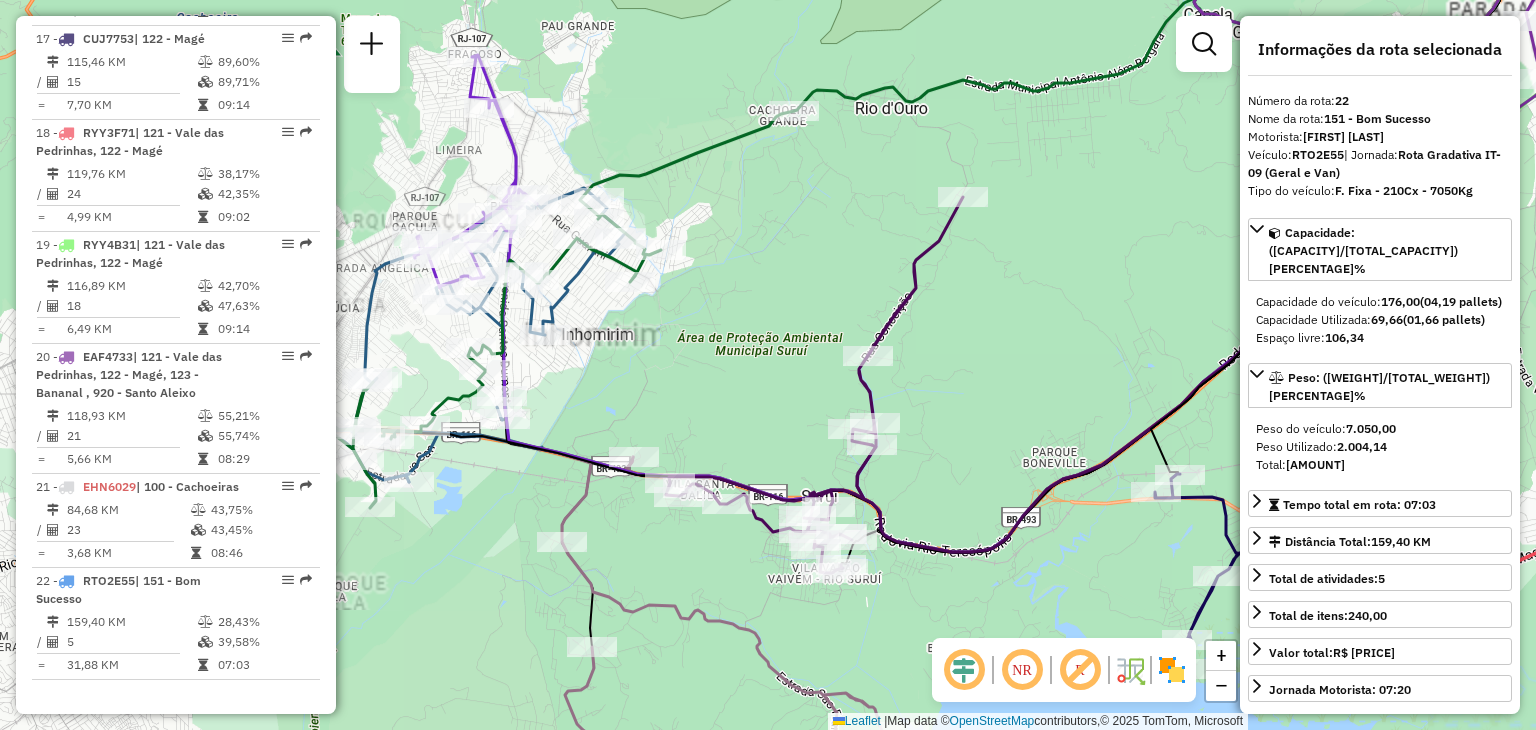 drag, startPoint x: 812, startPoint y: 197, endPoint x: 802, endPoint y: 288, distance: 91.5478 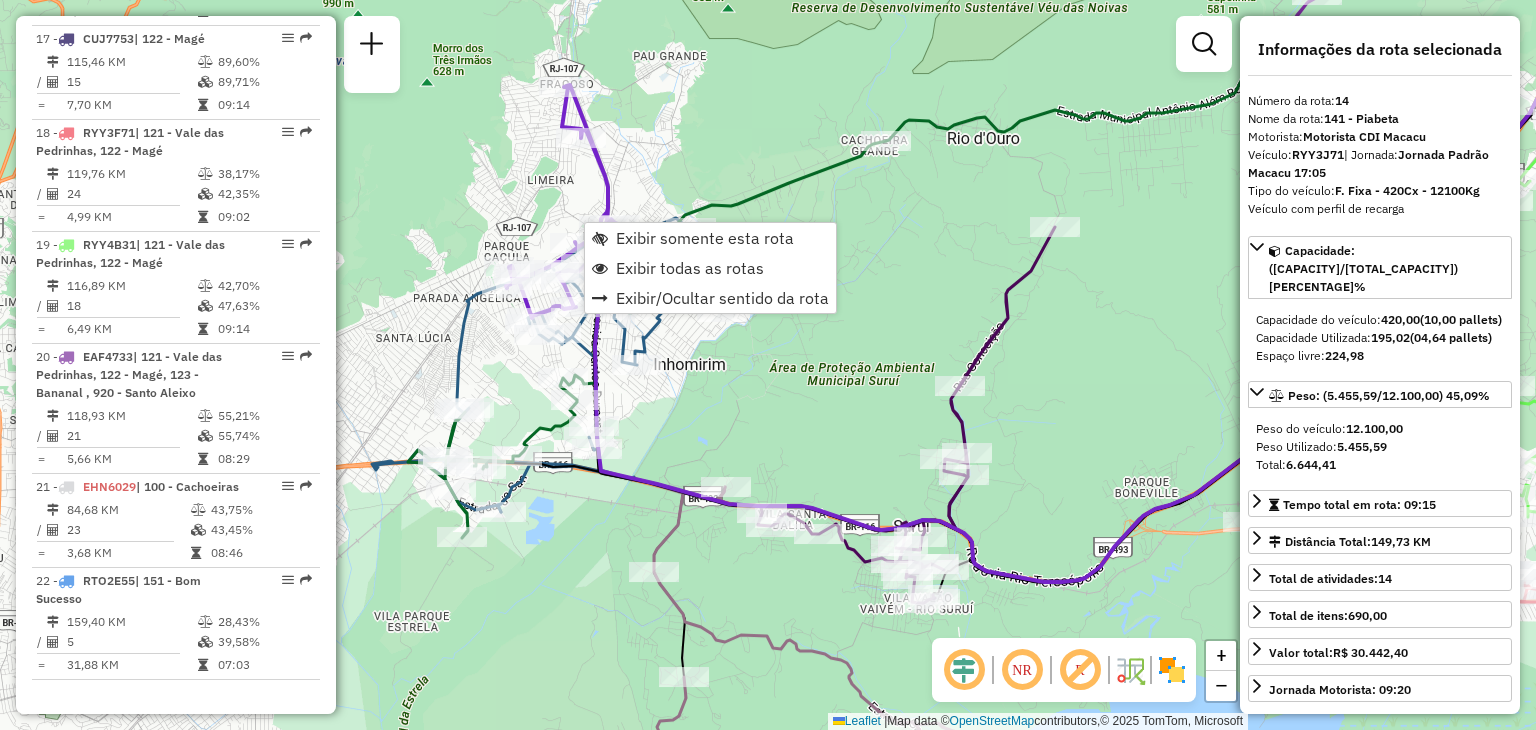 scroll, scrollTop: 2248, scrollLeft: 0, axis: vertical 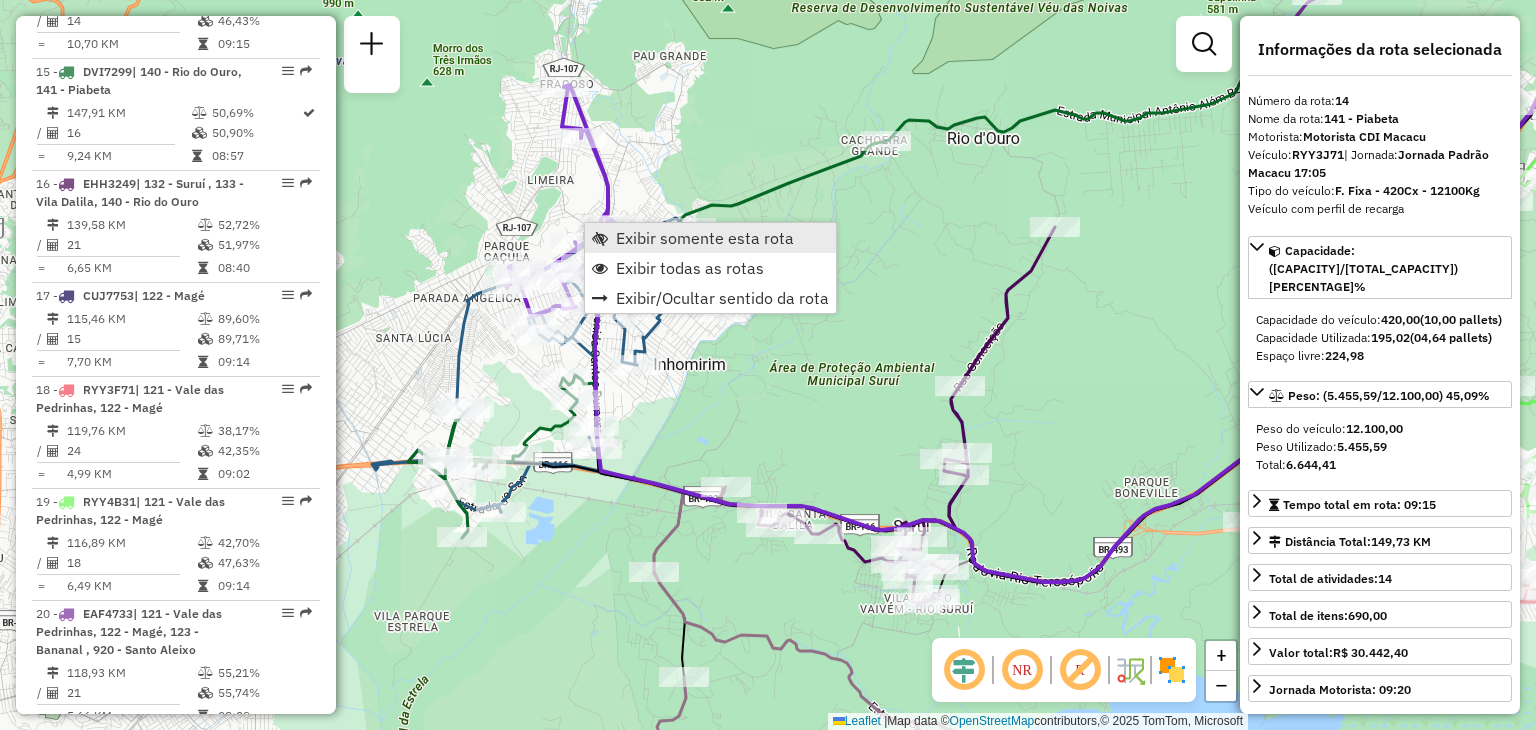 click at bounding box center (600, 238) 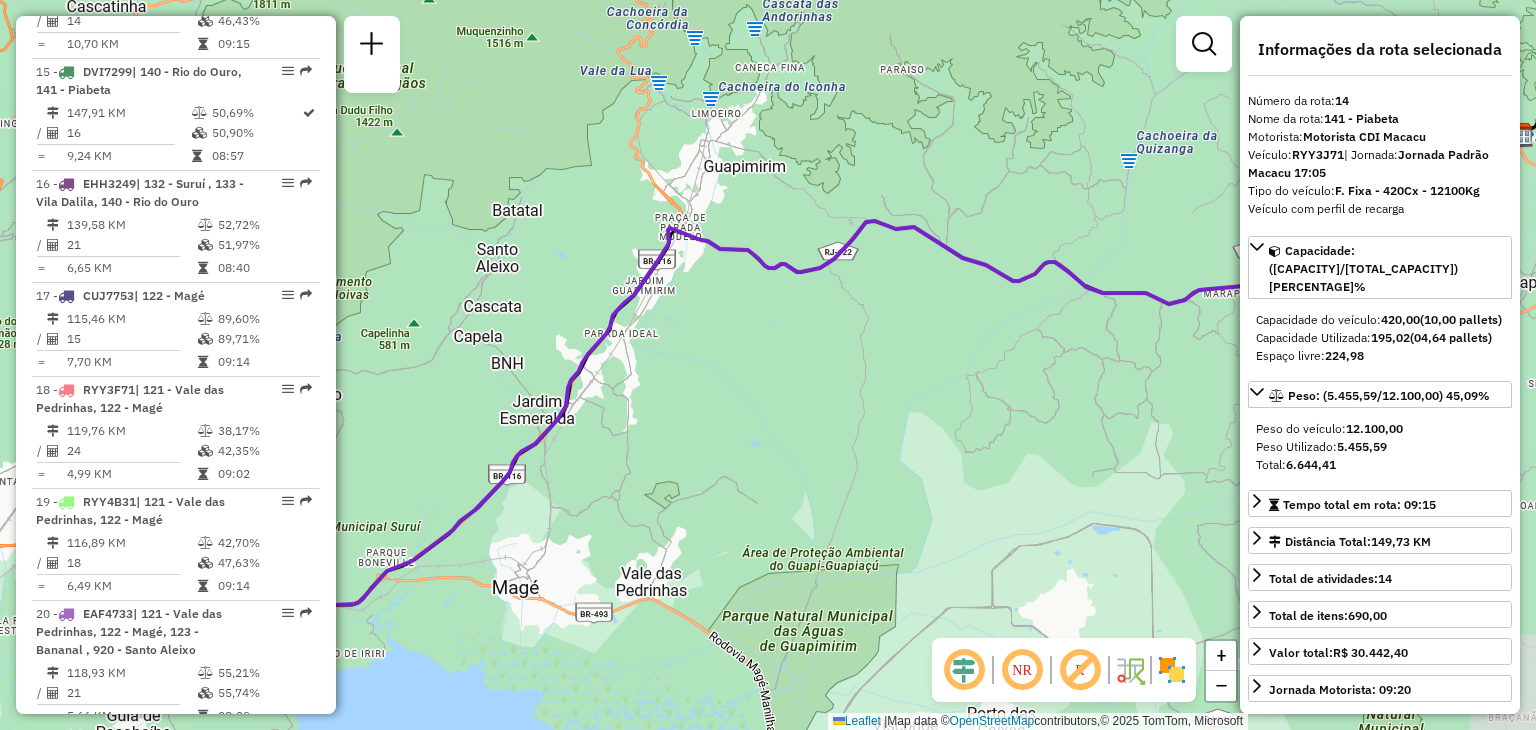 drag, startPoint x: 568, startPoint y: 285, endPoint x: 1046, endPoint y: 190, distance: 487.34894 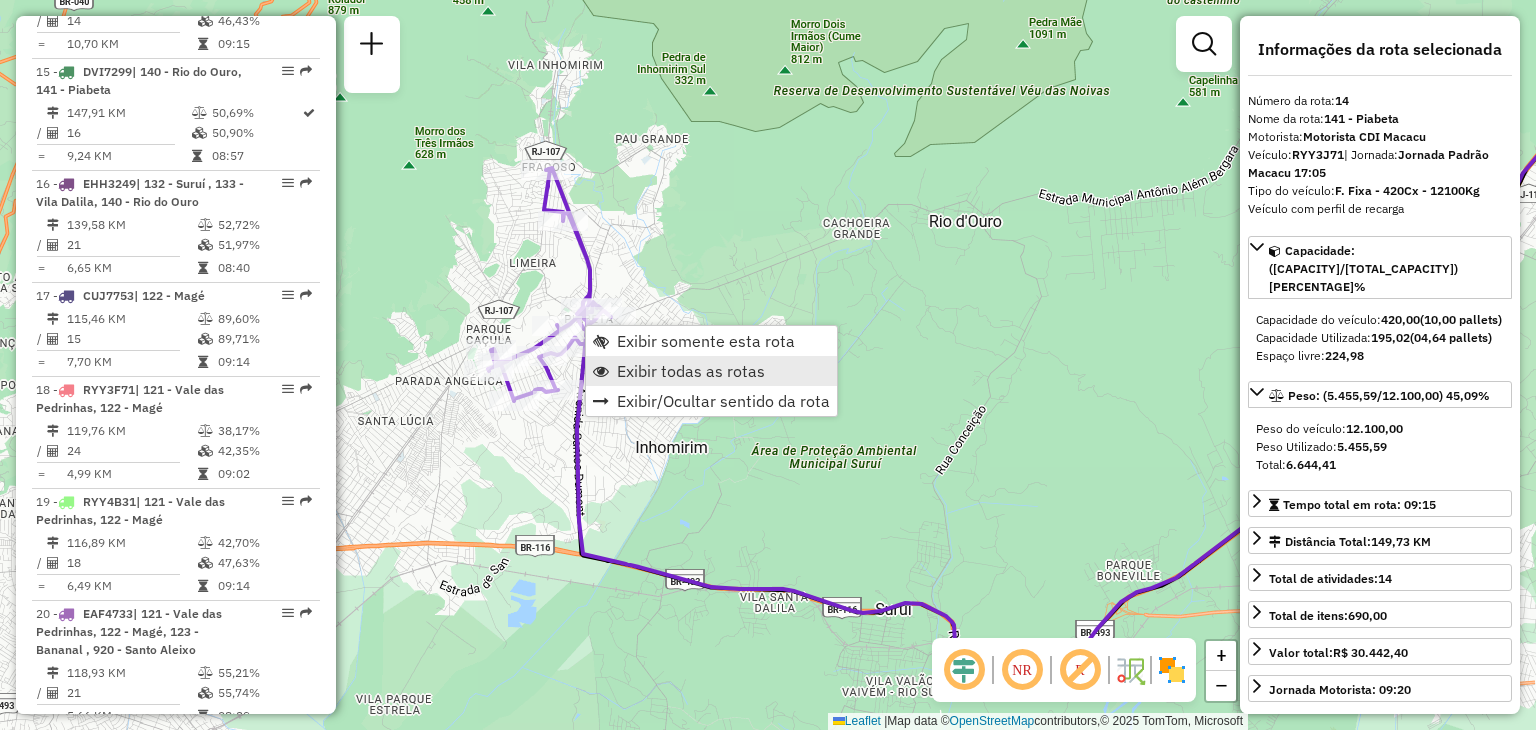 click on "Exibir todas as rotas" at bounding box center [691, 371] 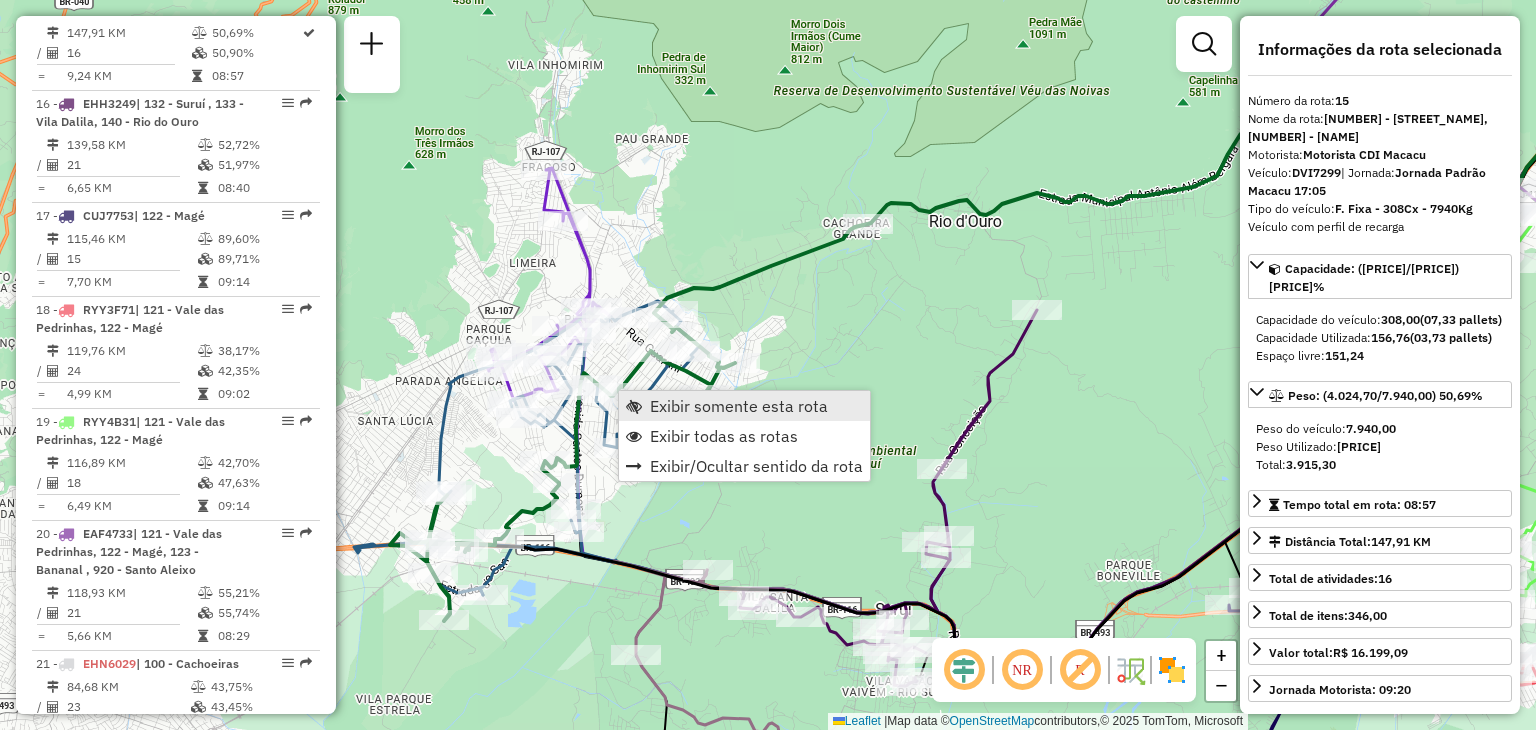scroll, scrollTop: 2342, scrollLeft: 0, axis: vertical 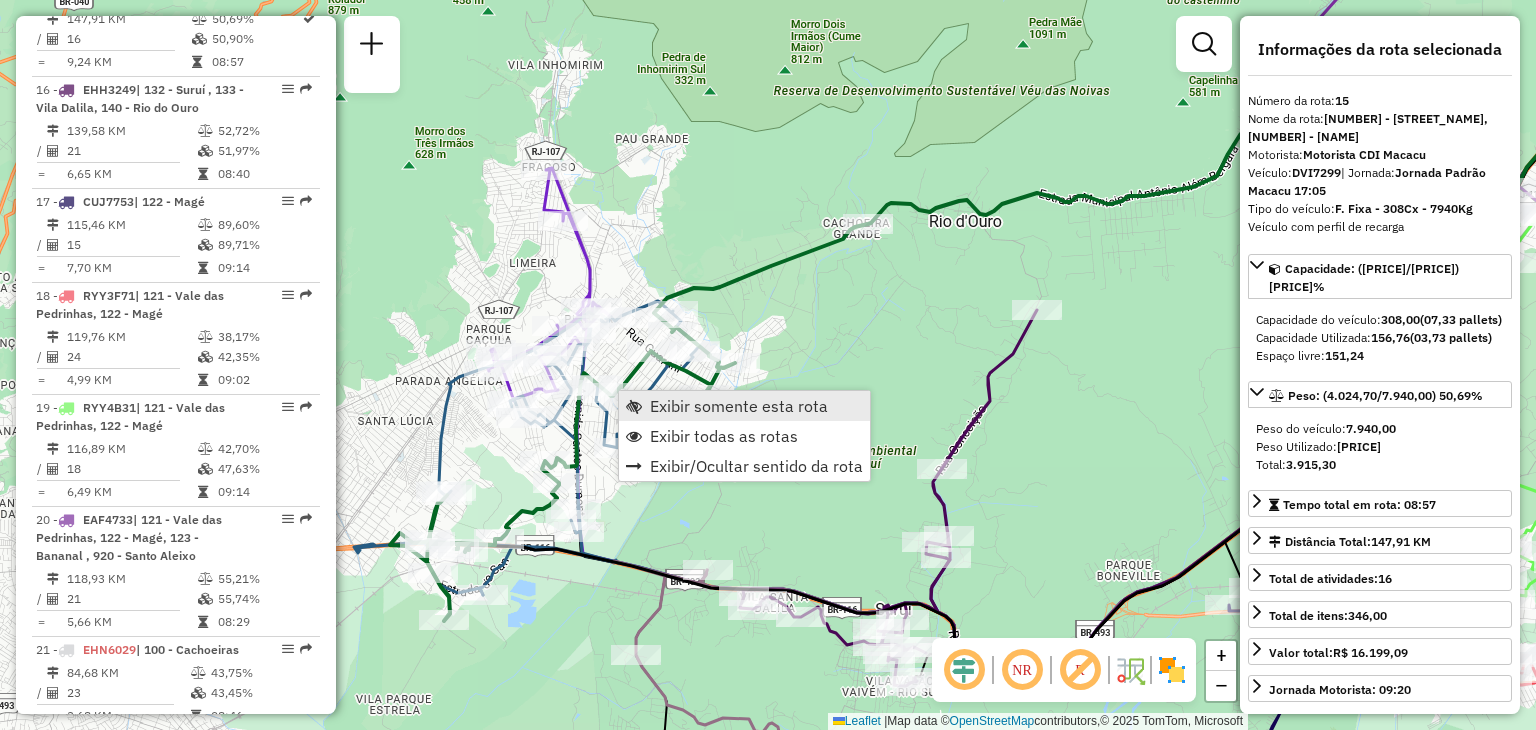 click on "Exibir somente esta rota" at bounding box center (739, 406) 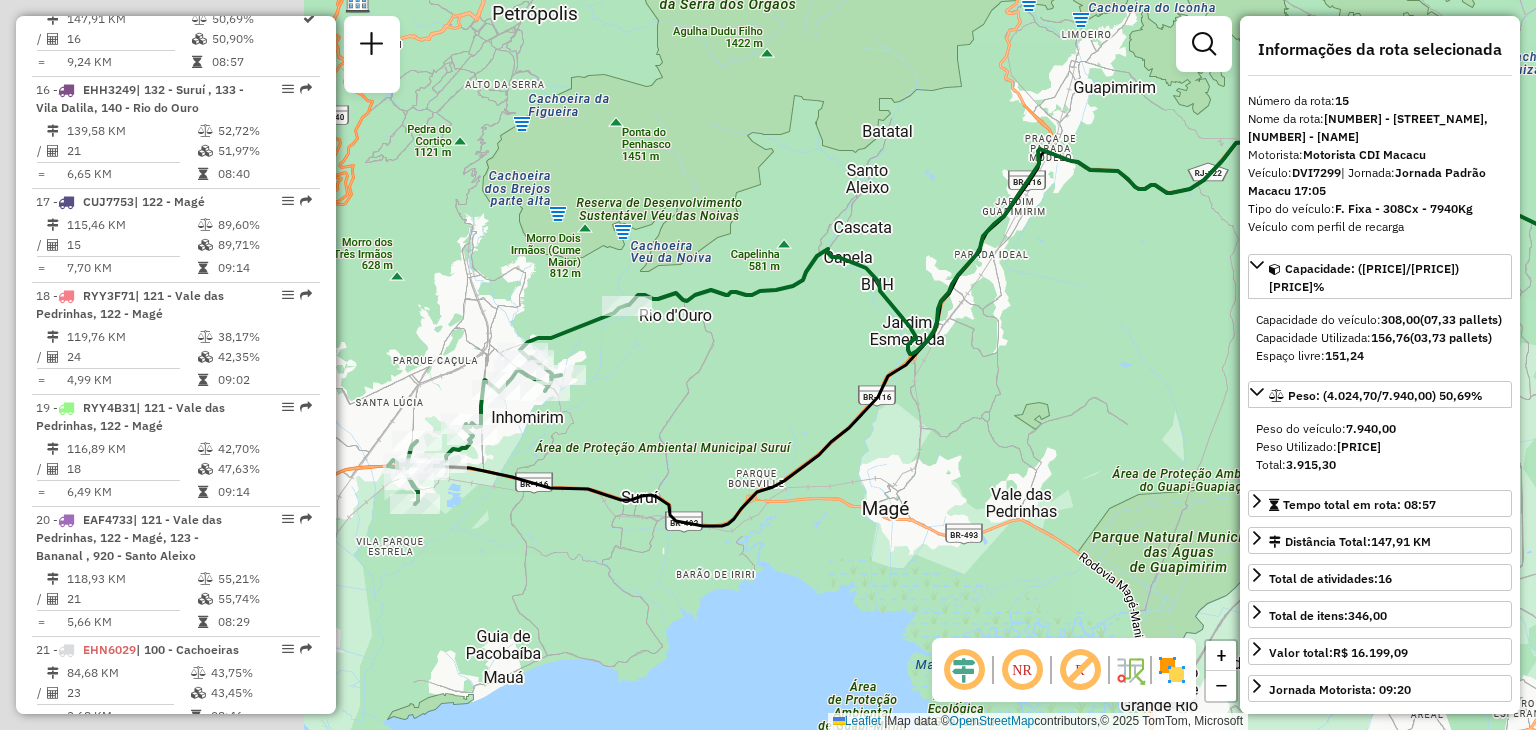 drag, startPoint x: 893, startPoint y: 340, endPoint x: 968, endPoint y: 328, distance: 75.95393 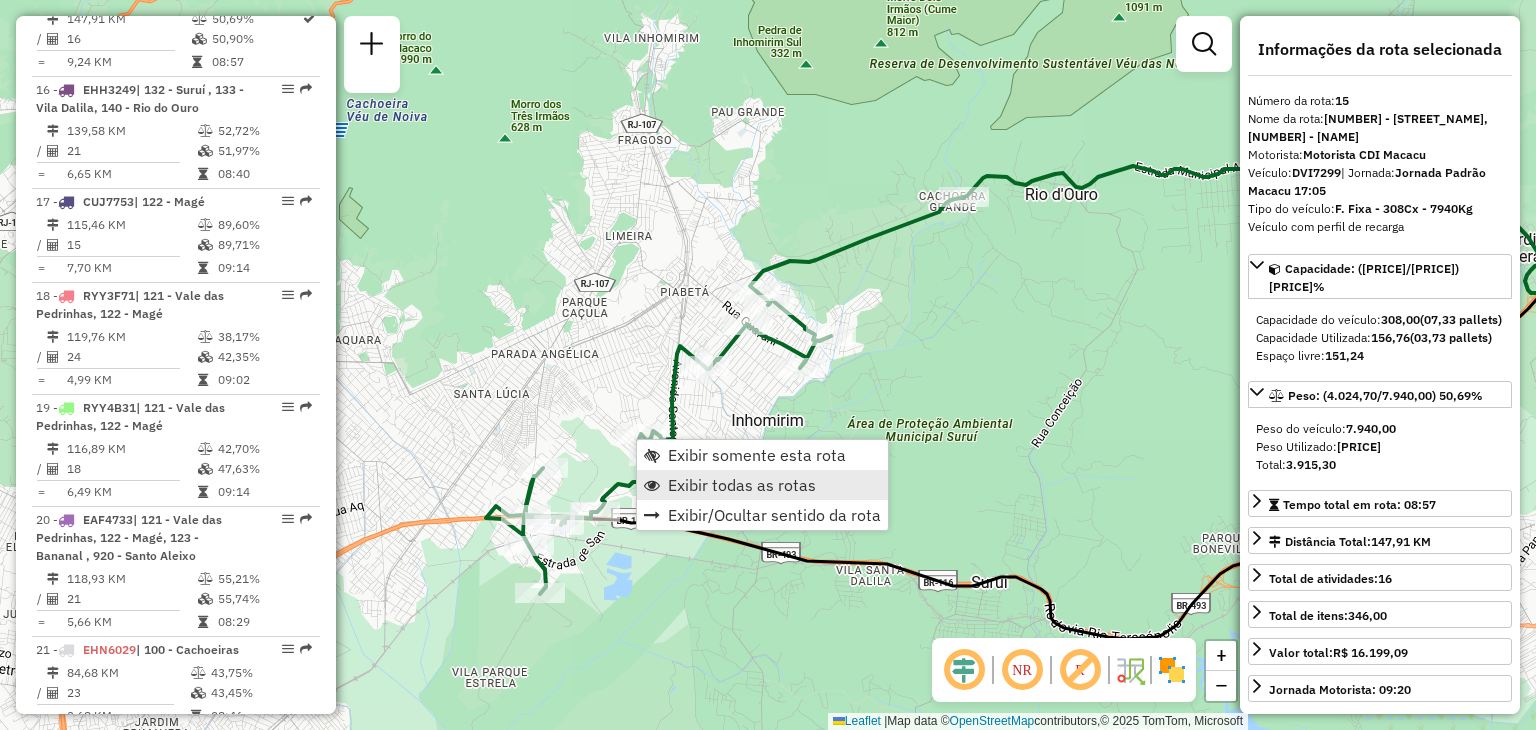 click on "Exibir todas as rotas" at bounding box center (742, 485) 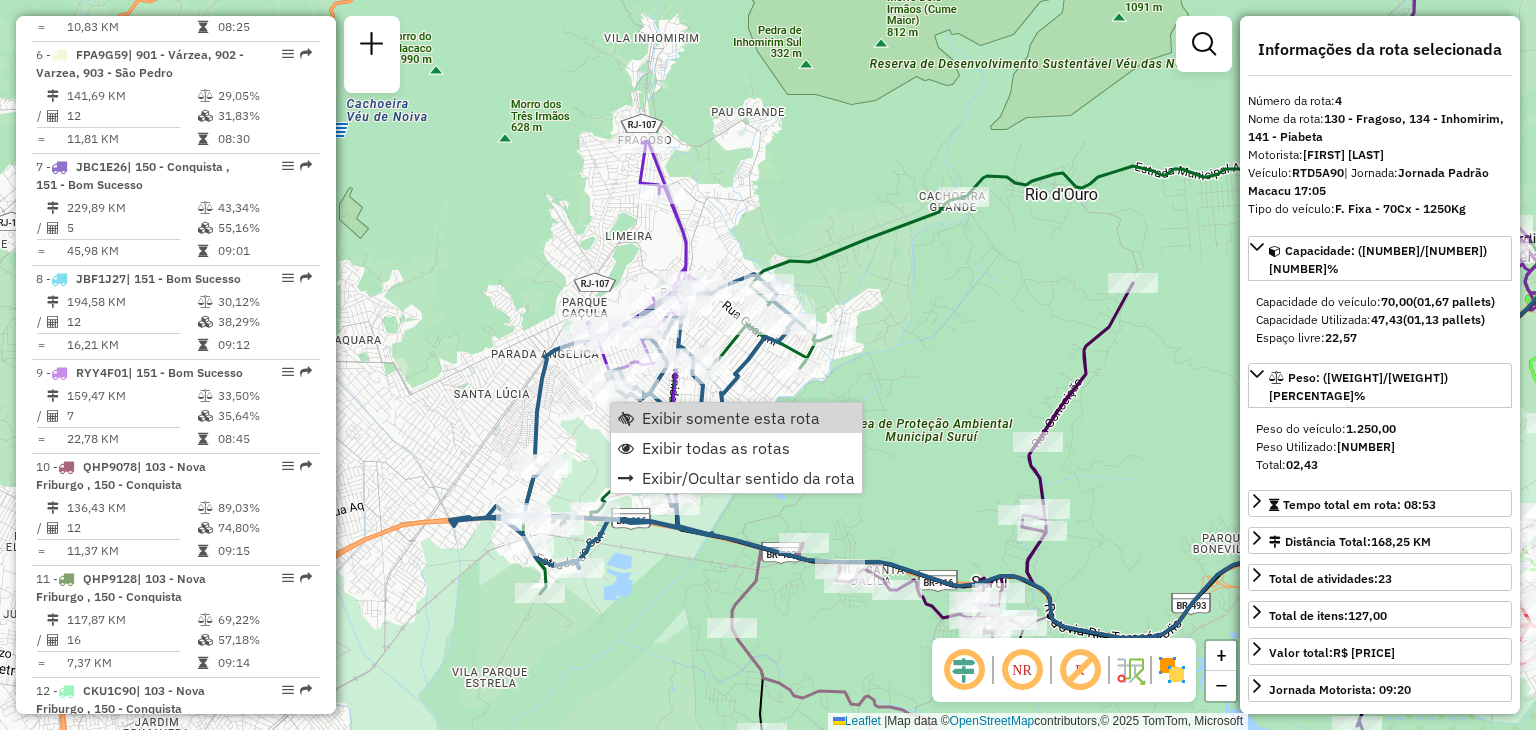 scroll, scrollTop: 1130, scrollLeft: 0, axis: vertical 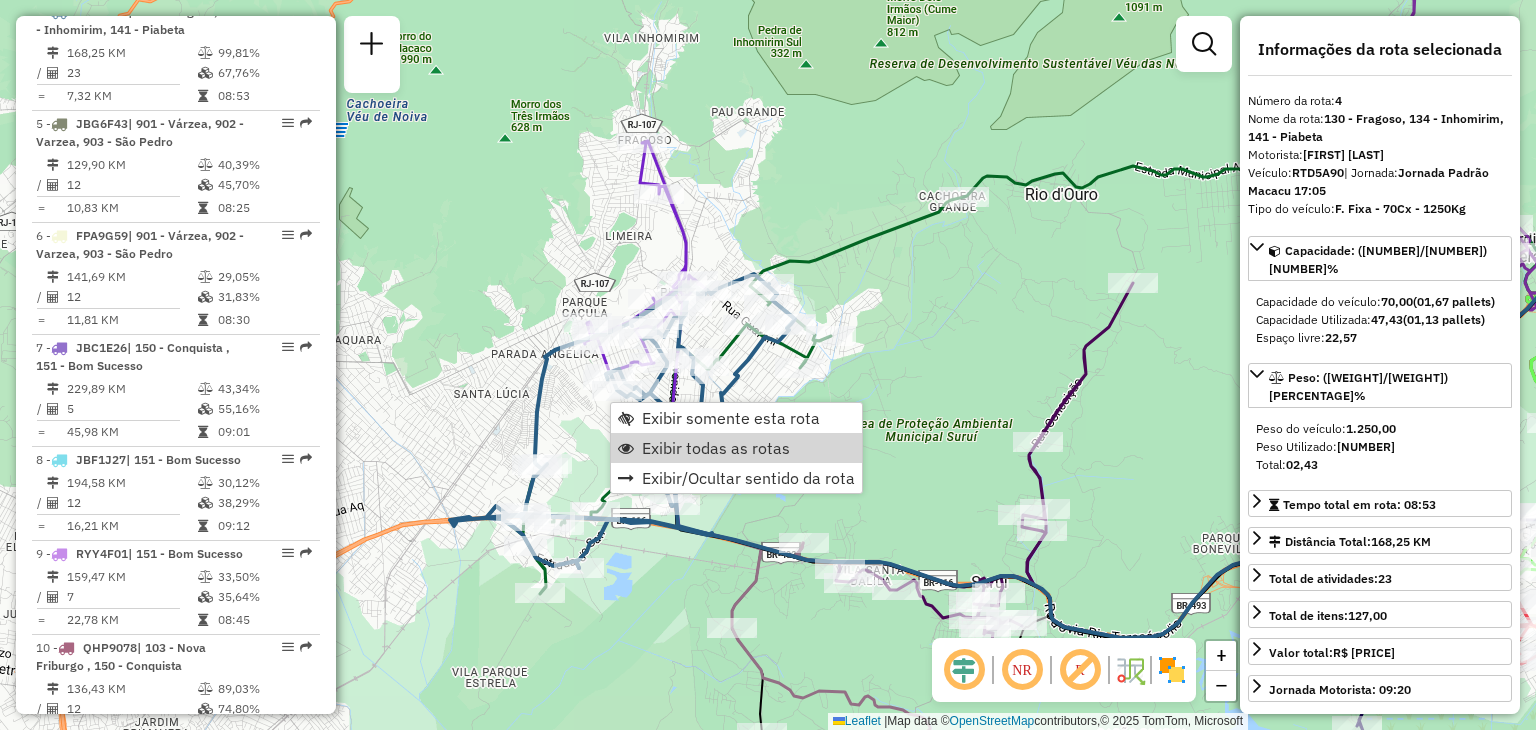 click on "Janela de atendimento Grade de atendimento Capacidade Transportadoras Veículos Cliente Pedidos  Rotas Selecione os dias de semana para filtrar as janelas de atendimento  Seg   Ter   Qua   Qui   Sex   Sáb   Dom  Informe o período da janela de atendimento: De: Até:  Filtrar exatamente a janela do cliente  Considerar janela de atendimento padrão  Selecione os dias de semana para filtrar as grades de atendimento  Seg   Ter   Qua   Qui   Sex   Sáb   Dom   Considerar clientes sem dia de atendimento cadastrado  Clientes fora do dia de atendimento selecionado Filtrar as atividades entre os valores definidos abaixo:  Peso mínimo:   Peso máximo:   Cubagem mínima:   Cubagem máxima:   De:   Até:  Filtrar as atividades entre o tempo de atendimento definido abaixo:  De:   Até:   Considerar capacidade total dos clientes não roteirizados Transportadora: Selecione um ou mais itens Tipo de veículo: Selecione um ou mais itens Veículo: Selecione um ou mais itens Motorista: Selecione um ou mais itens Nome: Rótulo:" 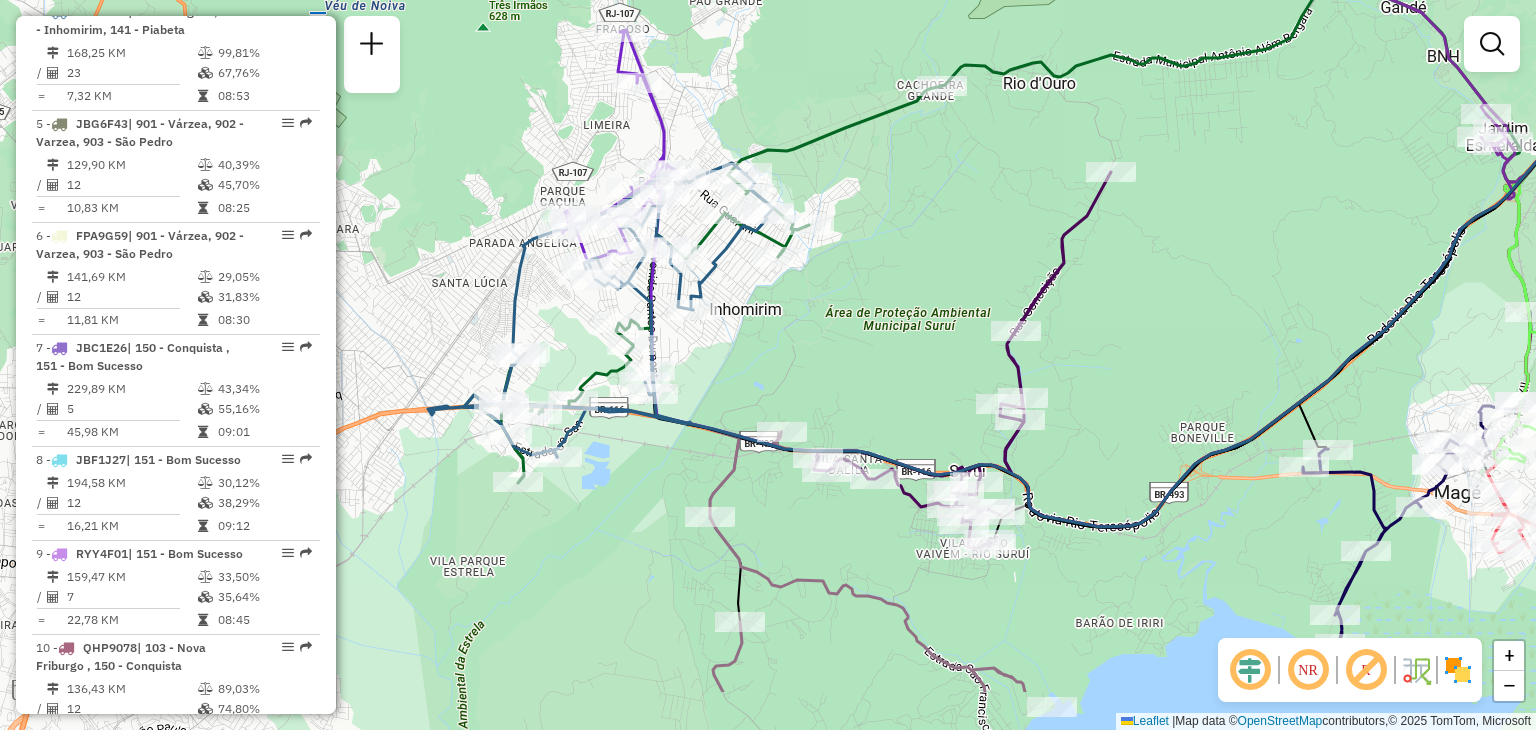 drag, startPoint x: 948, startPoint y: 277, endPoint x: 896, endPoint y: 122, distance: 163.49007 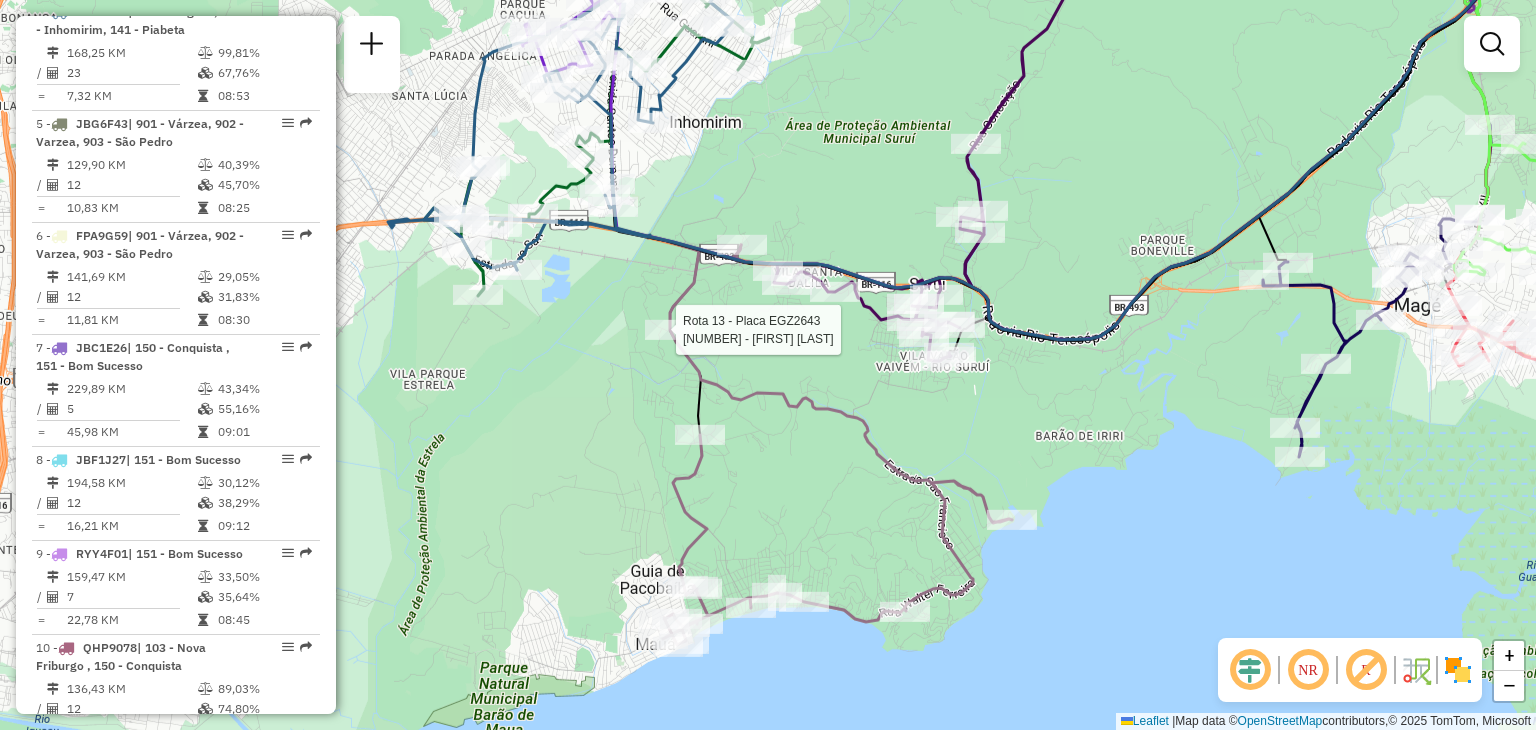 select on "**********" 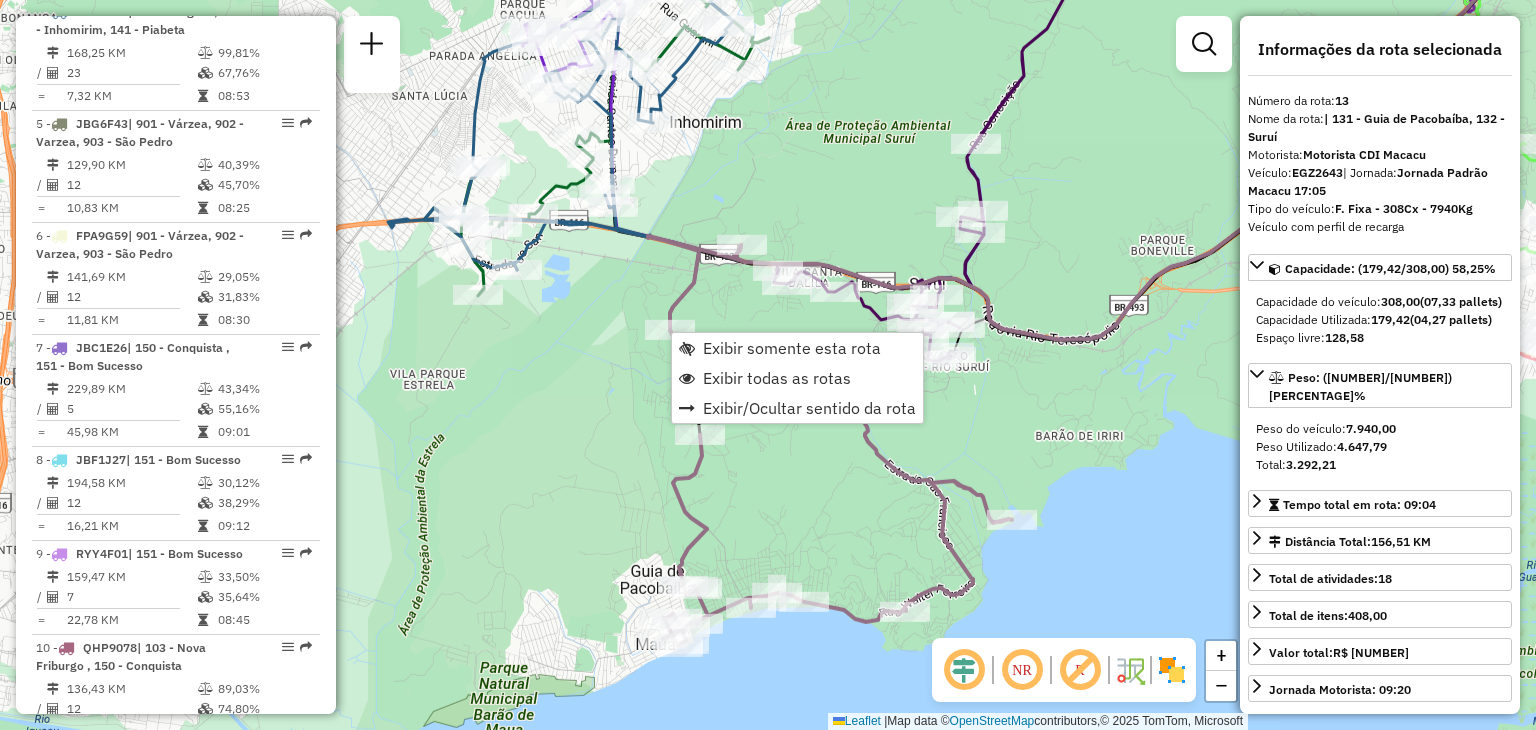 scroll, scrollTop: 2136, scrollLeft: 0, axis: vertical 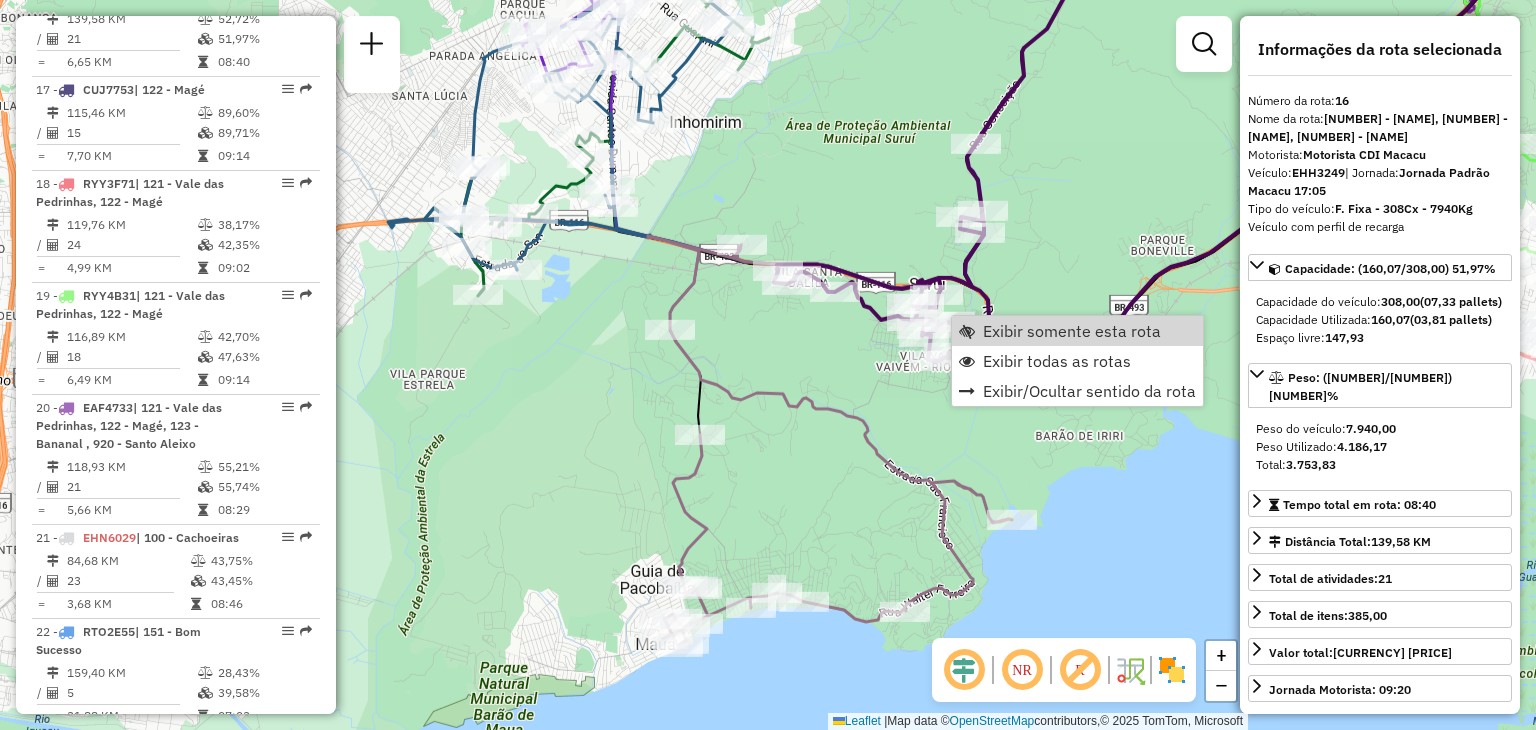 click on "Janela de atendimento Grade de atendimento Capacidade Transportadoras Veículos Cliente Pedidos  Rotas Selecione os dias de semana para filtrar as janelas de atendimento  Seg   Ter   Qua   Qui   Sex   Sáb   Dom  Informe o período da janela de atendimento: De: Até:  Filtrar exatamente a janela do cliente  Considerar janela de atendimento padrão  Selecione os dias de semana para filtrar as grades de atendimento  Seg   Ter   Qua   Qui   Sex   Sáb   Dom   Considerar clientes sem dia de atendimento cadastrado  Clientes fora do dia de atendimento selecionado Filtrar as atividades entre os valores definidos abaixo:  Peso mínimo:   Peso máximo:   Cubagem mínima:   Cubagem máxima:   De:   Até:  Filtrar as atividades entre o tempo de atendimento definido abaixo:  De:   Até:   Considerar capacidade total dos clientes não roteirizados Transportadora: Selecione um ou mais itens Tipo de veículo: Selecione um ou mais itens Veículo: Selecione um ou mais itens Motorista: Selecione um ou mais itens Nome: Rótulo:" 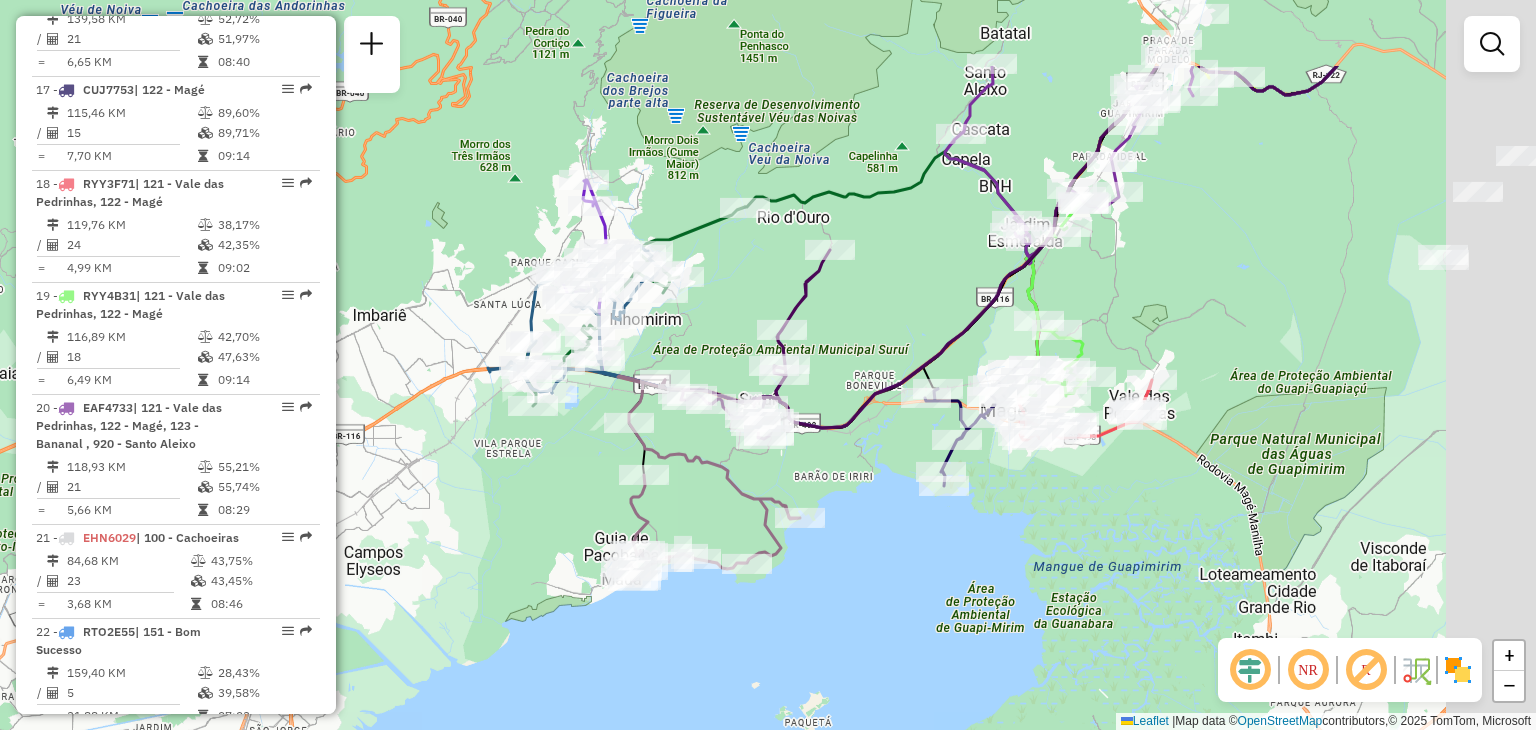 drag, startPoint x: 1178, startPoint y: 125, endPoint x: 912, endPoint y: 264, distance: 300.1283 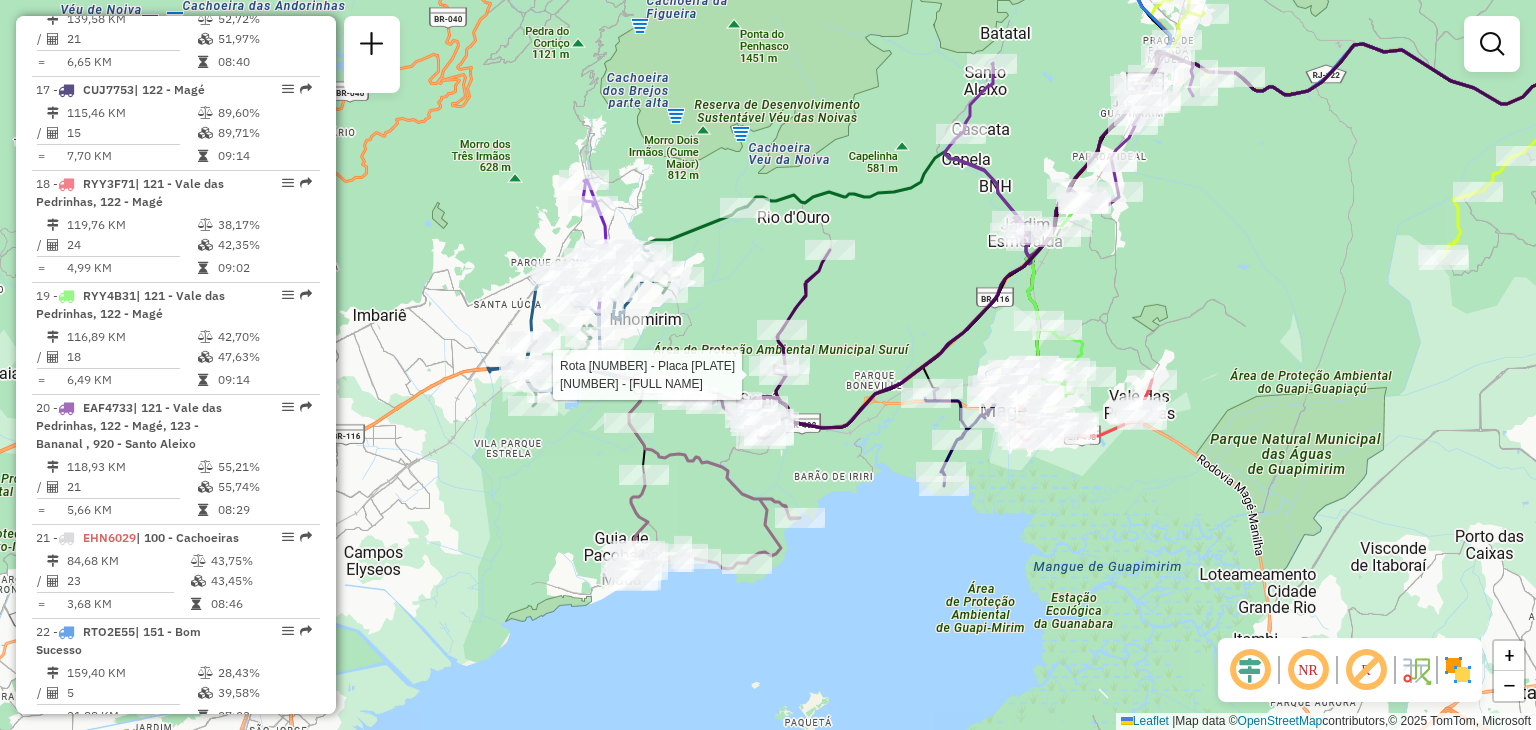 select on "**********" 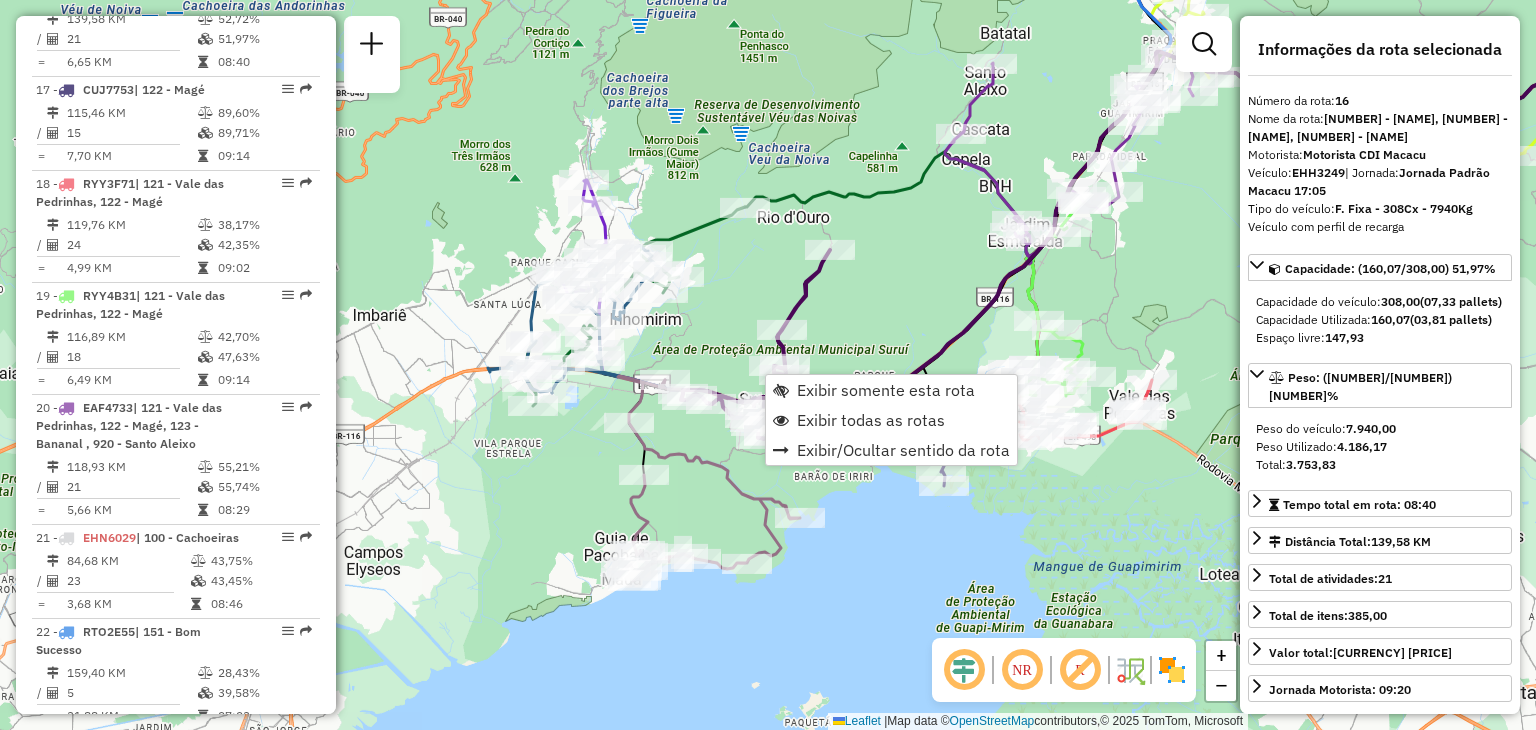 click on "Rota [NUMBER] - Placa [PLATE] [PHONE] - [NAME] Rota [NUMBER] - Placa [PLATE] [PHONE] - [NAME] Janela de atendimento Grade de atendimento Capacidade Transportadoras Veículos Cliente Pedidos Rotas Selecione os dias de semana para filtrar as janelas de atendimento Seg Ter Qua Qui Sex Sáb Dom Informe o período da janela de atendimento: De: Até: Filtrar exatamente a janela do cliente Considerar janela de atendimento padrão Selecione os dias de semana para filtrar as grades de atendimento Seg Ter Qua Qui Sex Sáb Dom Considerar clientes sem dia de atendimento cadastrado Clientes fora do dia de atendimento selecionado Filtrar as atividades entre os valores definidos abaixo: Peso mínimo: Peso máximo: Cubagem mínima: Cubagem máxima: De: Até: Filtrar as atividades entre o tempo de atendimento definido abaixo: De: Até: Considerar capacidade total dos clientes não roteirizados Transportadora: Selecione um ou mais itens Tipo de veículo: De:" 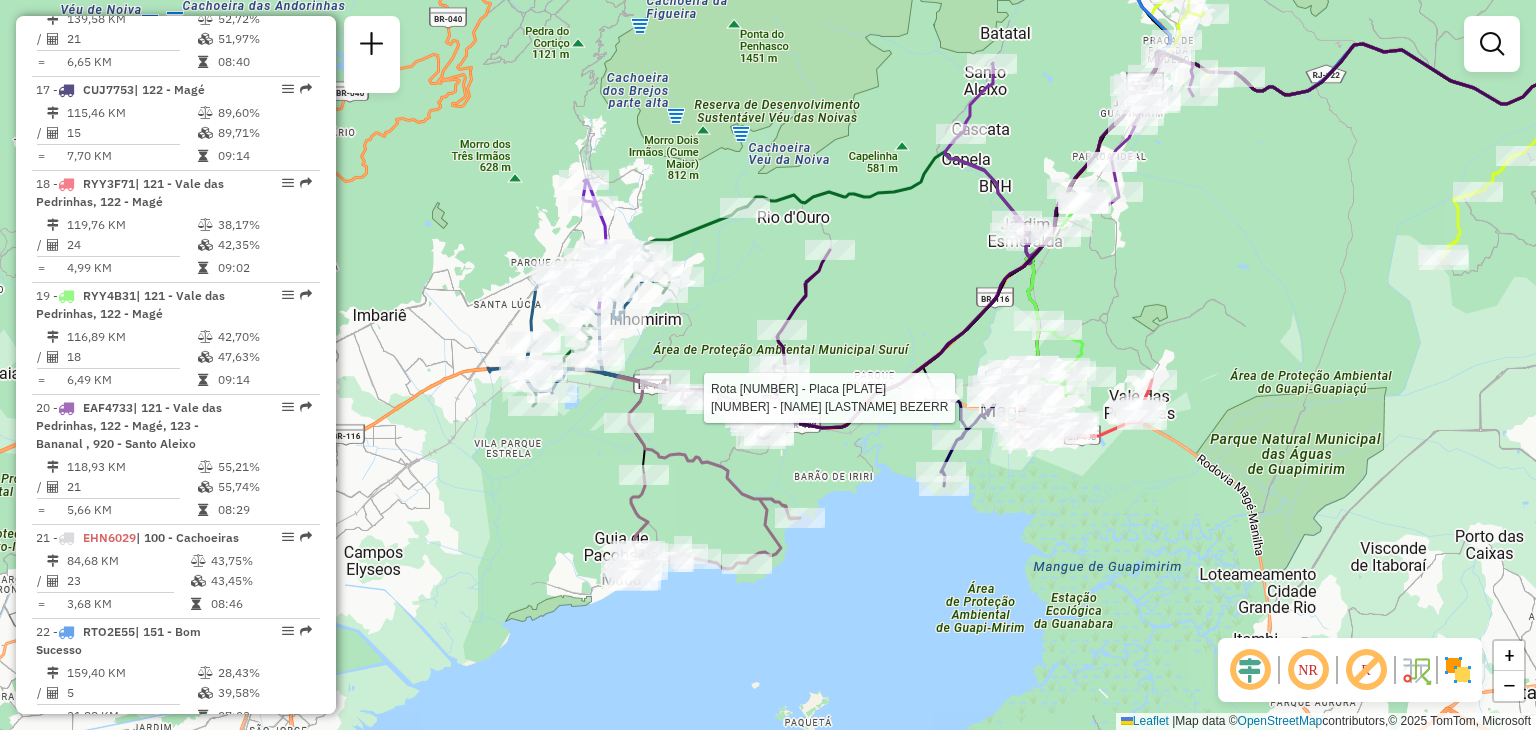 select on "**********" 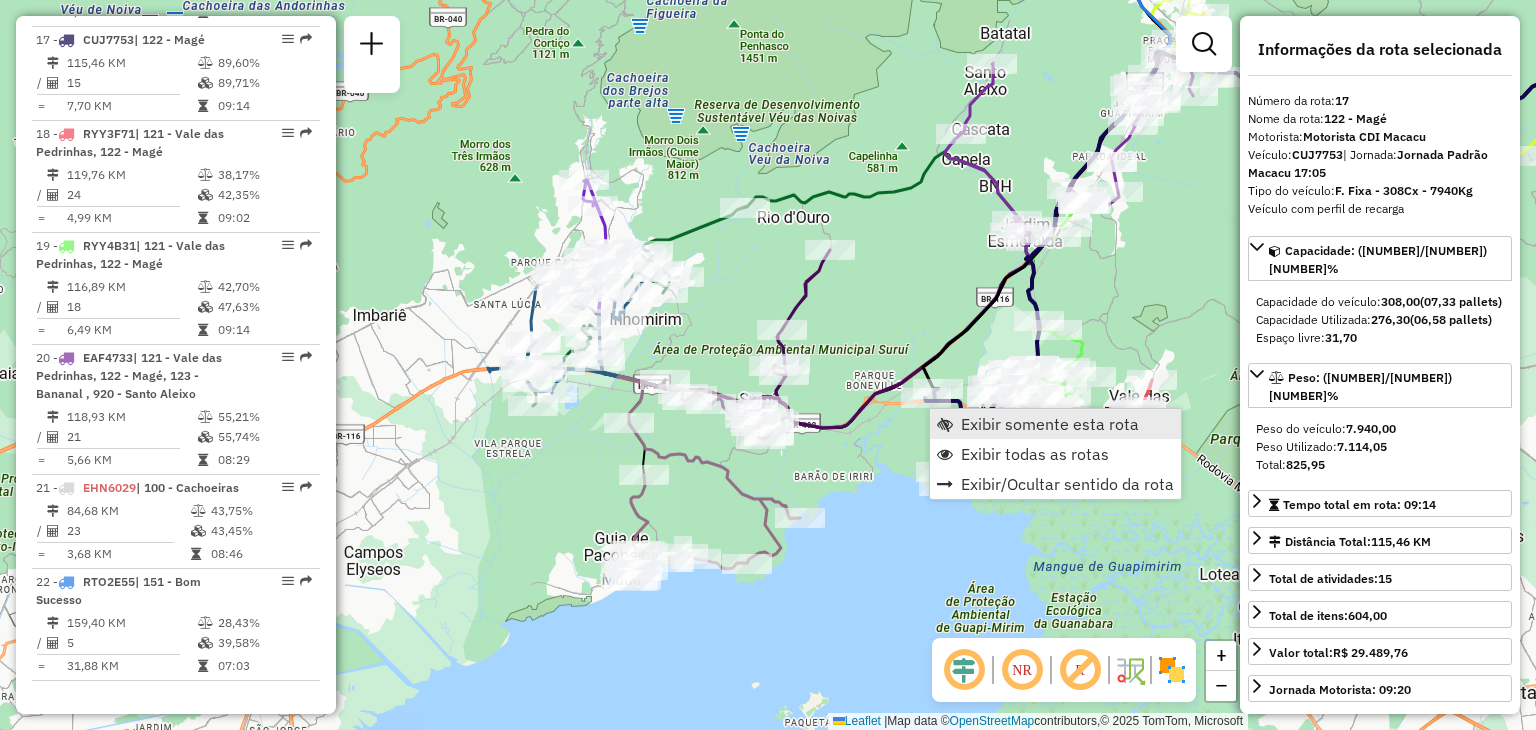 scroll, scrollTop: 2566, scrollLeft: 0, axis: vertical 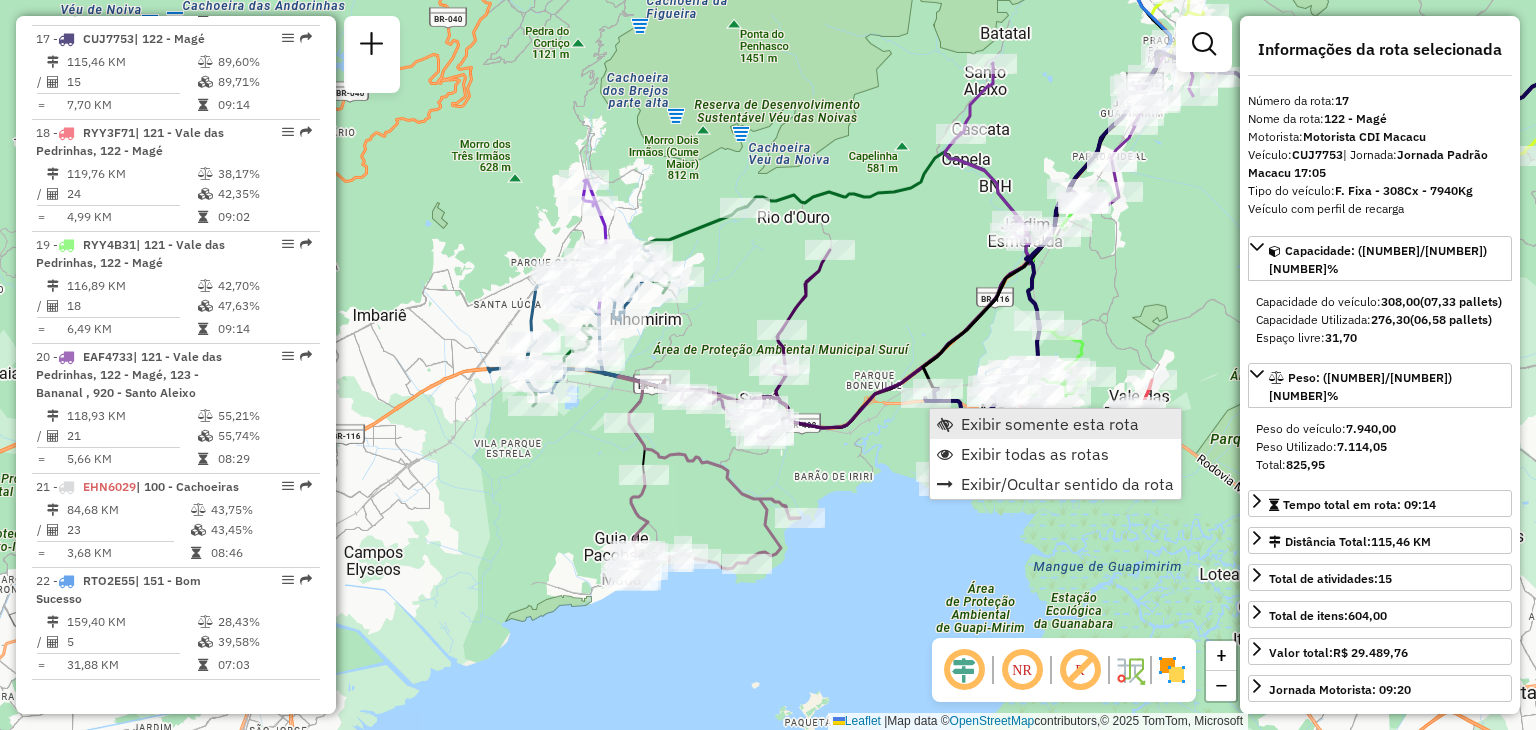 click on "Exibir somente esta rota" at bounding box center (1050, 424) 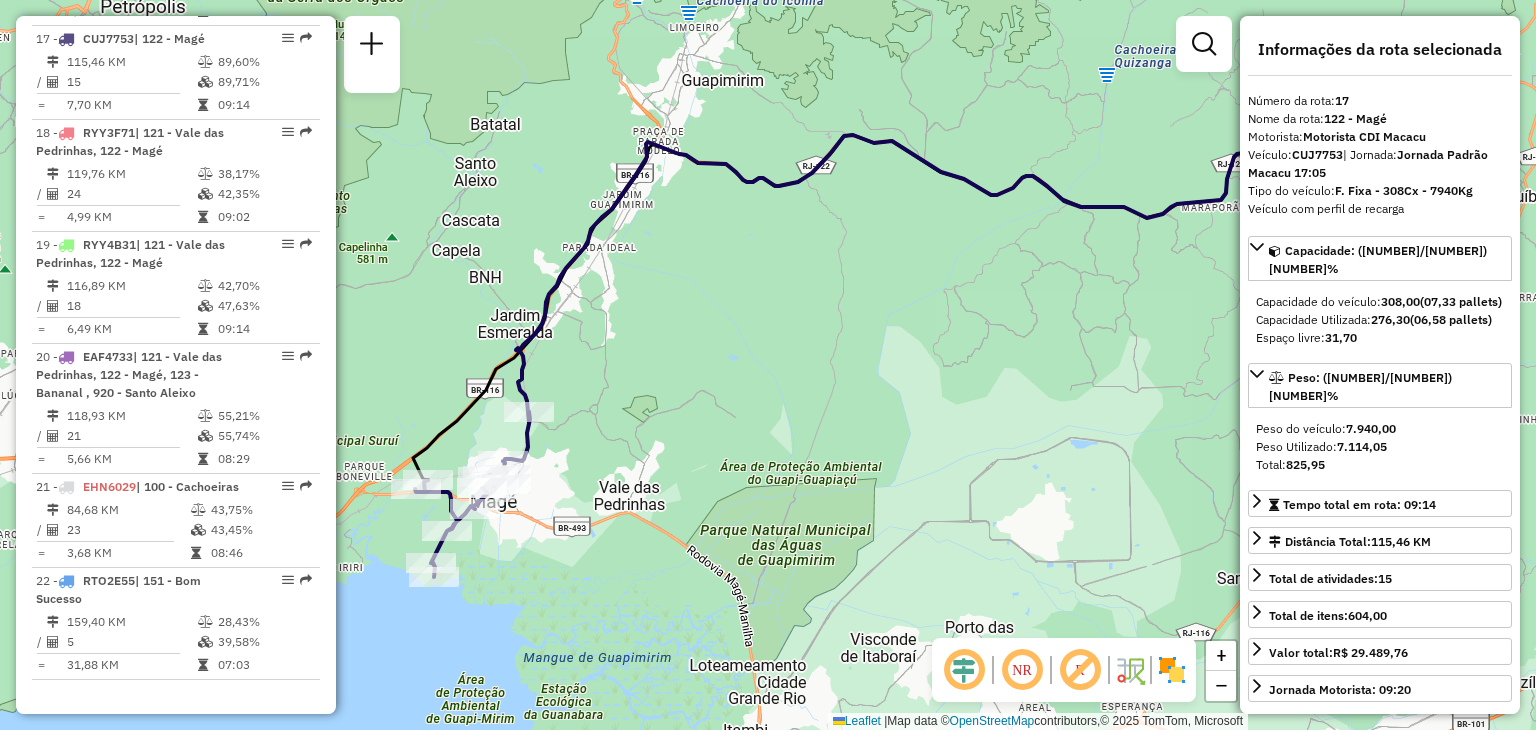 drag, startPoint x: 804, startPoint y: 425, endPoint x: 1296, endPoint y: 293, distance: 509.39966 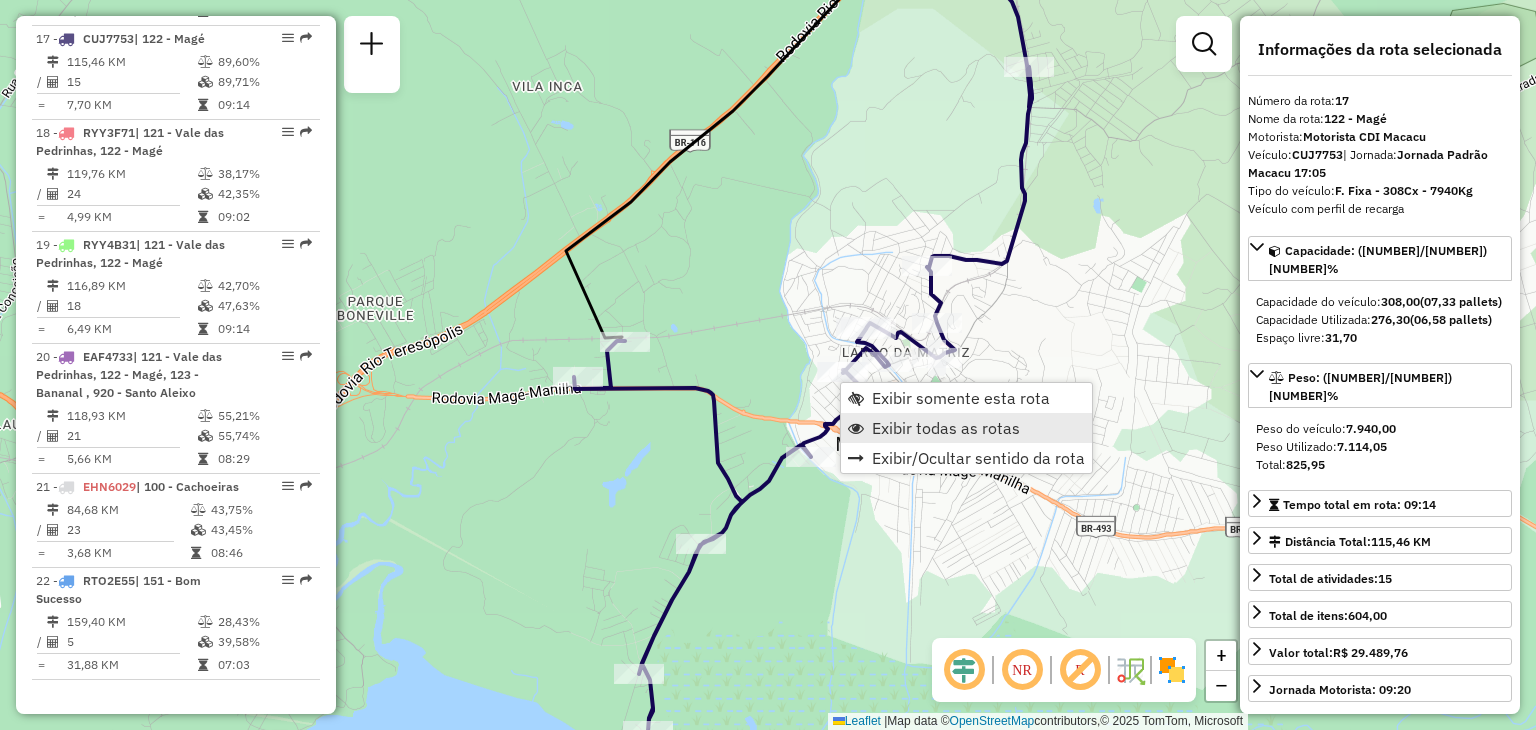 click on "Exibir todas as rotas" at bounding box center (946, 428) 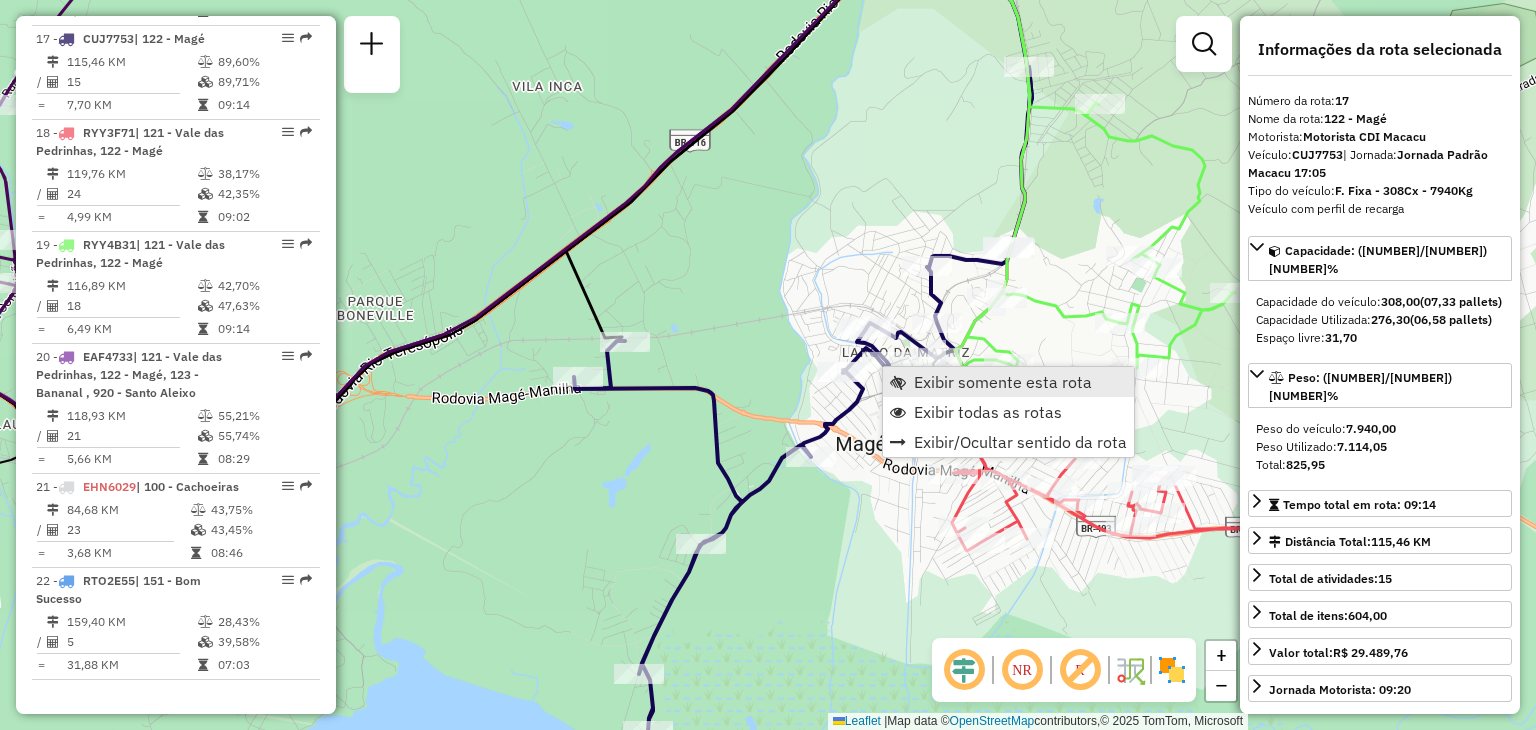click on "Exibir somente esta rota" at bounding box center (1008, 382) 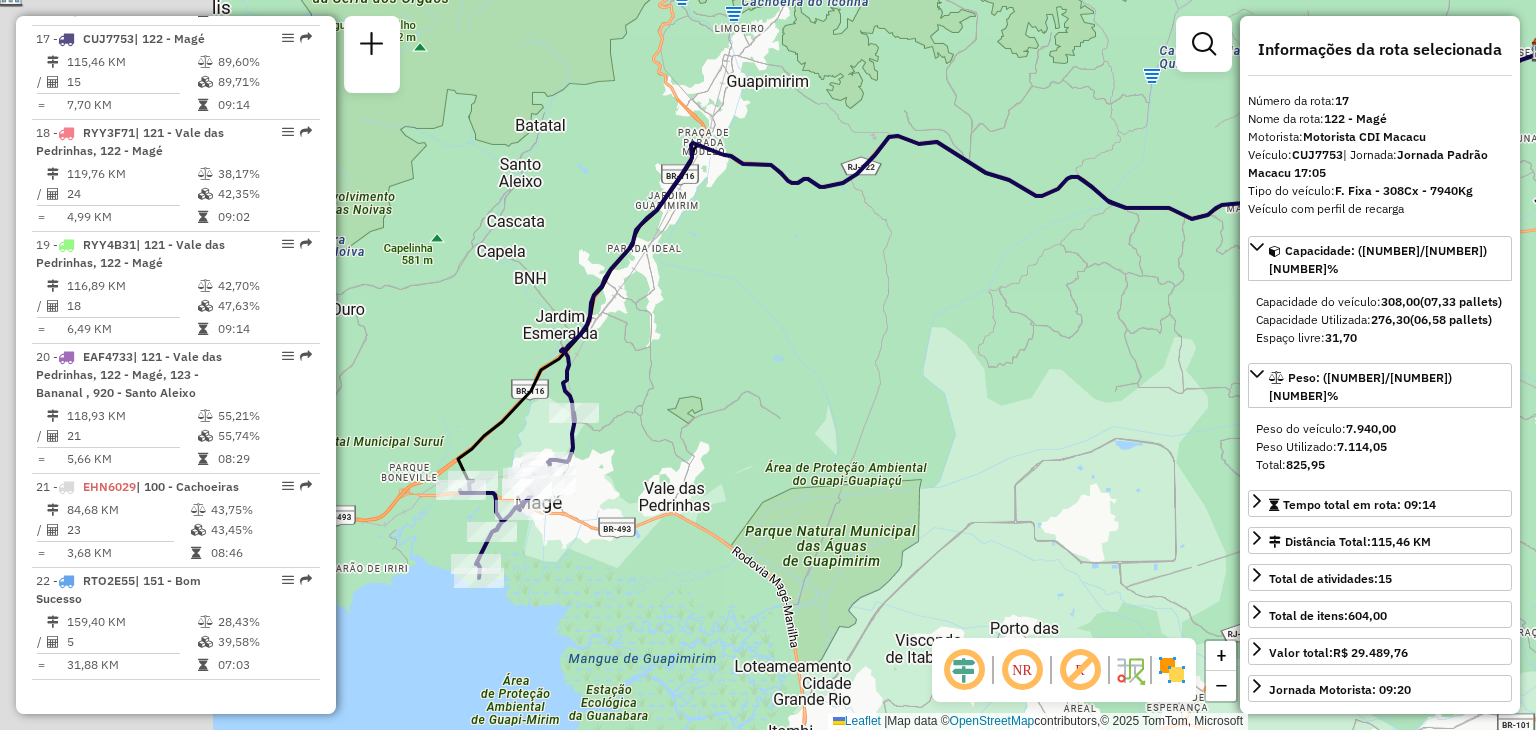 drag, startPoint x: 532, startPoint y: 448, endPoint x: 1008, endPoint y: 334, distance: 489.46094 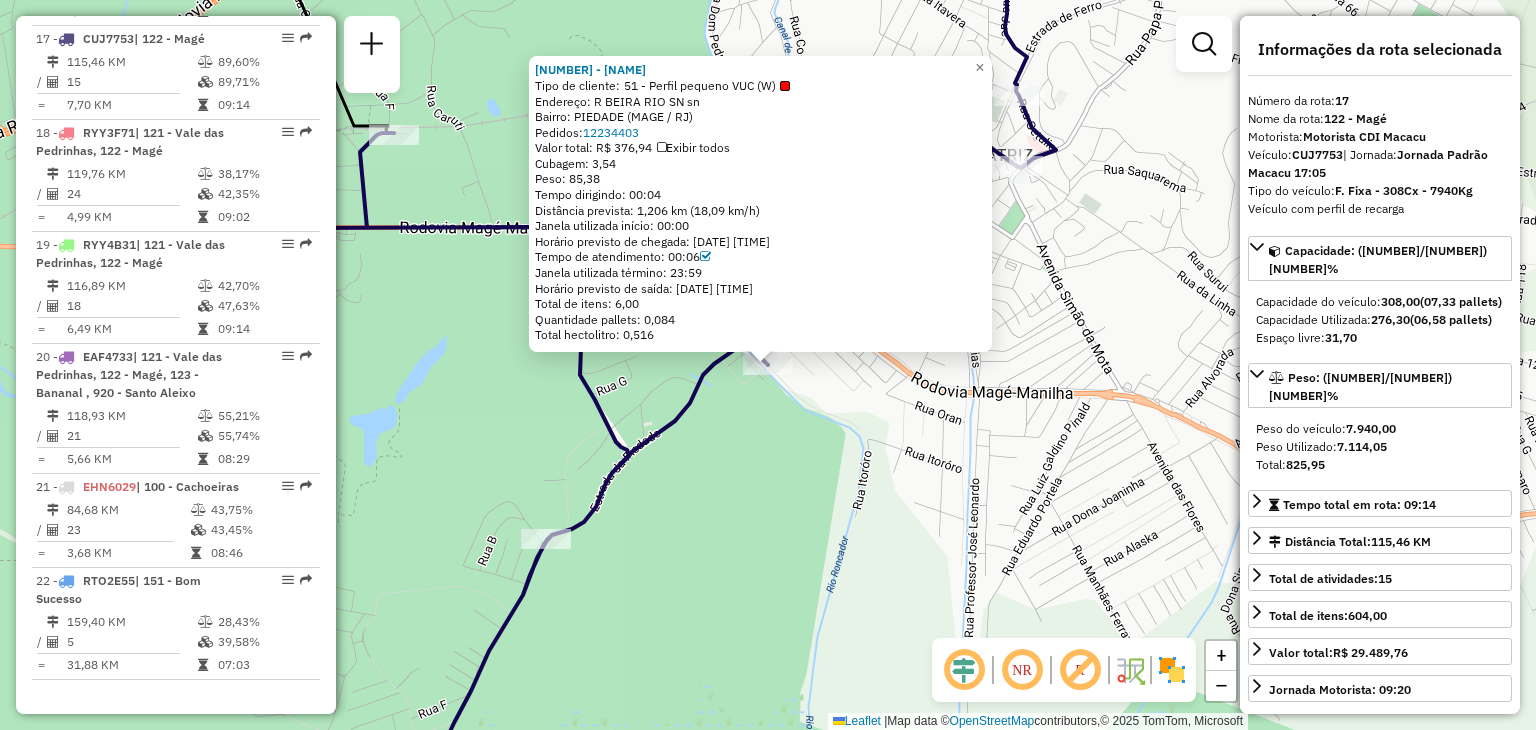 click on "Endereço: [STREET_NAME] [NUMBER]  Tipo de cliente:   [NUMBER] - [NAME]   Endereço: [STREET_NAME] [NUMBER]   Bairro: [NEIGHBORHOOD] ([CITY] / [STATE])   Pedidos:  [NUMBER]   Valor total: R$ [NUMBER]   Exibir todos   Cubagem: [NUMBER]  Peso: [NUMBER]  Tempo dirigindo: [TIME]   Distância prevista: [NUMBER] km ([NUMBER]/h)   Janela utilizada início: [TIME]   Horário previsto de chegada: [DATE] [TIME]   Tempo de atendimento: [TIME]   Janela utilizada término: [TIME]   Horário previsto de saída: [DATE] [TIME]   Total de itens: [NUMBER]   Quantidade pallets: [NUMBER]   Total hectolitro: [NUMBER]  × Janela de atendimento Grade de atendimento Capacidade Transportadoras Veículos Cliente Pedidos  Rotas Selecione os dias de semana para filtrar as janelas de atendimento  Seg   Ter   Qua   Qui   Sex   Sáb   Dom  Informe o período da janela de atendimento: De: Até:  Filtrar exatamente a janela do cliente  Considerar janela de atendimento padrão  Selecione os dias de semana para filtrar as grades de atendimento  Seg   Ter" 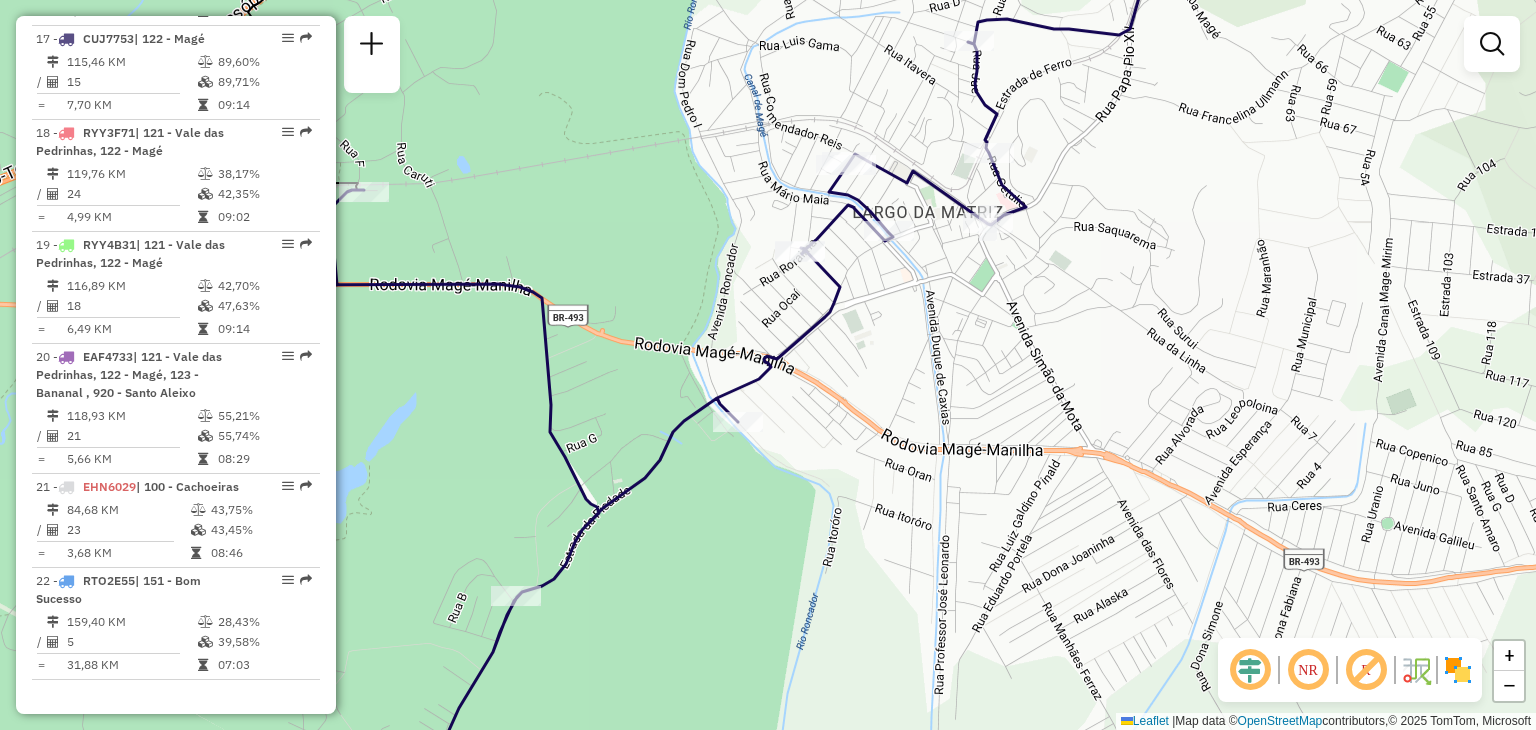 drag, startPoint x: 1042, startPoint y: 284, endPoint x: 905, endPoint y: 529, distance: 280.7027 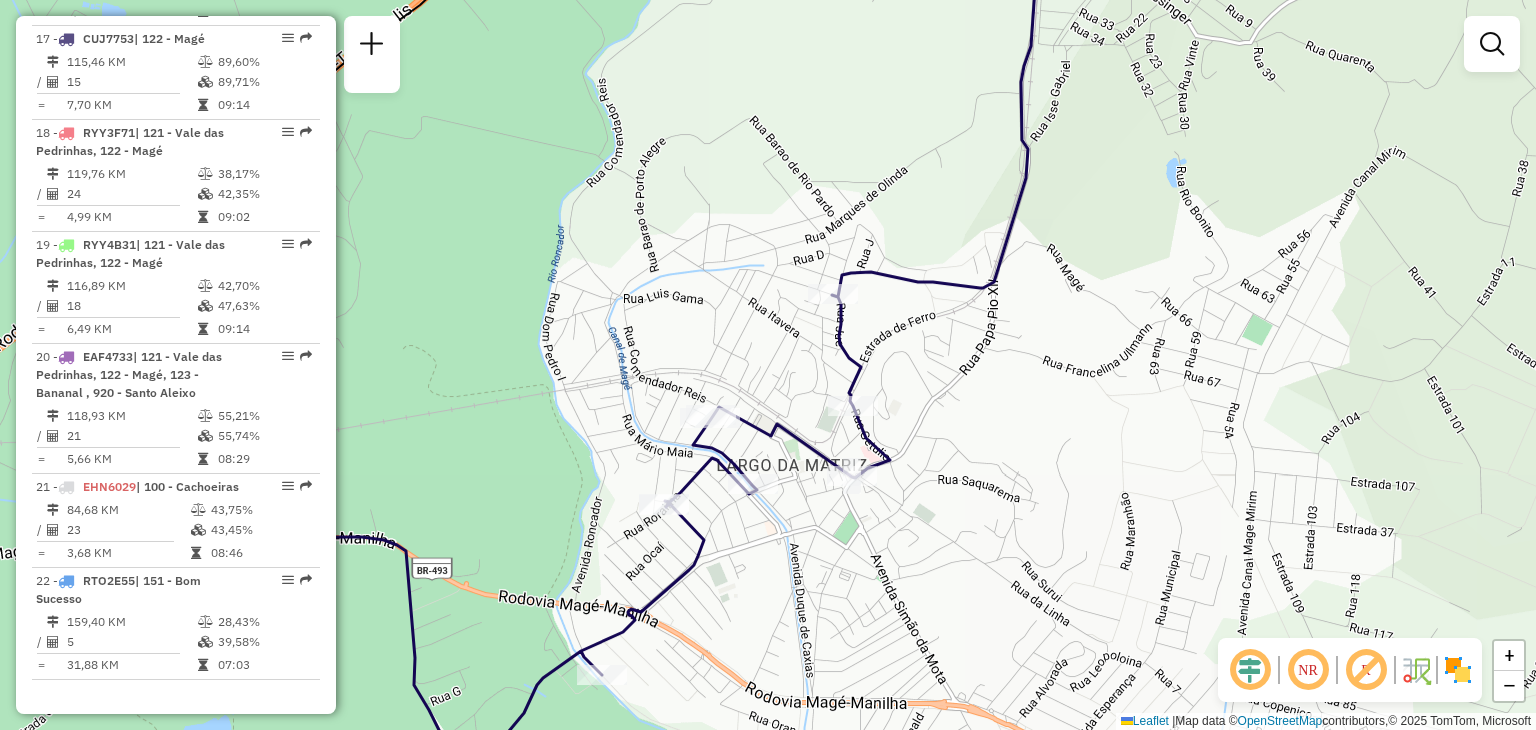 click on "Janela de atendimento Grade de atendimento Capacidade Transportadoras Veículos Cliente Pedidos  Rotas Selecione os dias de semana para filtrar as janelas de atendimento  Seg   Ter   Qua   Qui   Sex   Sáb   Dom  Informe o período da janela de atendimento: De: Até:  Filtrar exatamente a janela do cliente  Considerar janela de atendimento padrão  Selecione os dias de semana para filtrar as grades de atendimento  Seg   Ter   Qua   Qui   Sex   Sáb   Dom   Considerar clientes sem dia de atendimento cadastrado  Clientes fora do dia de atendimento selecionado Filtrar as atividades entre os valores definidos abaixo:  Peso mínimo:   Peso máximo:   Cubagem mínima:   Cubagem máxima:   De:   Até:  Filtrar as atividades entre o tempo de atendimento definido abaixo:  De:   Até:   Considerar capacidade total dos clientes não roteirizados Transportadora: Selecione um ou mais itens Tipo de veículo: Selecione um ou mais itens Veículo: Selecione um ou mais itens Motorista: Selecione um ou mais itens Nome: Rótulo:" 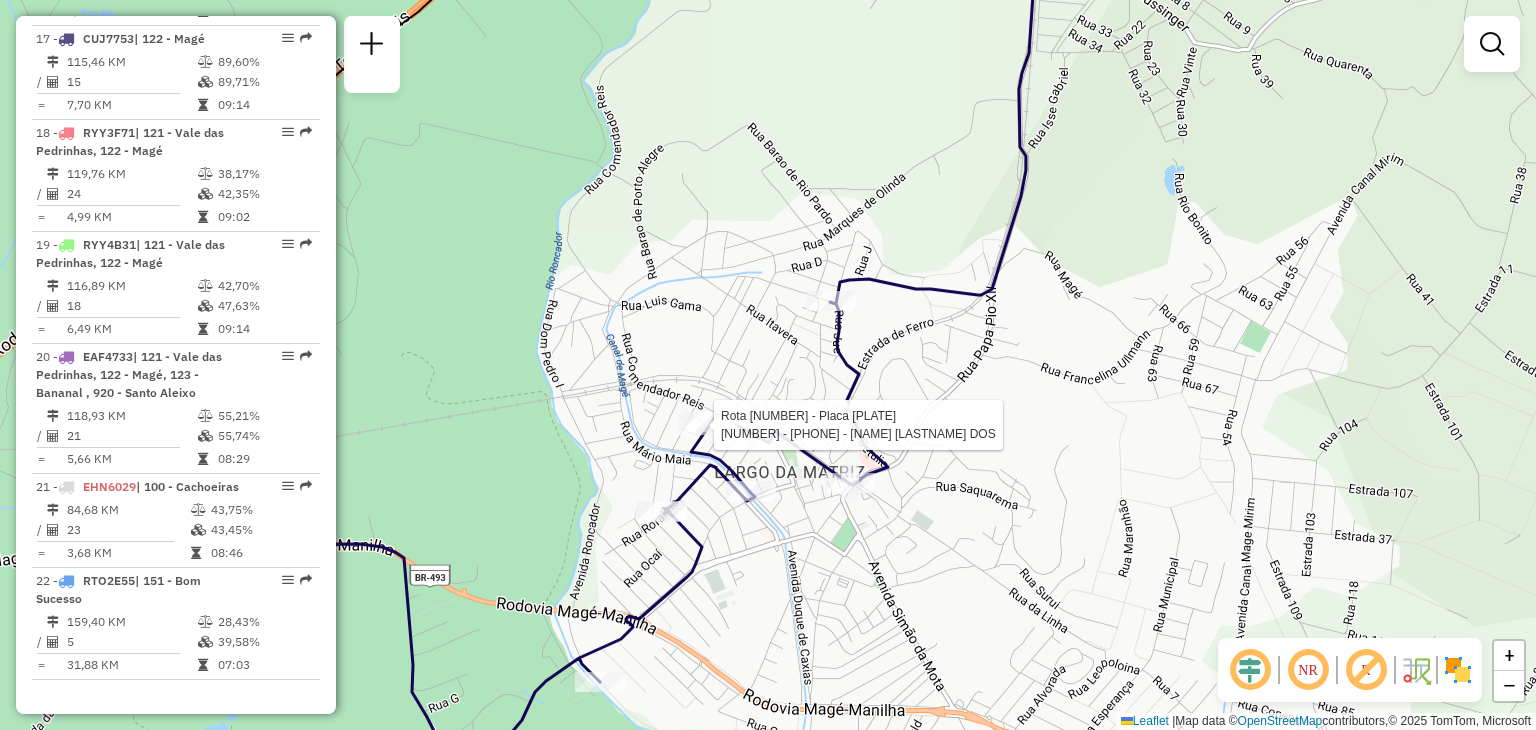 select on "**********" 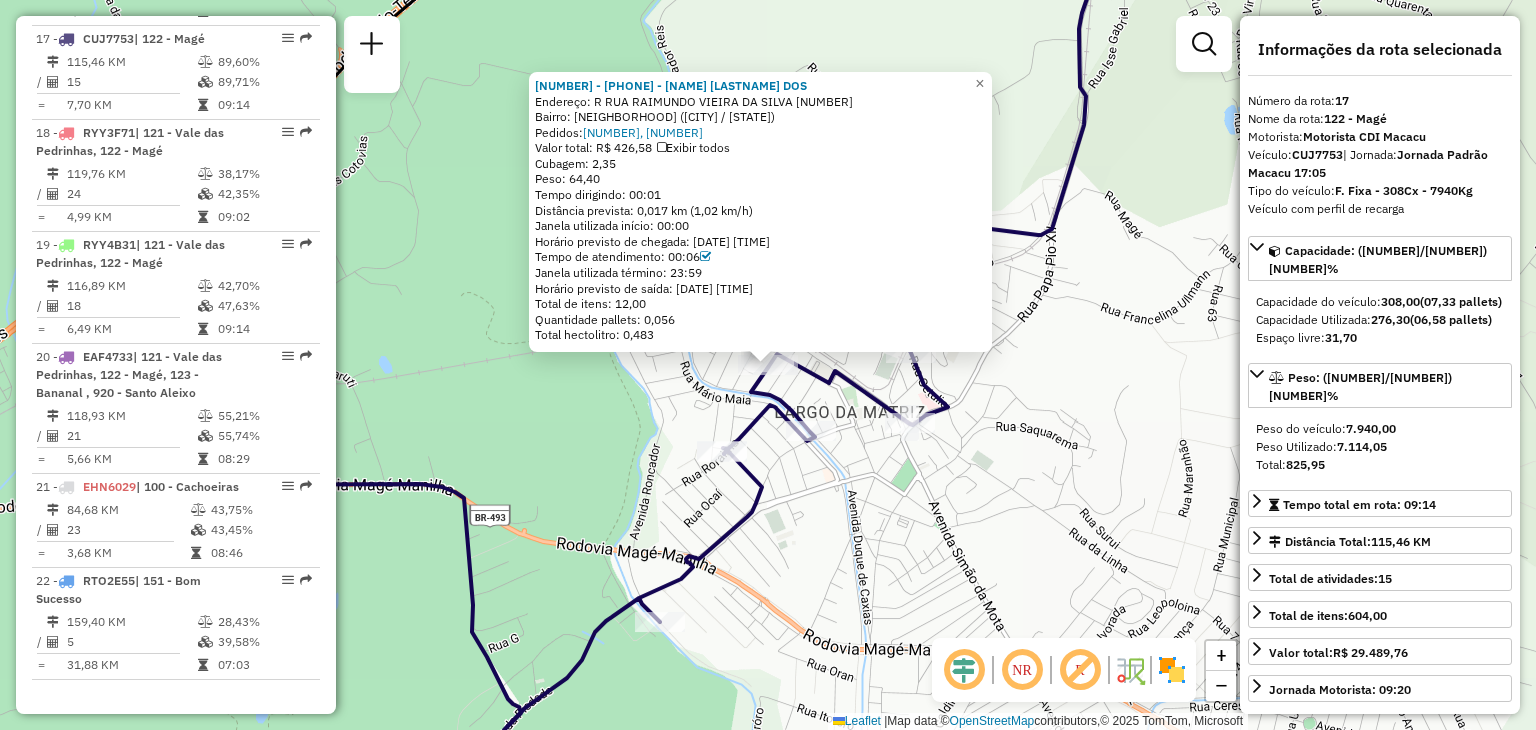 click 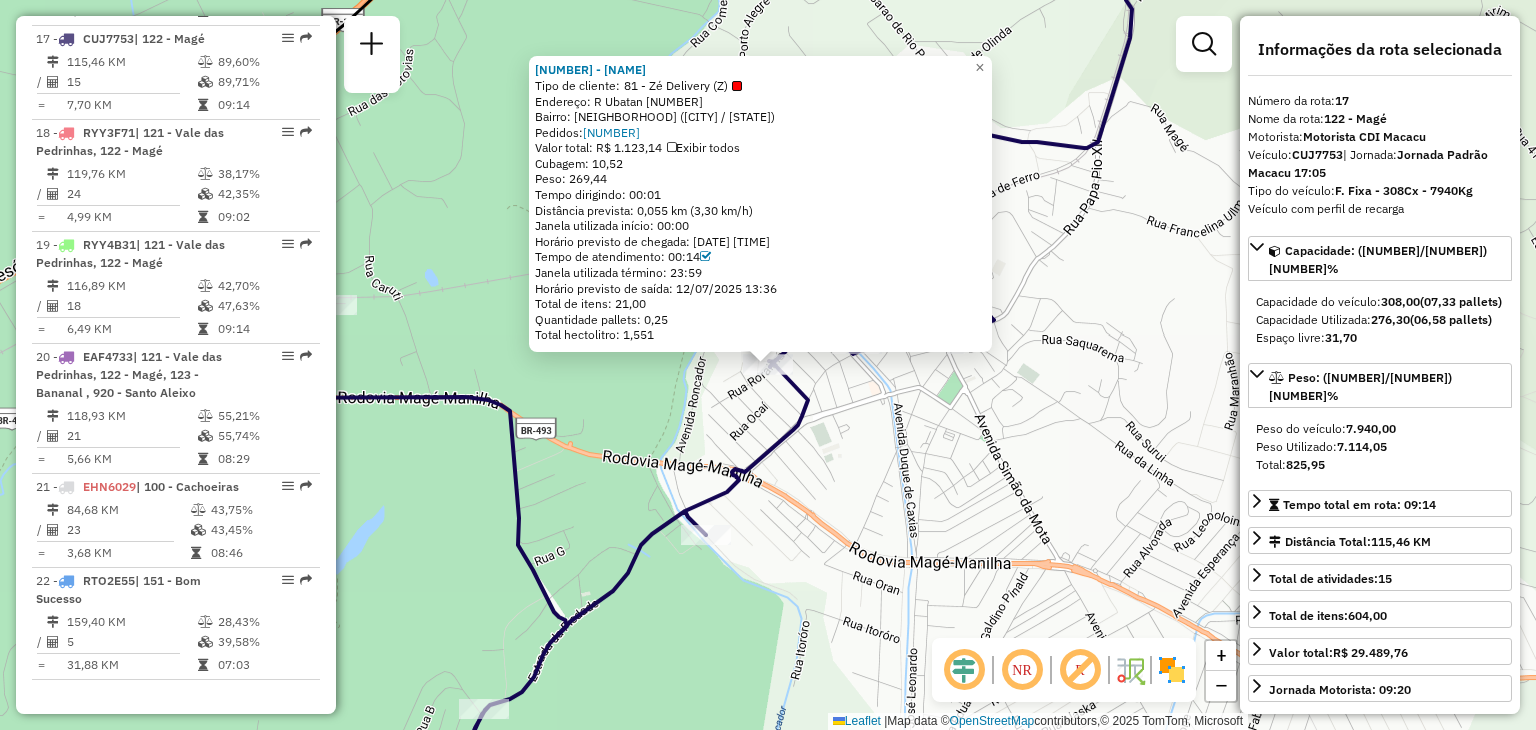 click on "[NUMBER] - [NAME]  Tipo de cliente:   [NUMBER] - [NAME]   Endereço: [STREET] [NUMBER]   Bairro: [NEIGHBORHOOD] ([CITY] / [STATE])   Pedidos:  [NUMBER]   Valor total: [CURRENCY] [AMOUNT]   Exibir todos   Cubagem: [AMOUNT]  Peso: [AMOUNT]  Tempo dirigindo: [TIME]   Distância prevista: [DISTANCE] ([SPEED])   Janela utilizada início: [TIME]   Horário previsto de chegada: [DATE] [TIME]   Tempo de atendimento: [TIME]   Janela utilizada término: [TIME]   Horário previsto de saída: [DATE] [TIME]   Total de itens: [AMOUNT]   Quantidade pallets: [AMOUNT]   Total hectolitro: [AMOUNT]  × Janela de atendimento Grade de atendimento Capacidade Transportadoras Veículos Cliente Pedidos  Rotas Selecione os dias de semana para filtrar as janelas de atendimento  Seg   Ter   Qua   Qui   Sex   Sáb   Dom  Informe o período da janela de atendimento: De: Até:  Filtrar exatamente a janela do cliente  Considerar janela de atendimento padrão  Selecione os dias de semana para filtrar as grades de atendimento  Seg   Ter  +" 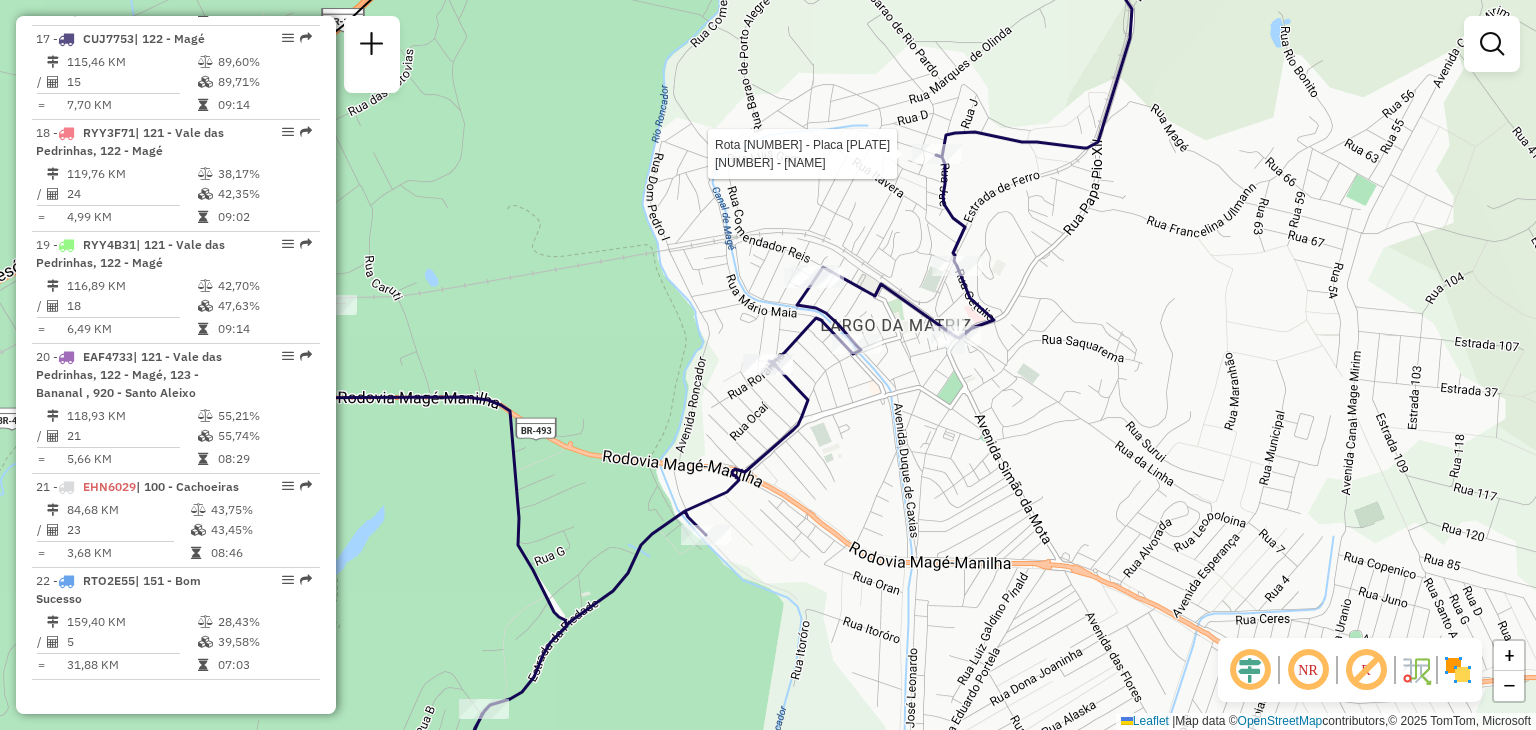 select on "**********" 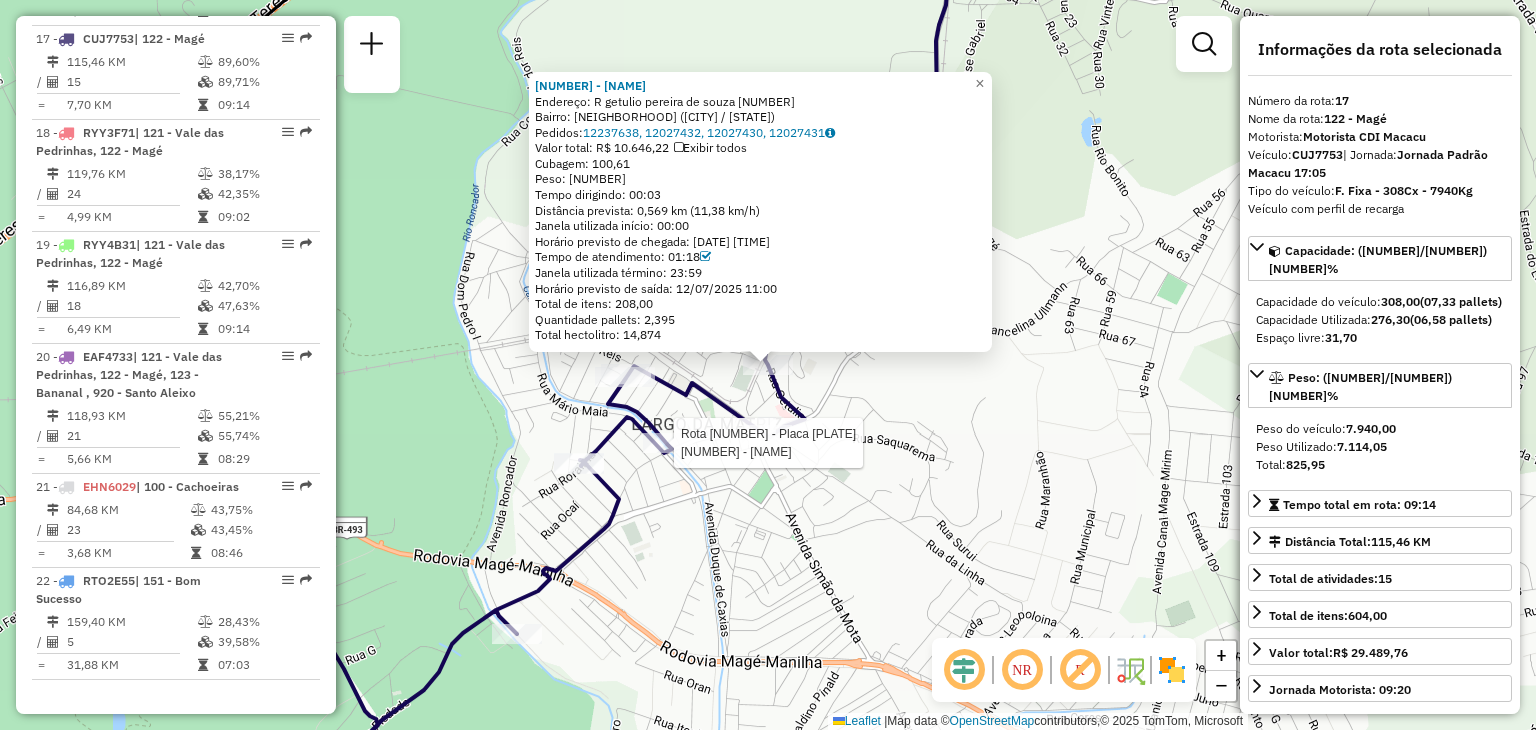 click 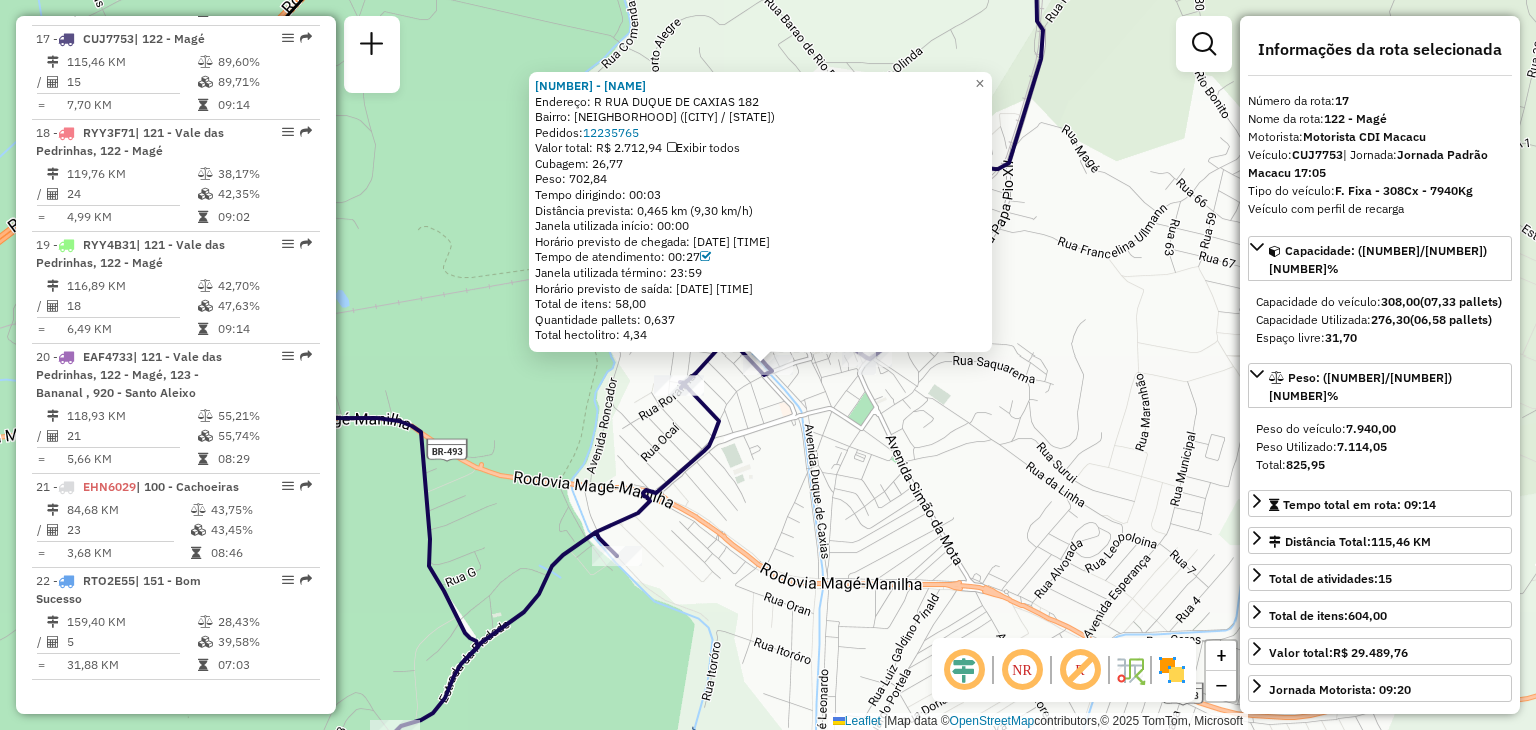 click on "Endereço: R   RUA DUQUE DE CAXIAS           182   Bairro: [NEIGHBORHOOD] ([CITY] / [STATE])   Pedidos:  [NUMBER]   Valor total: [CURRENCY] [PRICE]   Exibir todos   Cubagem: [PRICE]  Peso: [PRICE]  Tempo dirigindo: [TIME]   Distância prevista: [PRICE] km ([PRICE] km/h)   Janela utilizada início: [TIME]   Horário previsto de chegada: [DATE] [TIME]   Tempo de atendimento: [TIME]   Janela utilizada término: [TIME]   Horário previsto de saída: [DATE] [TIME]   Total de itens: [PRICE]   Quantidade pallets: [PRICE]   Total hectolitro: [PRICE]  × Janela de atendimento Grade de atendimento Capacidade Transportadoras Veículos Cliente Pedidos  Rotas Selecione os dias de semana para filtrar as janelas de atendimento  Seg   Ter   Qua   Qui   Sex   Sáb   Dom  Informe o período da janela de atendimento: De: Até:  Filtrar exatamente a janela do cliente  Considerar janela de atendimento padrão  Selecione os dias de semana para filtrar as grades de atendimento  Seg   Ter   Qua   Qui   Sex   Sáb   Dom   De:   Até:" 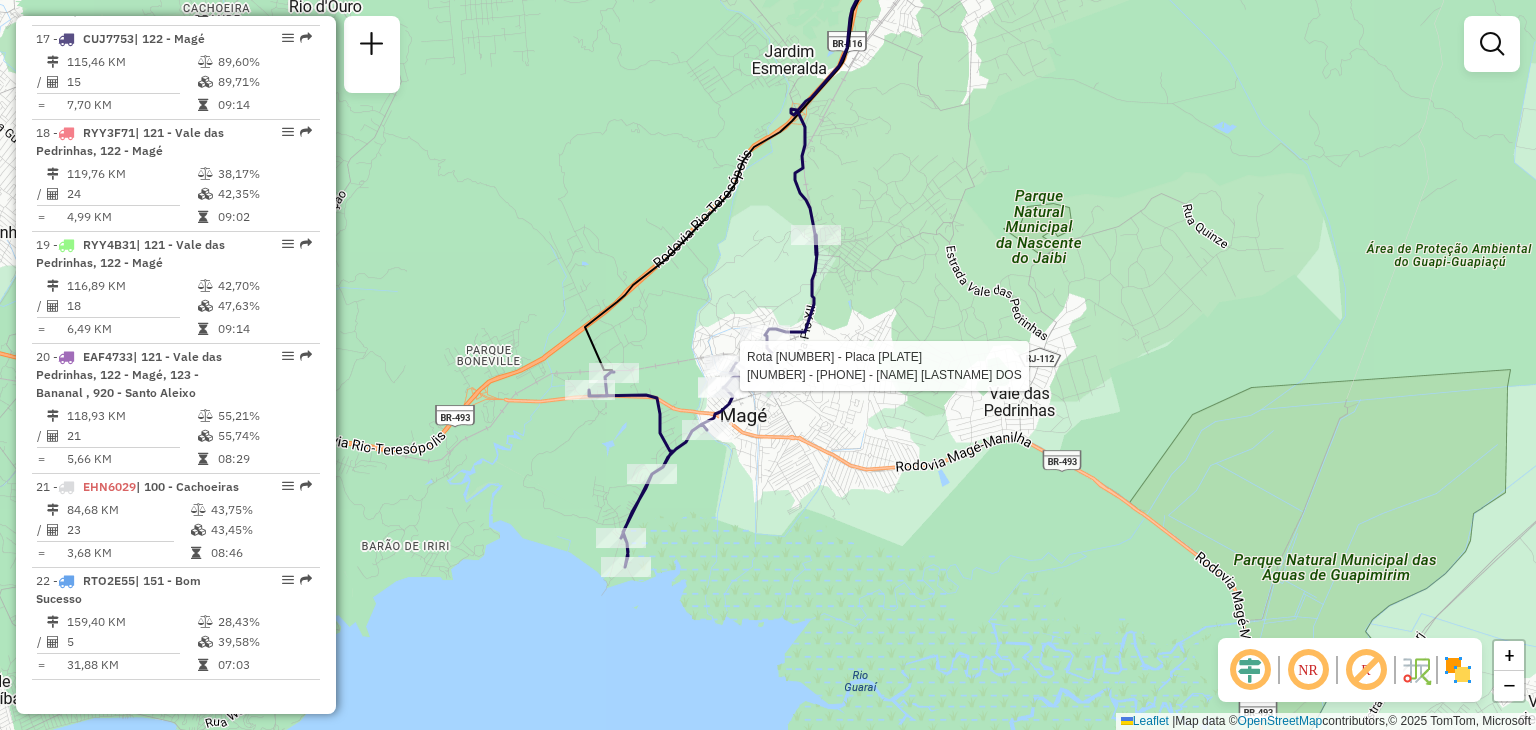 select on "**********" 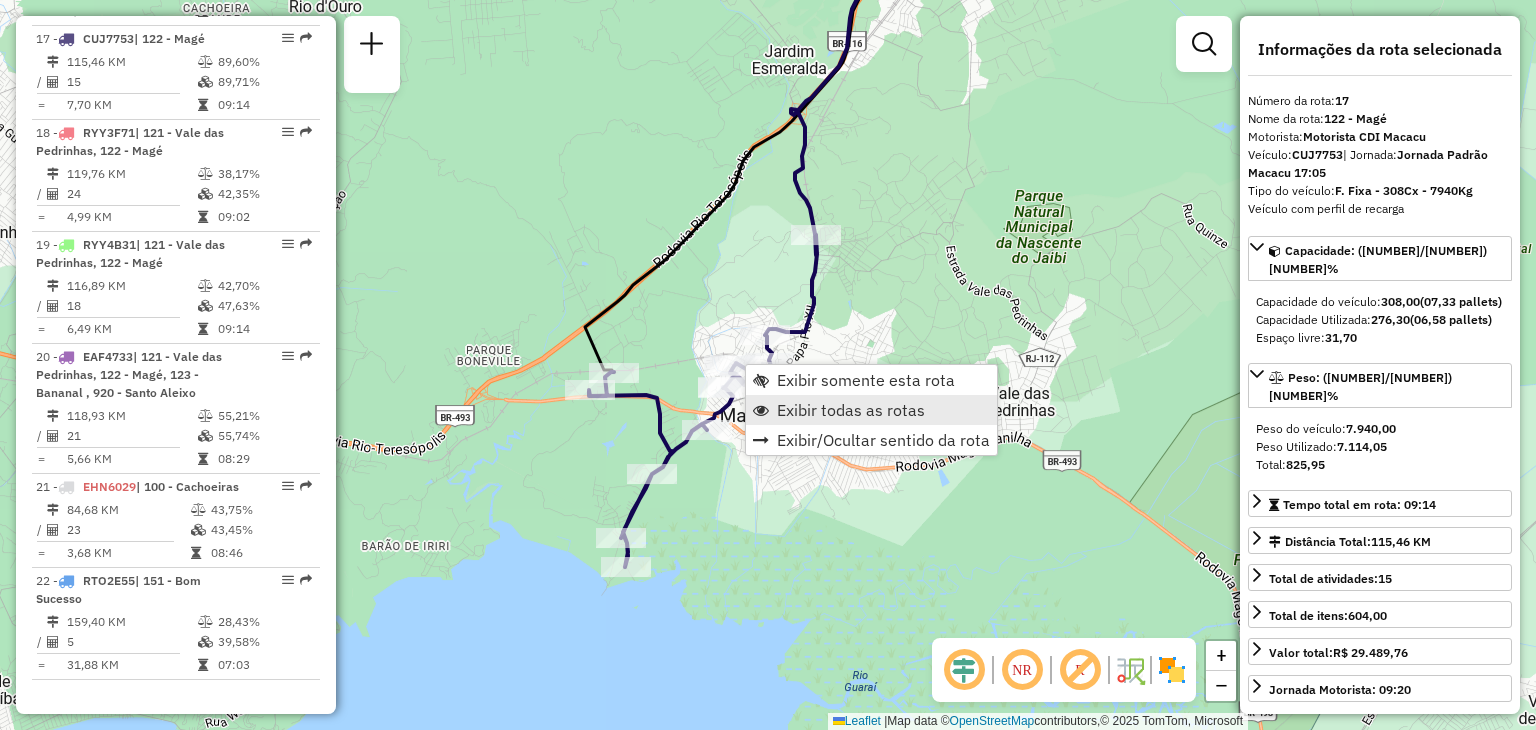 click on "Exibir todas as rotas" at bounding box center (851, 410) 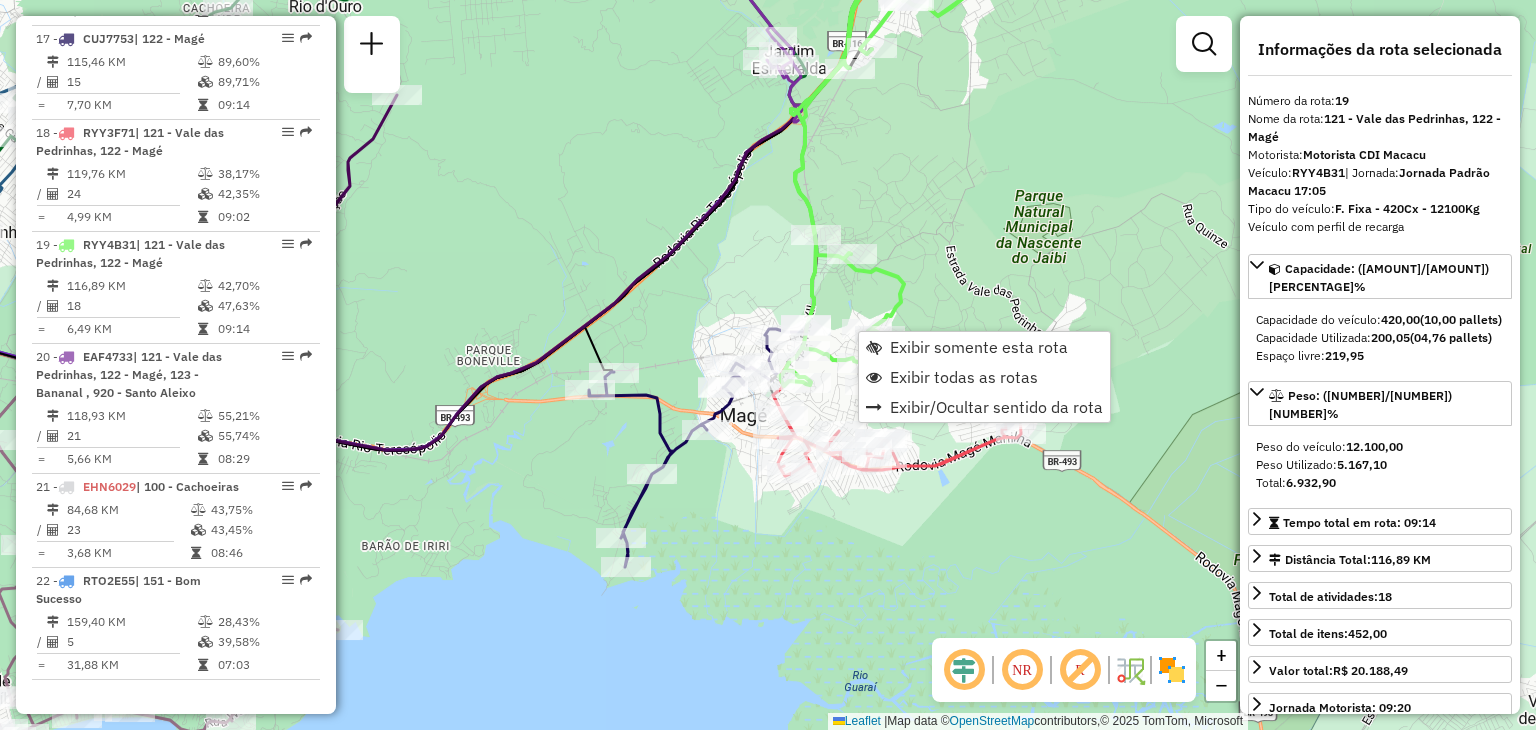 scroll, scrollTop: 2572, scrollLeft: 0, axis: vertical 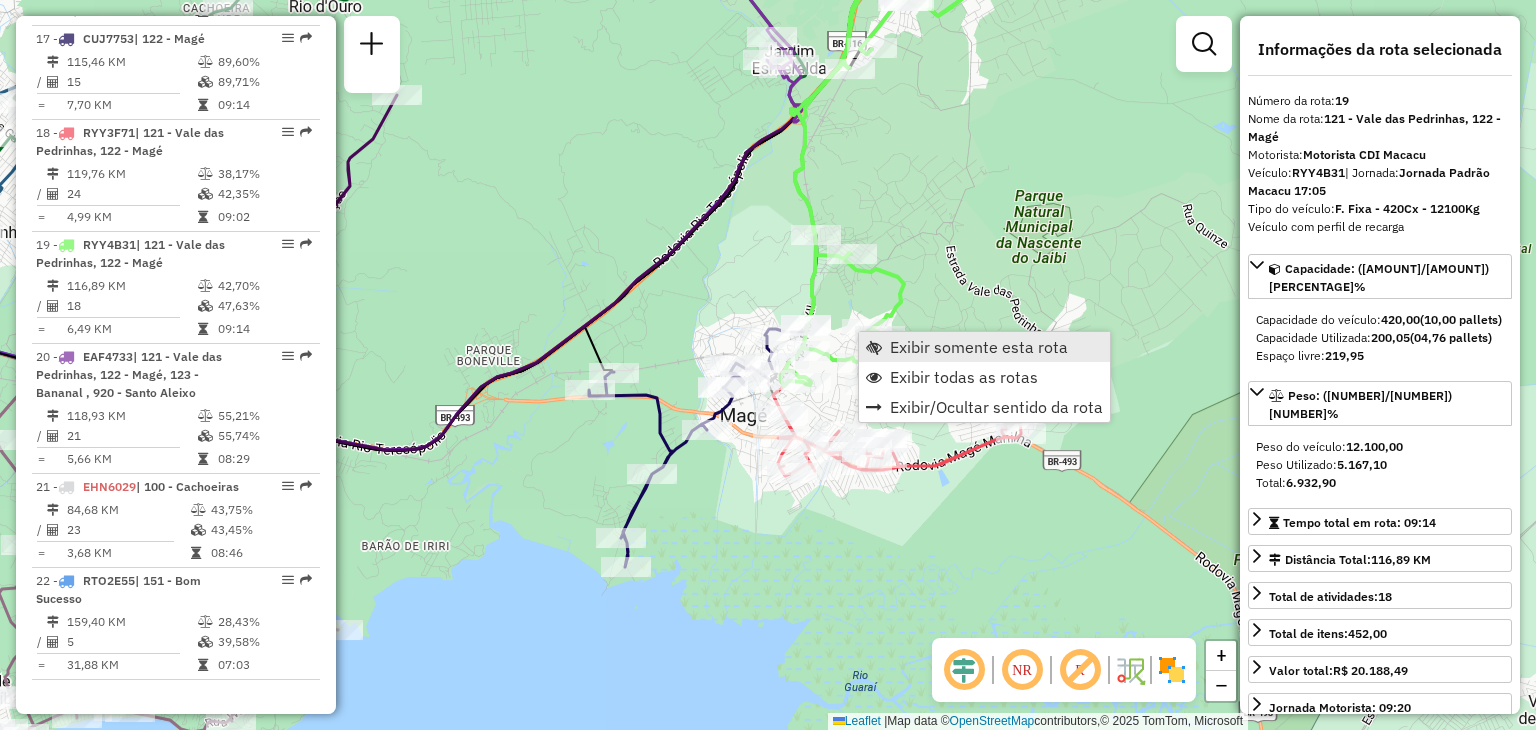 click on "Exibir somente esta rota" at bounding box center (979, 347) 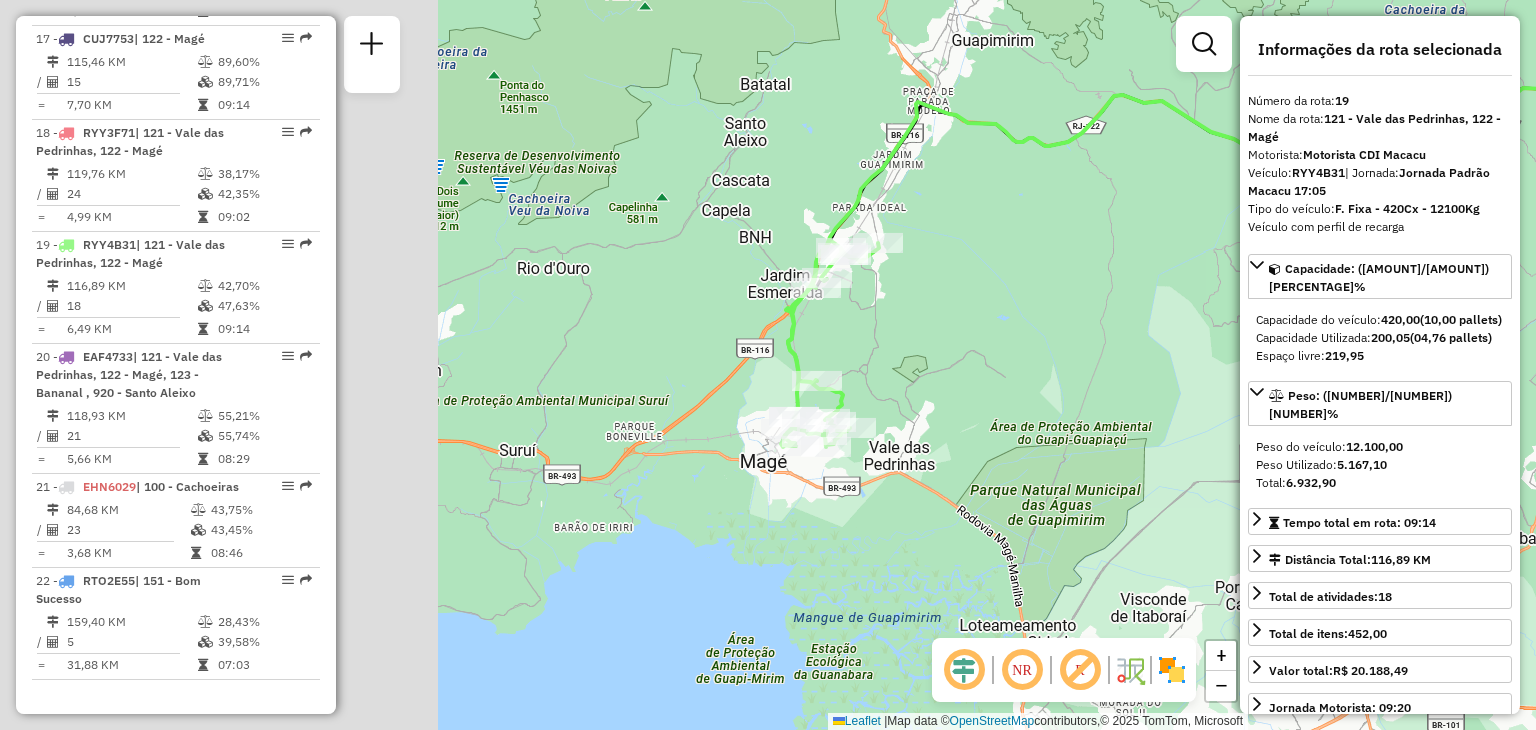 drag, startPoint x: 668, startPoint y: 365, endPoint x: 1185, endPoint y: 225, distance: 535.6202 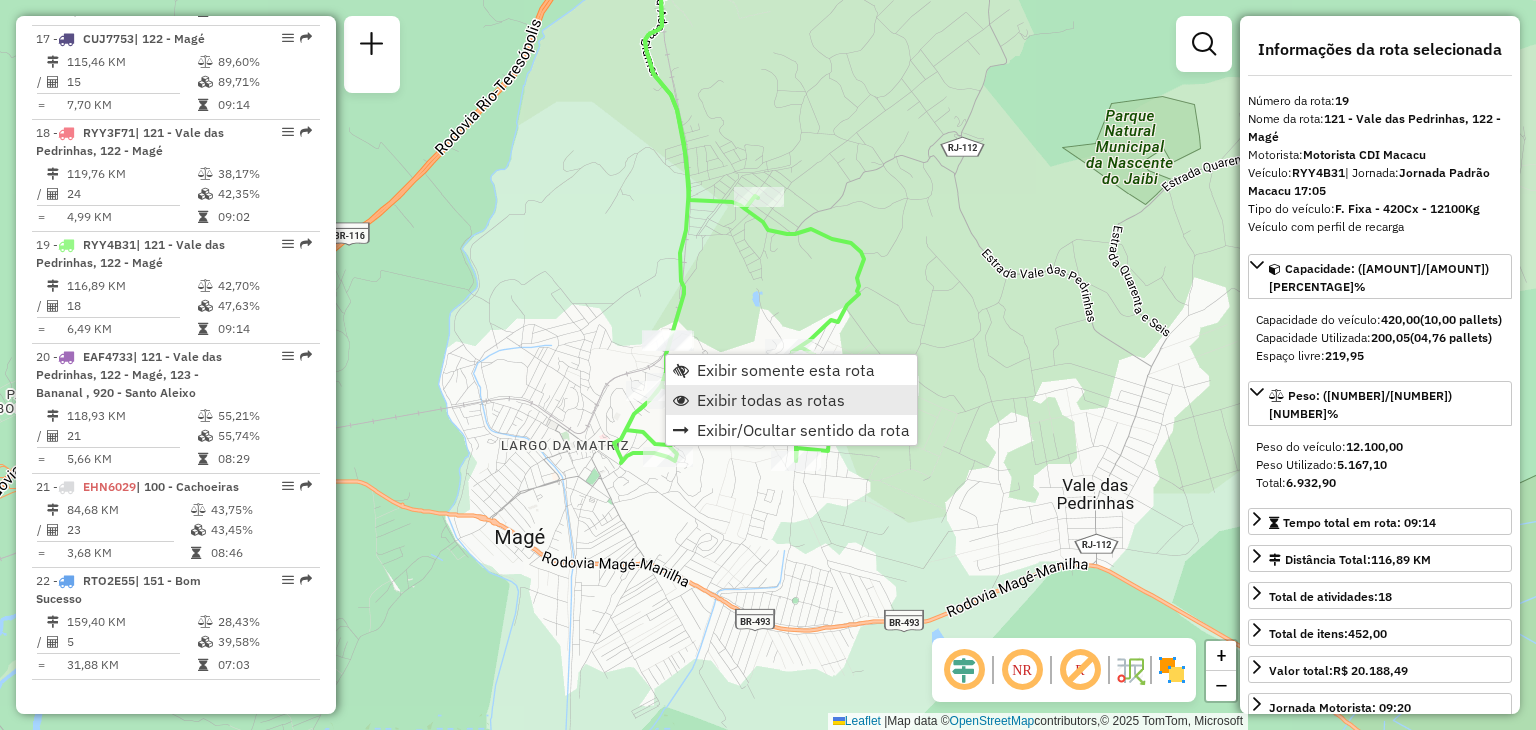 click on "Exibir todas as rotas" at bounding box center (771, 400) 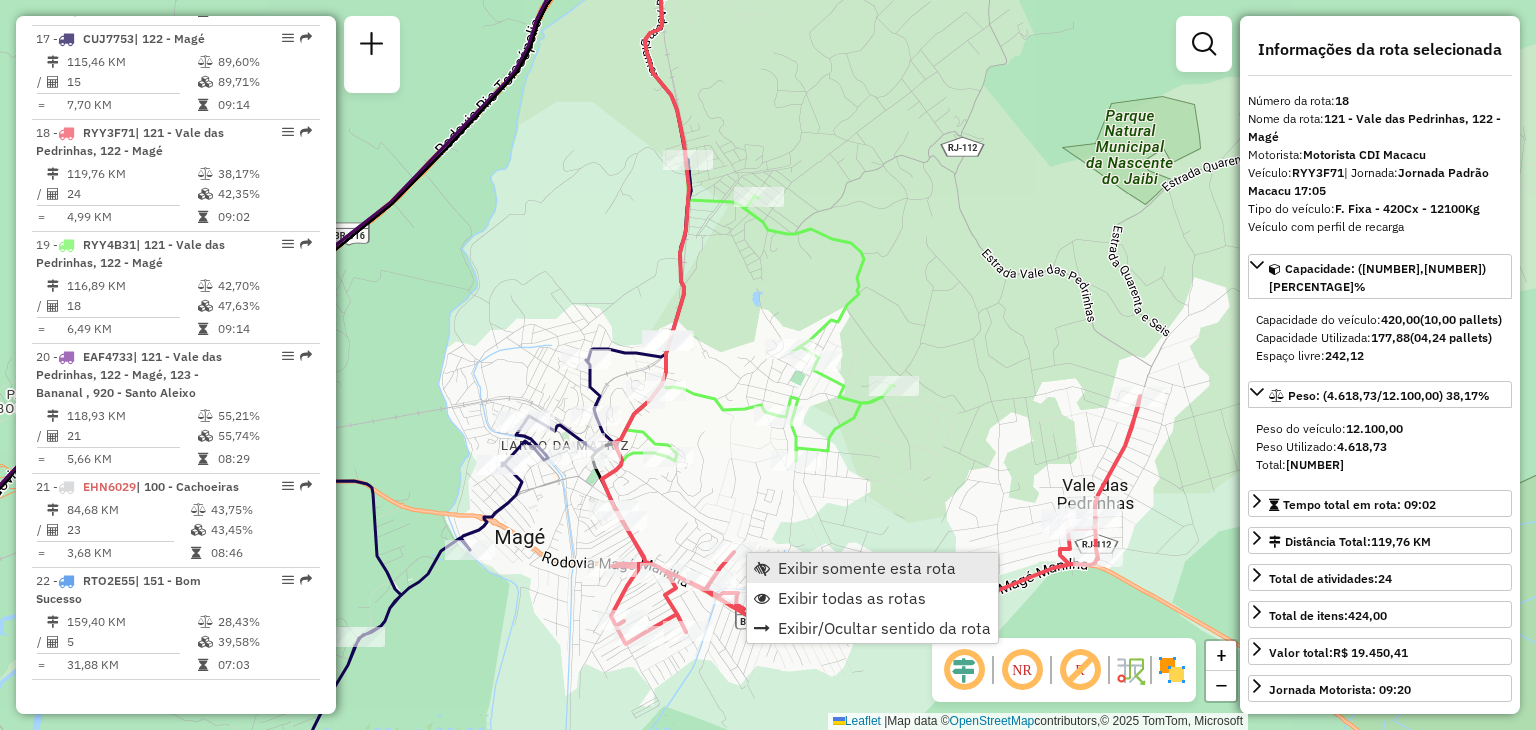 click on "Exibir somente esta rota" at bounding box center (867, 568) 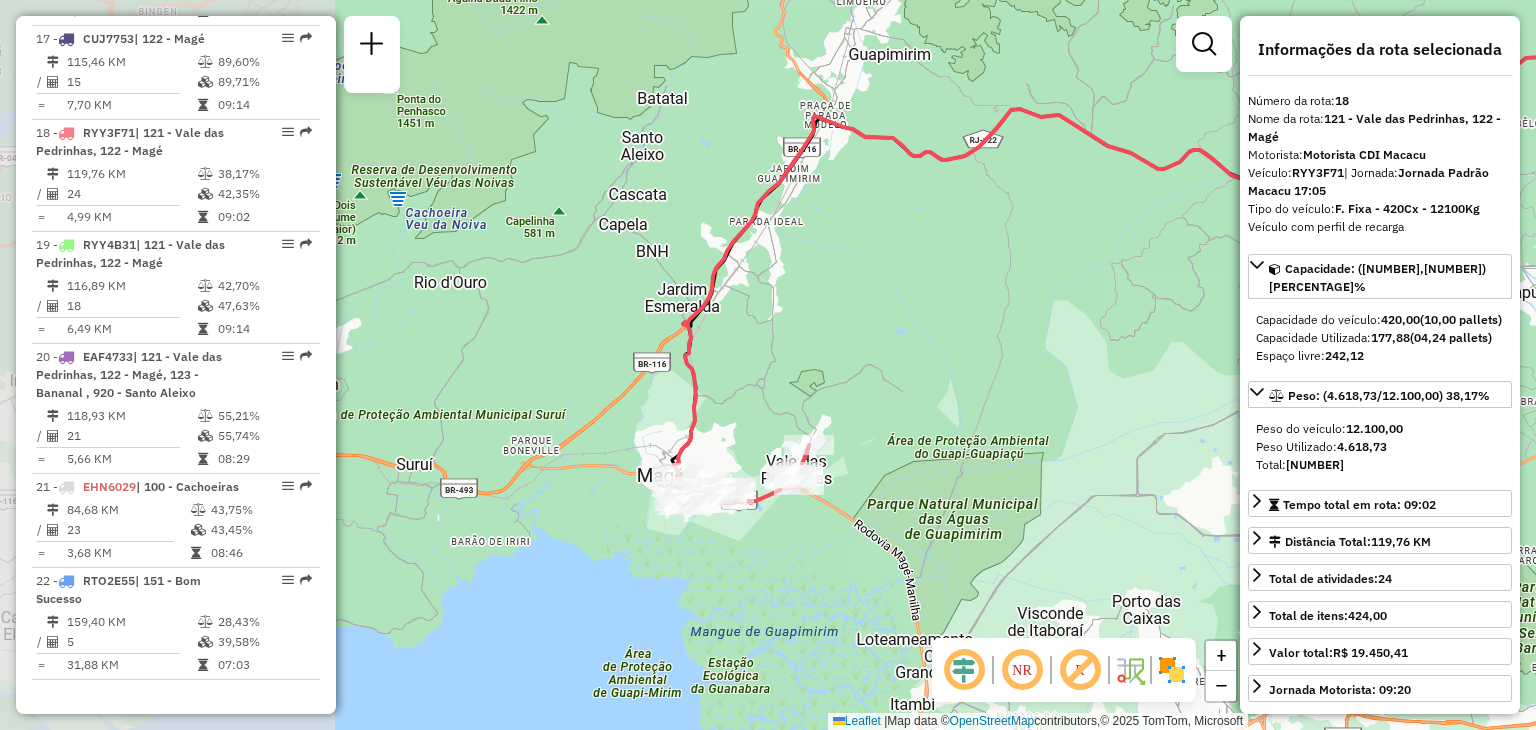 drag, startPoint x: 640, startPoint y: 526, endPoint x: 1044, endPoint y: 420, distance: 417.6745 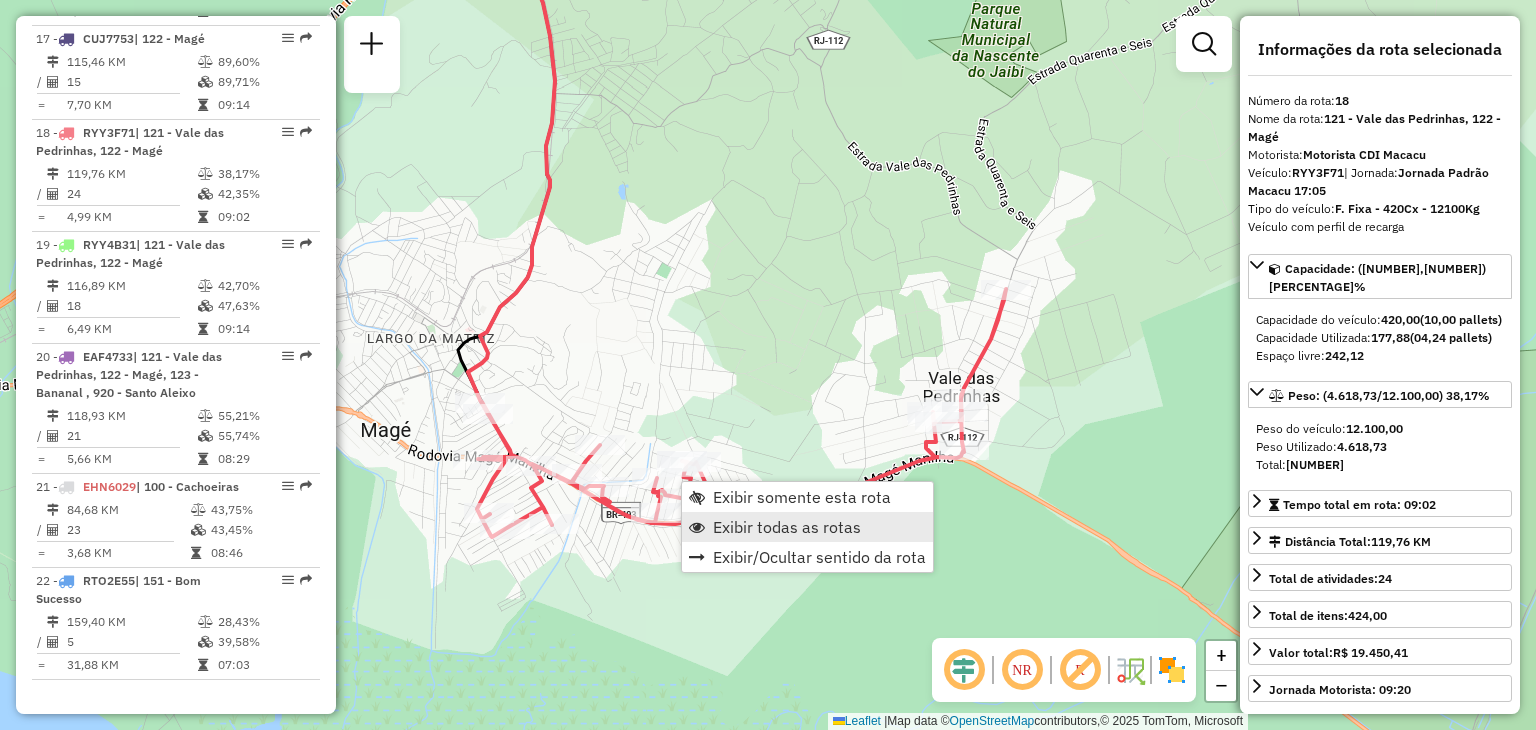 click on "Exibir todas as rotas" at bounding box center (787, 527) 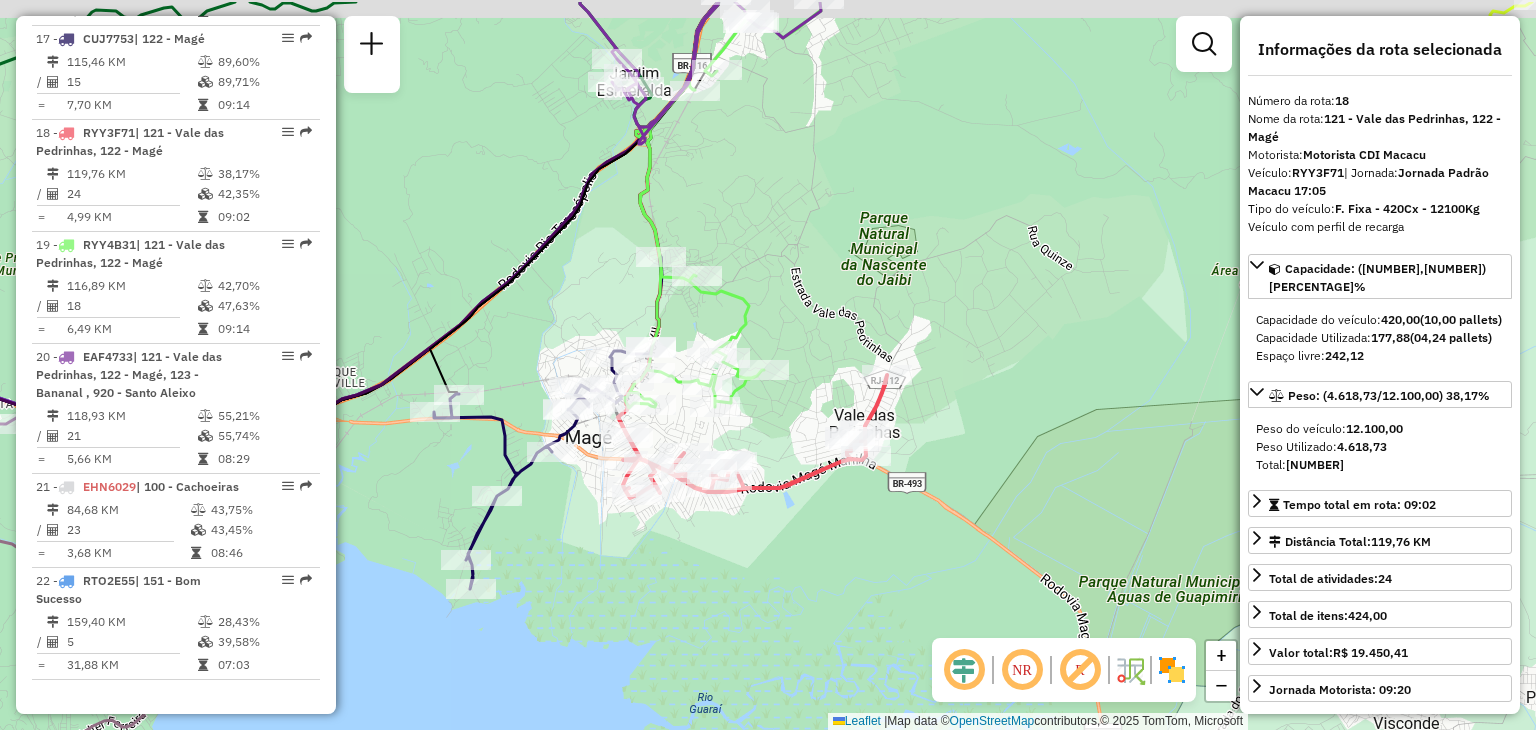 drag, startPoint x: 542, startPoint y: 186, endPoint x: 625, endPoint y: 417, distance: 245.45876 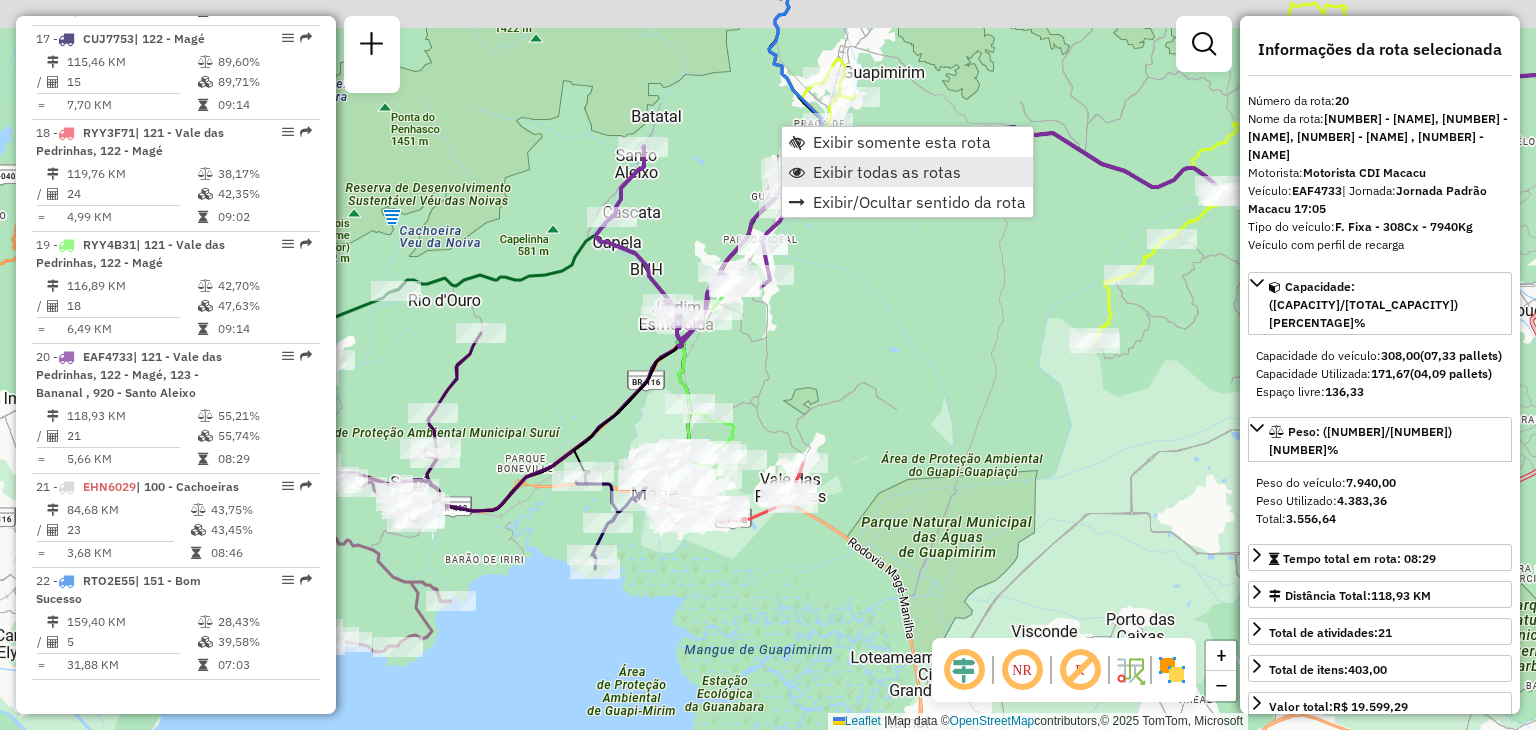drag, startPoint x: 980, startPoint y: 58, endPoint x: 993, endPoint y: 161, distance: 103.81715 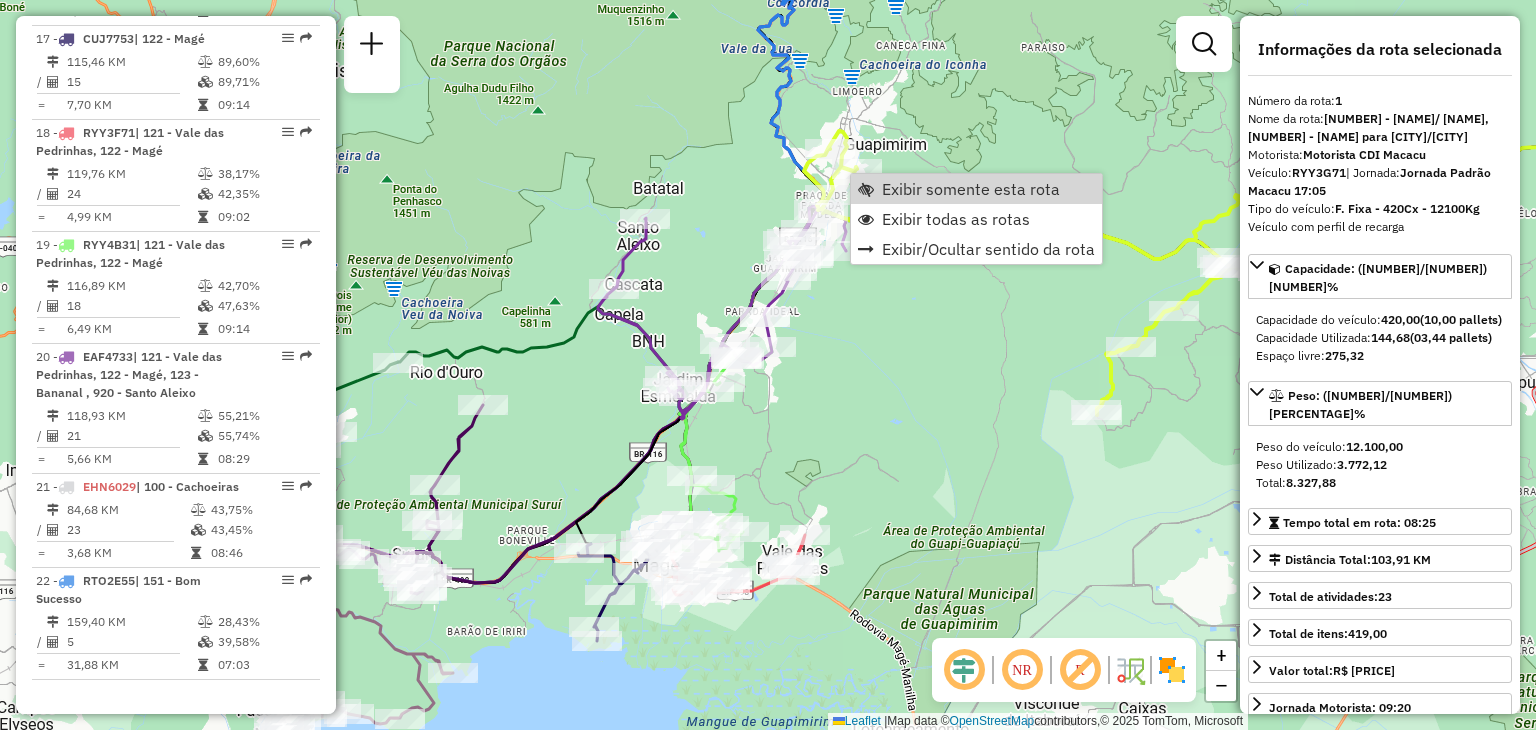scroll, scrollTop: 776, scrollLeft: 0, axis: vertical 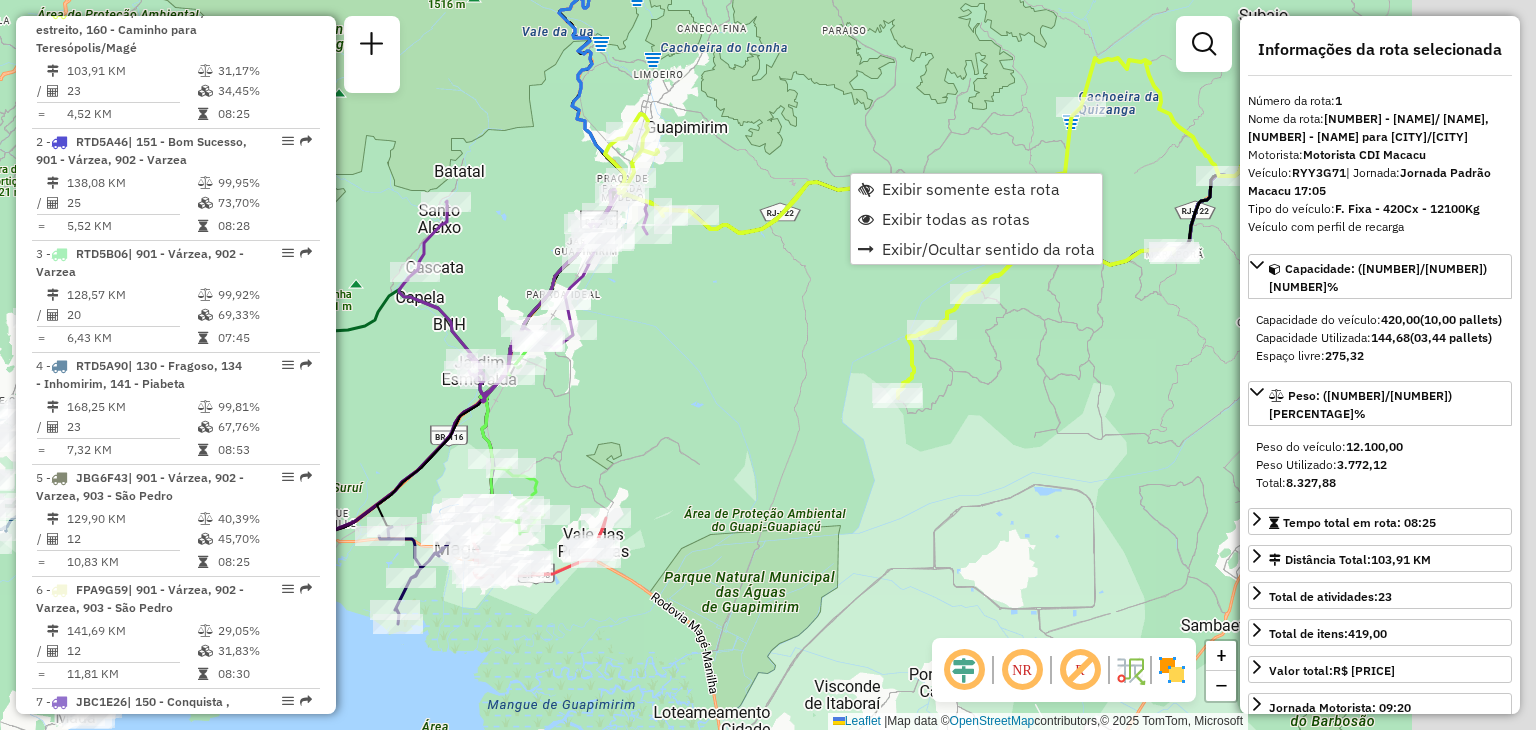 drag, startPoint x: 1116, startPoint y: 99, endPoint x: 772, endPoint y: 83, distance: 344.3719 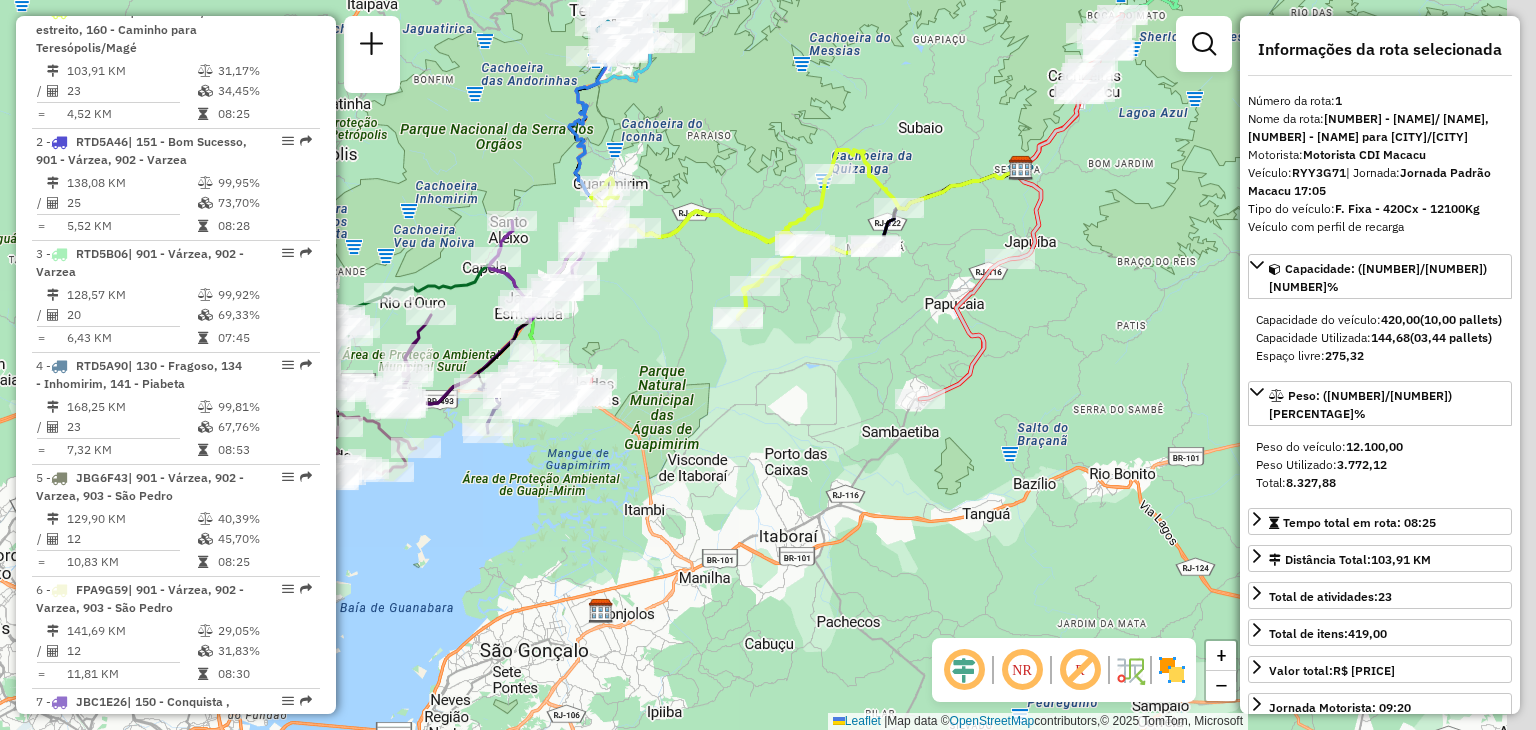 drag, startPoint x: 952, startPoint y: 353, endPoint x: 766, endPoint y: 467, distance: 218.15591 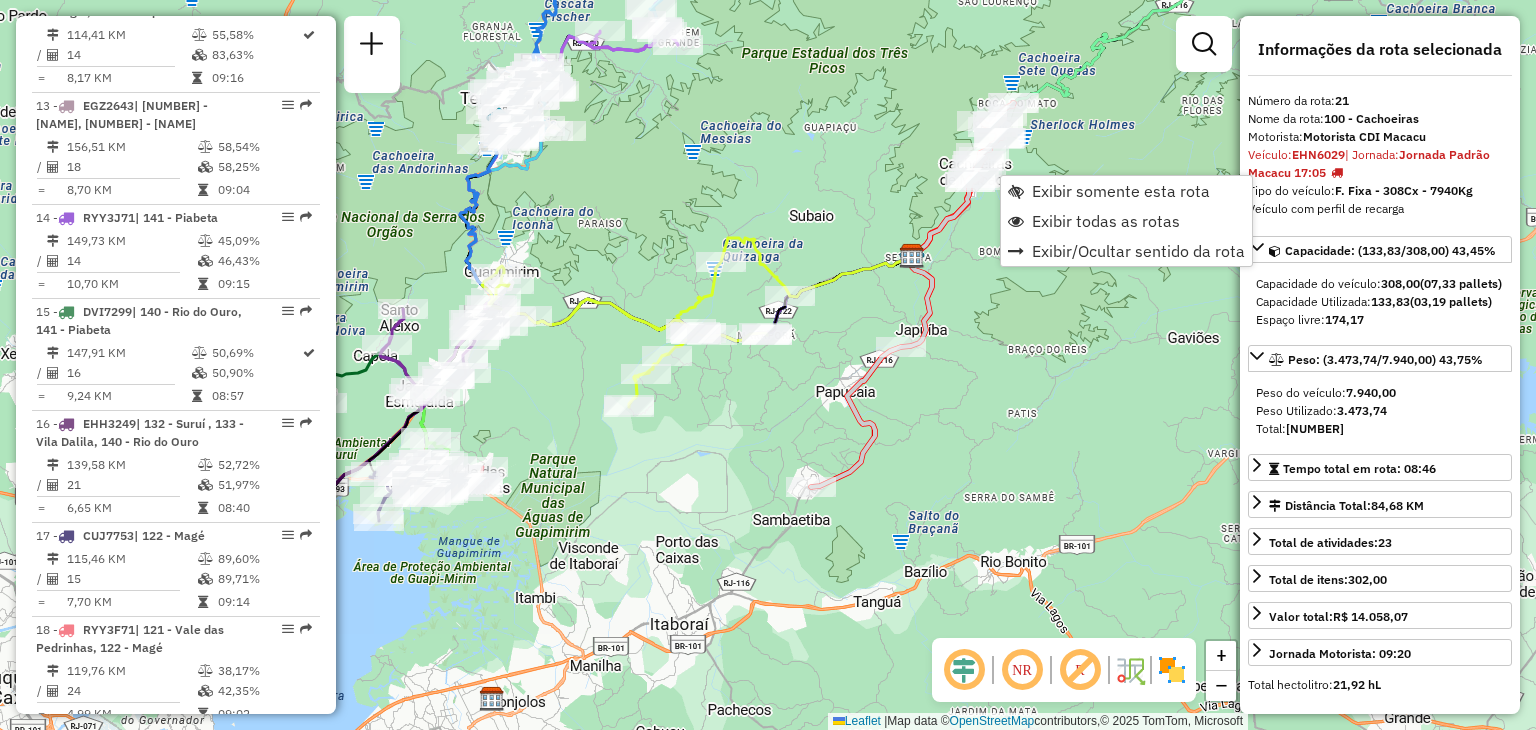 scroll, scrollTop: 2572, scrollLeft: 0, axis: vertical 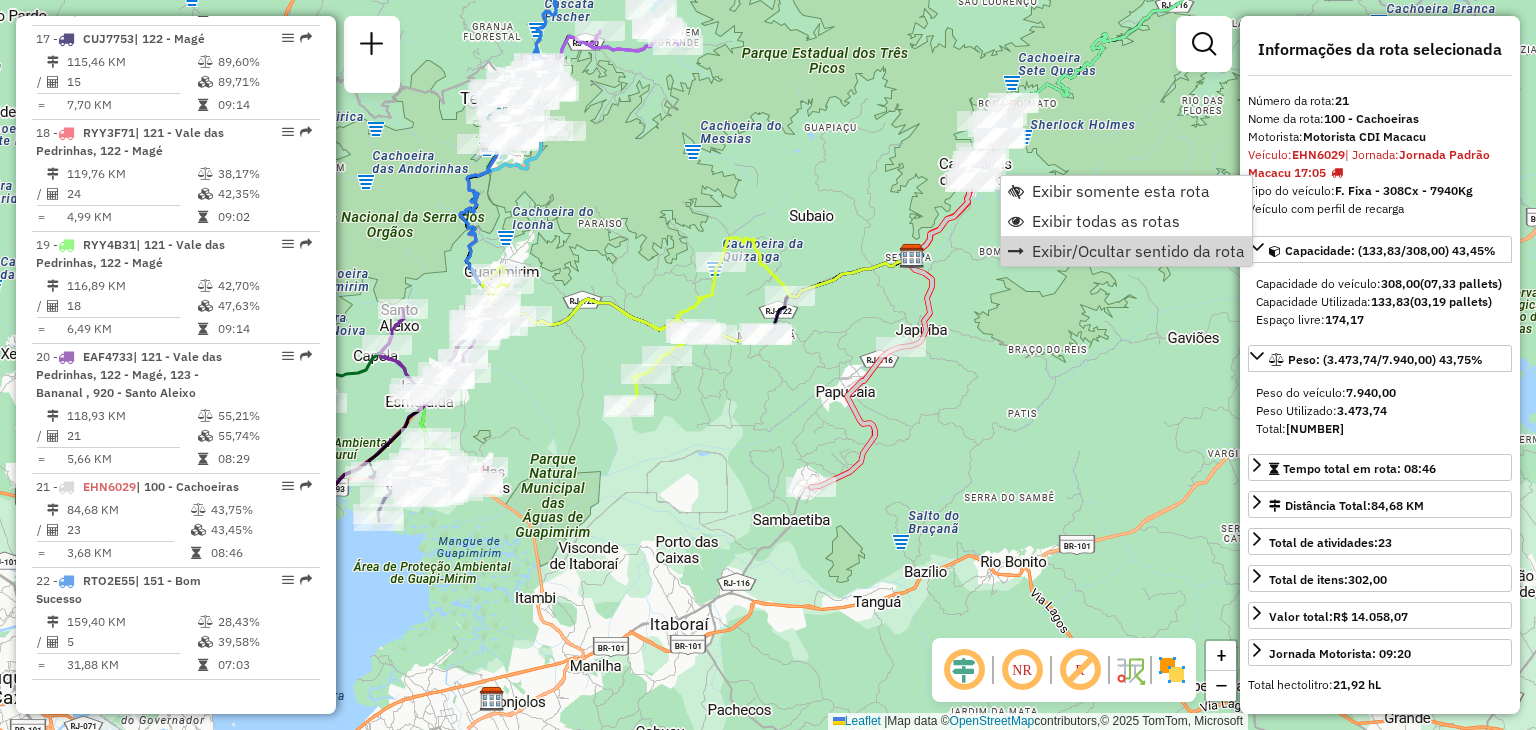 click on "Janela de atendimento Grade de atendimento Capacidade Transportadoras Veículos Cliente Pedidos  Rotas Selecione os dias de semana para filtrar as janelas de atendimento  Seg   Ter   Qua   Qui   Sex   Sáb   Dom  Informe o período da janela de atendimento: De: Até:  Filtrar exatamente a janela do cliente  Considerar janela de atendimento padrão  Selecione os dias de semana para filtrar as grades de atendimento  Seg   Ter   Qua   Qui   Sex   Sáb   Dom   Considerar clientes sem dia de atendimento cadastrado  Clientes fora do dia de atendimento selecionado Filtrar as atividades entre os valores definidos abaixo:  Peso mínimo:   Peso máximo:   Cubagem mínima:   Cubagem máxima:   De:   Até:  Filtrar as atividades entre o tempo de atendimento definido abaixo:  De:   Até:   Considerar capacidade total dos clientes não roteirizados Transportadora: Selecione um ou mais itens Tipo de veículo: Selecione um ou mais itens Veículo: Selecione um ou mais itens Motorista: Selecione um ou mais itens Nome: Rótulo:" 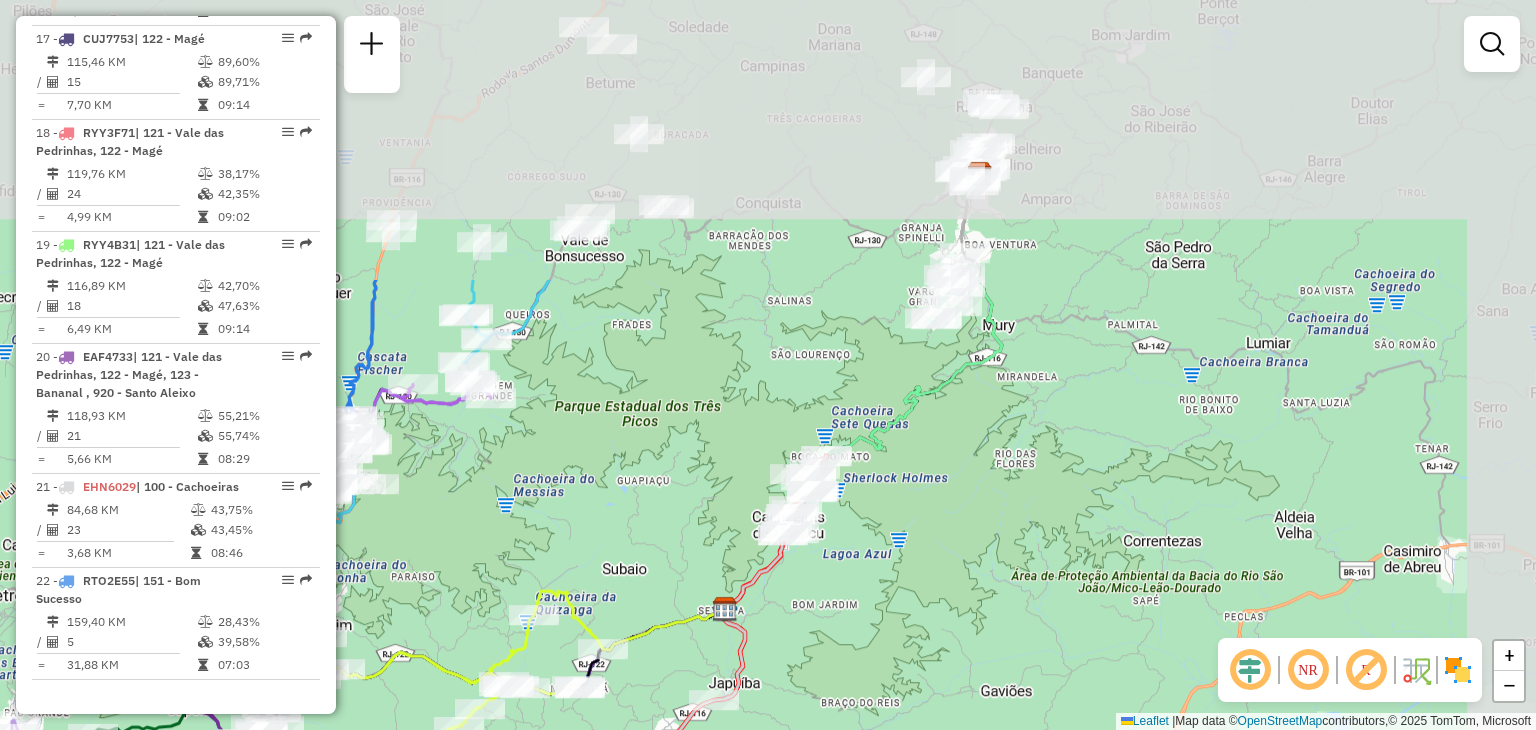 drag, startPoint x: 892, startPoint y: 195, endPoint x: 702, endPoint y: 553, distance: 405.29495 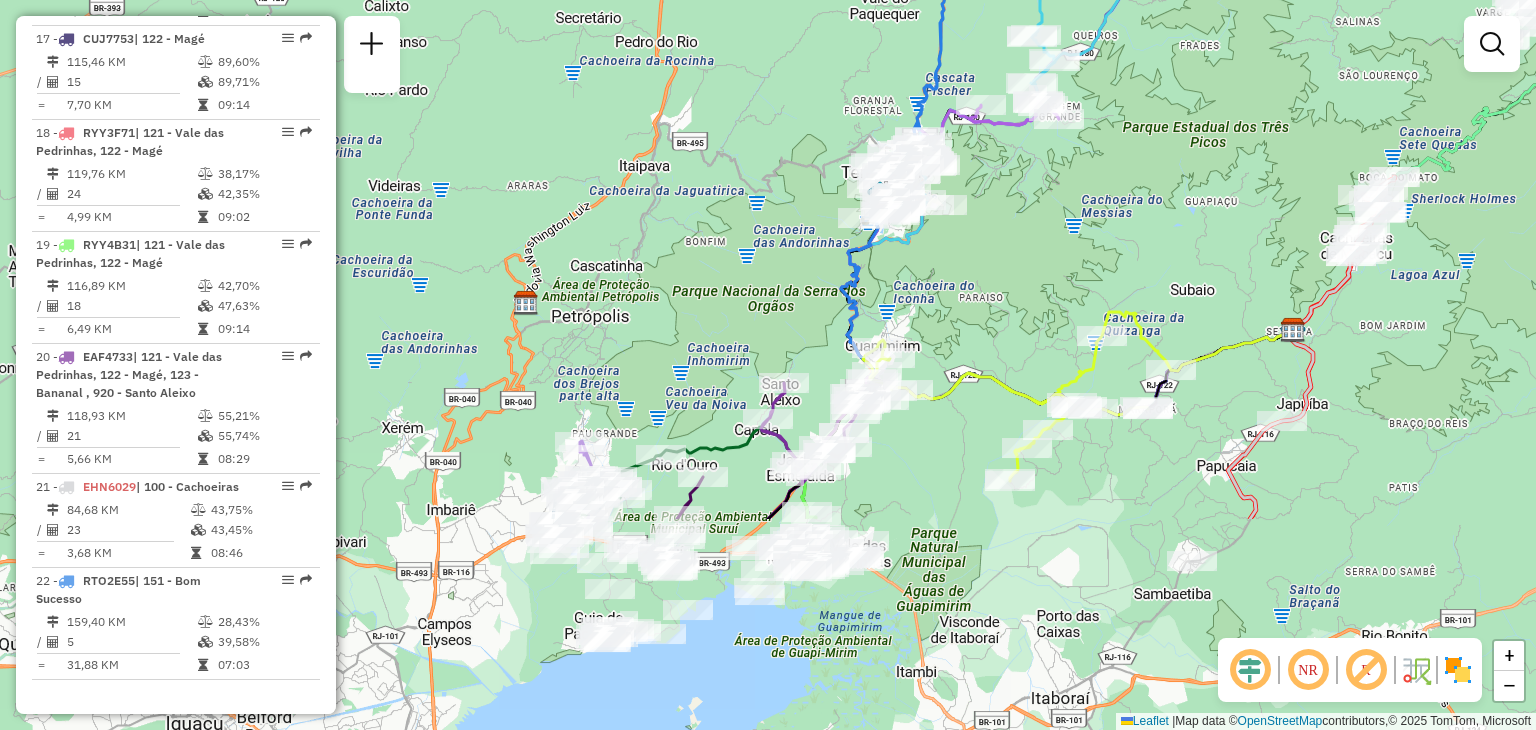 drag, startPoint x: 724, startPoint y: 501, endPoint x: 1257, endPoint y: 261, distance: 584.5417 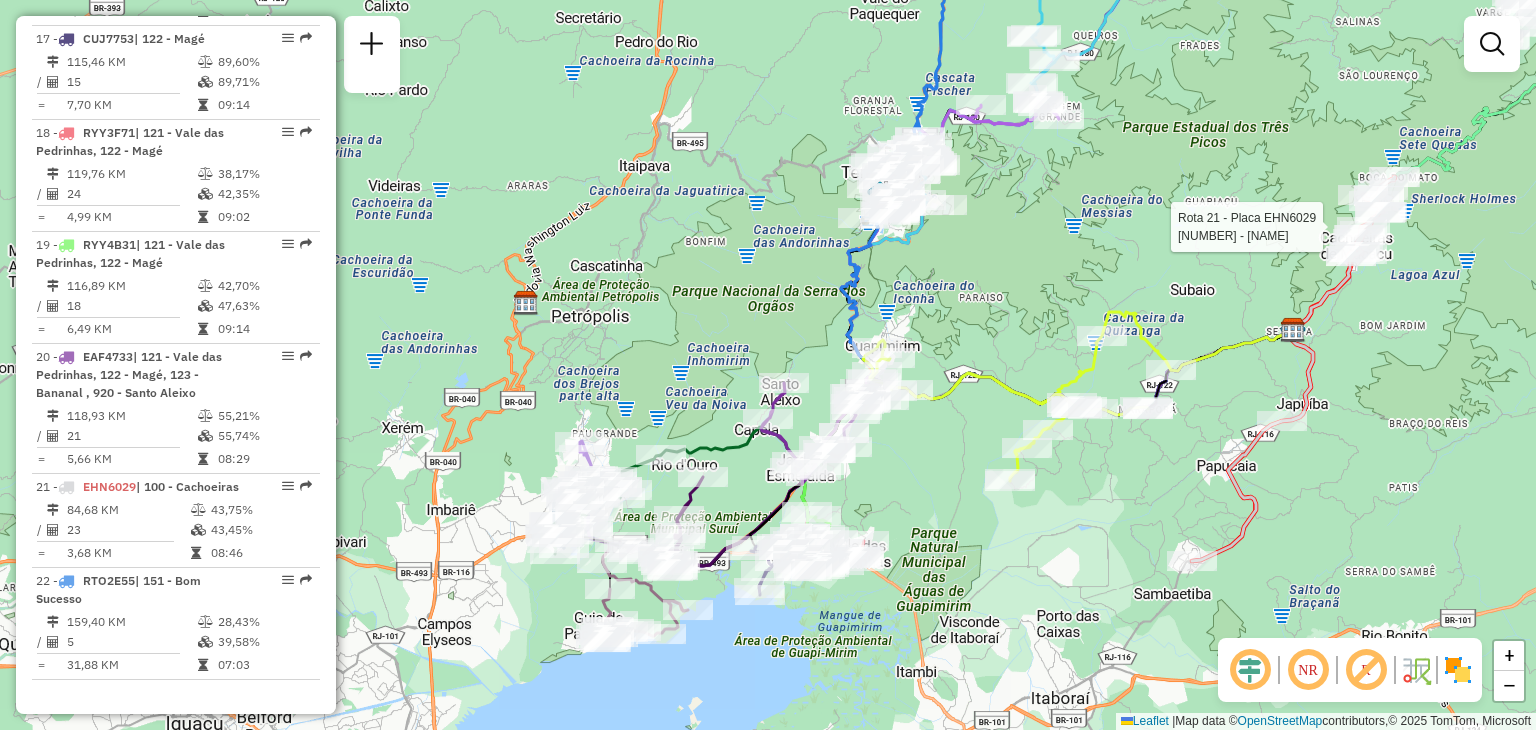click on "Rota 21 - Placa [PLATE]  [NUMBER] - [BRAND_NAME] Janela de atendimento Grade de atendimento Capacidade Transportadoras Veículos Cliente Pedidos  Rotas Selecione os dias de semana para filtrar as janelas de atendimento  Seg   Ter   Qua   Qui   Sex   Sáb   Dom  Informe o período da janela de atendimento: De: Até:  Filtrar exatamente a janela do cliente  Considerar janela de atendimento padrão  Selecione os dias de semana para filtrar as grades de atendimento  Seg   Ter   Qua   Qui   Sex   Sáb   Dom   Considerar clientes sem dia de atendimento cadastrado  Clientes fora do dia de atendimento selecionado Filtrar as atividades entre os valores definidos abaixo:  Peso mínimo:   Peso máximo:   Cubagem mínima:   Cubagem máxima:   De:   Até:  Filtrar as atividades entre o tempo de atendimento definido abaixo:  De:   Até:   Considerar capacidade total dos clientes não roteirizados Transportadora: Selecione um ou mais itens Tipo de veículo: Selecione um ou mais itens Veículo: Selecione um ou mais itens" 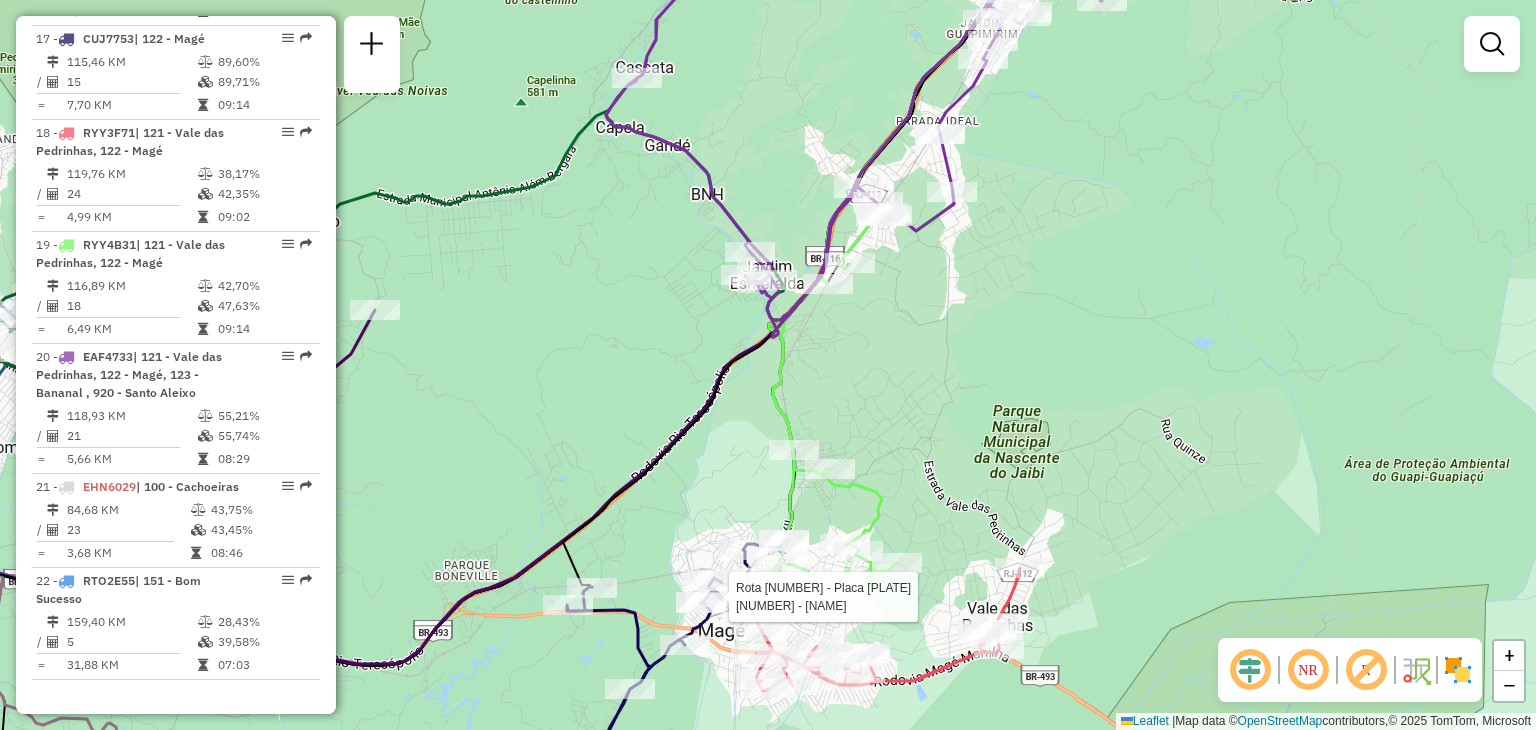 select on "**********" 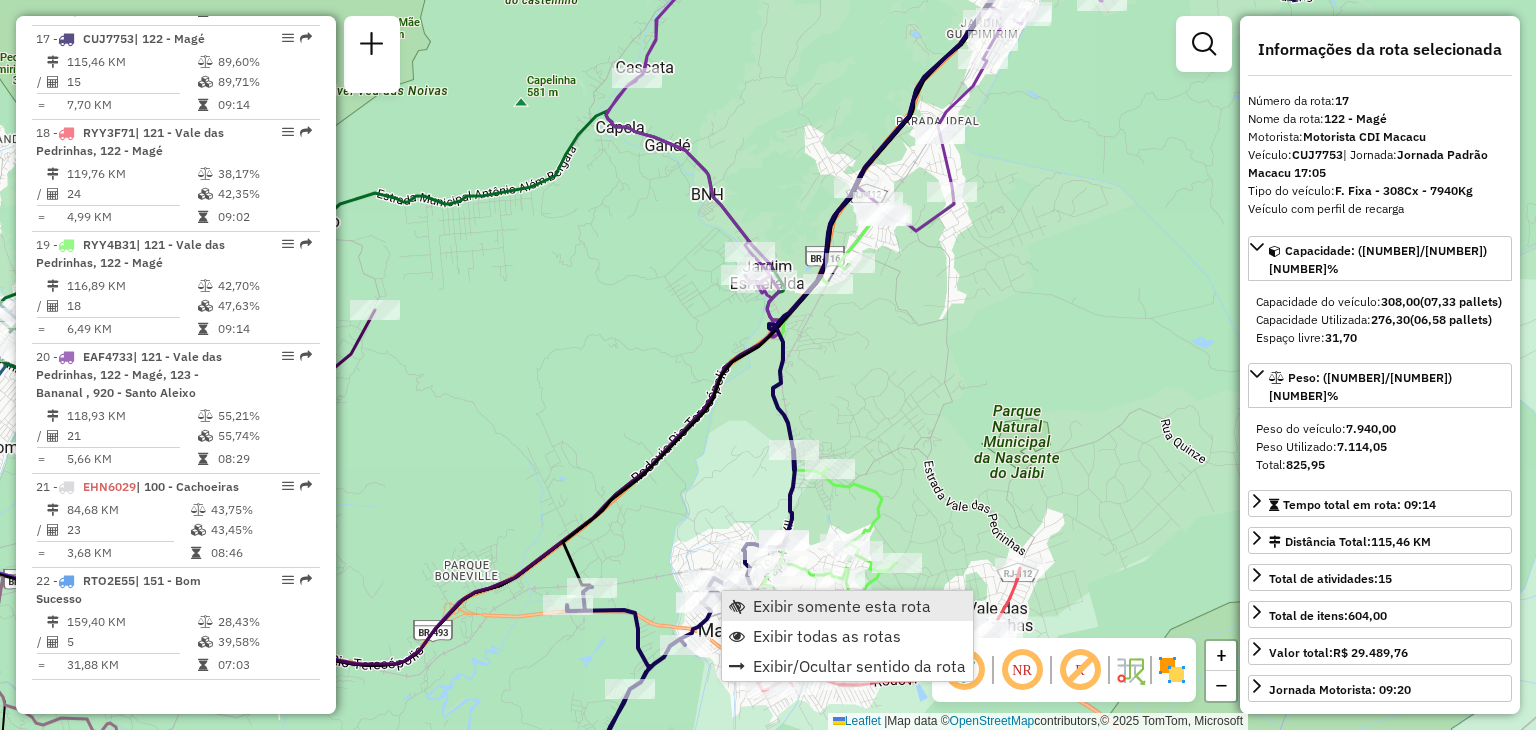 scroll, scrollTop: 2566, scrollLeft: 0, axis: vertical 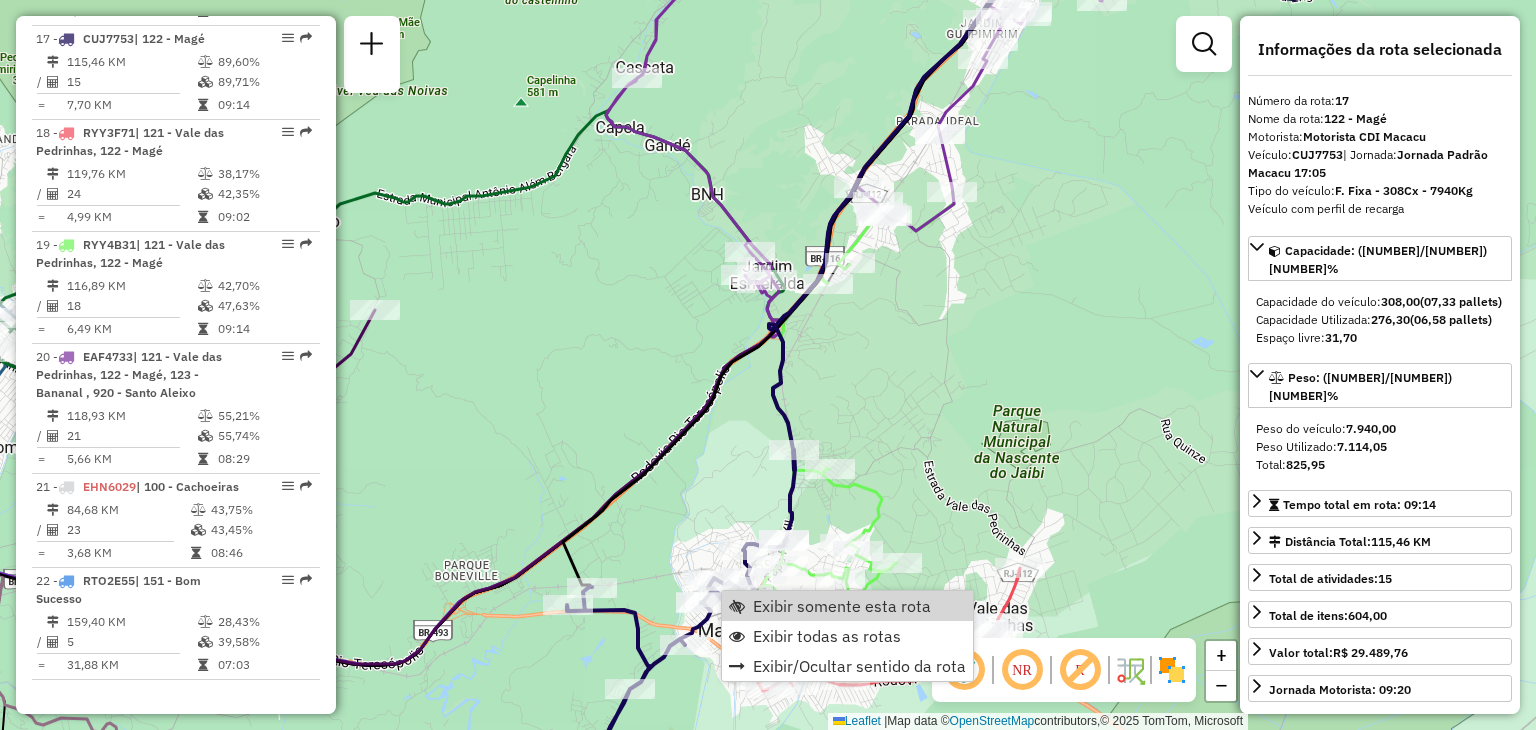 click on "Rota [NUMBER] - Placa [PLATE] [NUMBER] - [FIRST] [LAST] Rota [NUMBER] - Placa [PLATE] [NUMBER] - [FIRST] [LAST] Rota [NUMBER] - Placa [PLATE] [NUMBER] - [FIRST] [LAST] Rota [NUMBER] - Placa [PLATE] [NUMBER] - [FIRST] [LAST] Janela de atendimento Grade de atendimento Capacidade Transportadoras Veículos Cliente Pedidos  Rotas Selecione os dias de semana para filtrar as janelas de atendimento  Seg   Ter   Qua   Qui   Sex   Sáb   Dom  Informe o período da janela de atendimento: De: Até:  Filtrar exatamente a janela do cliente  Considerar janela de atendimento padrão  Selecione os dias de semana para filtrar as grades de atendimento  Seg   Ter   Qua   Qui   Sex   Sáb   Dom   Considerar clientes sem dia de atendimento cadastrado  Clientes fora do dia de atendimento selecionado Filtrar as atividades entre os valores definidos abaixo:  Peso mínimo:   Peso máximo:   Cubagem mínima:   Cubagem máxima:   De:   Até:  Filtrar as atividades entre o tempo de atendimento definido abaixo:  De:   Até:  Veículo:" 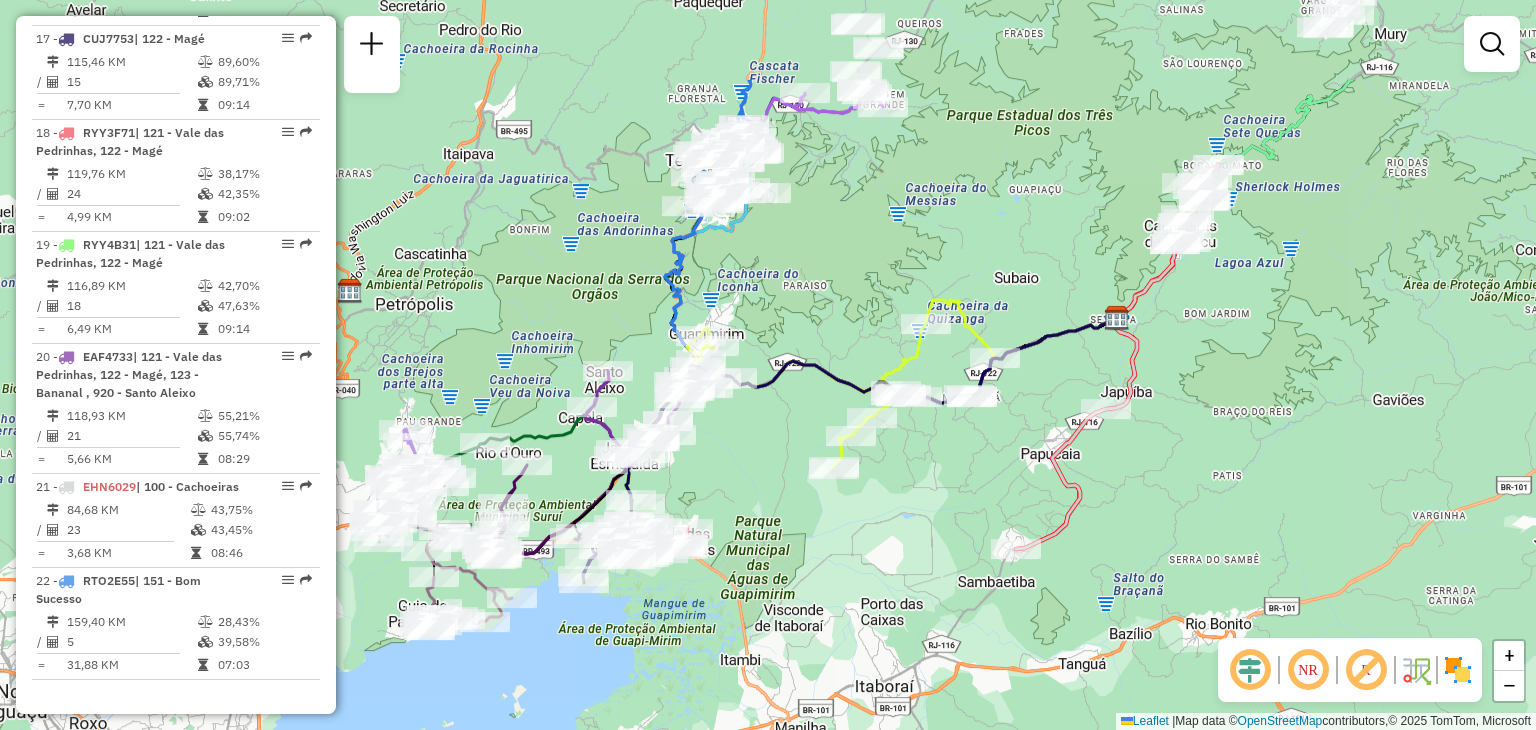 drag, startPoint x: 906, startPoint y: 161, endPoint x: 804, endPoint y: 541, distance: 393.4514 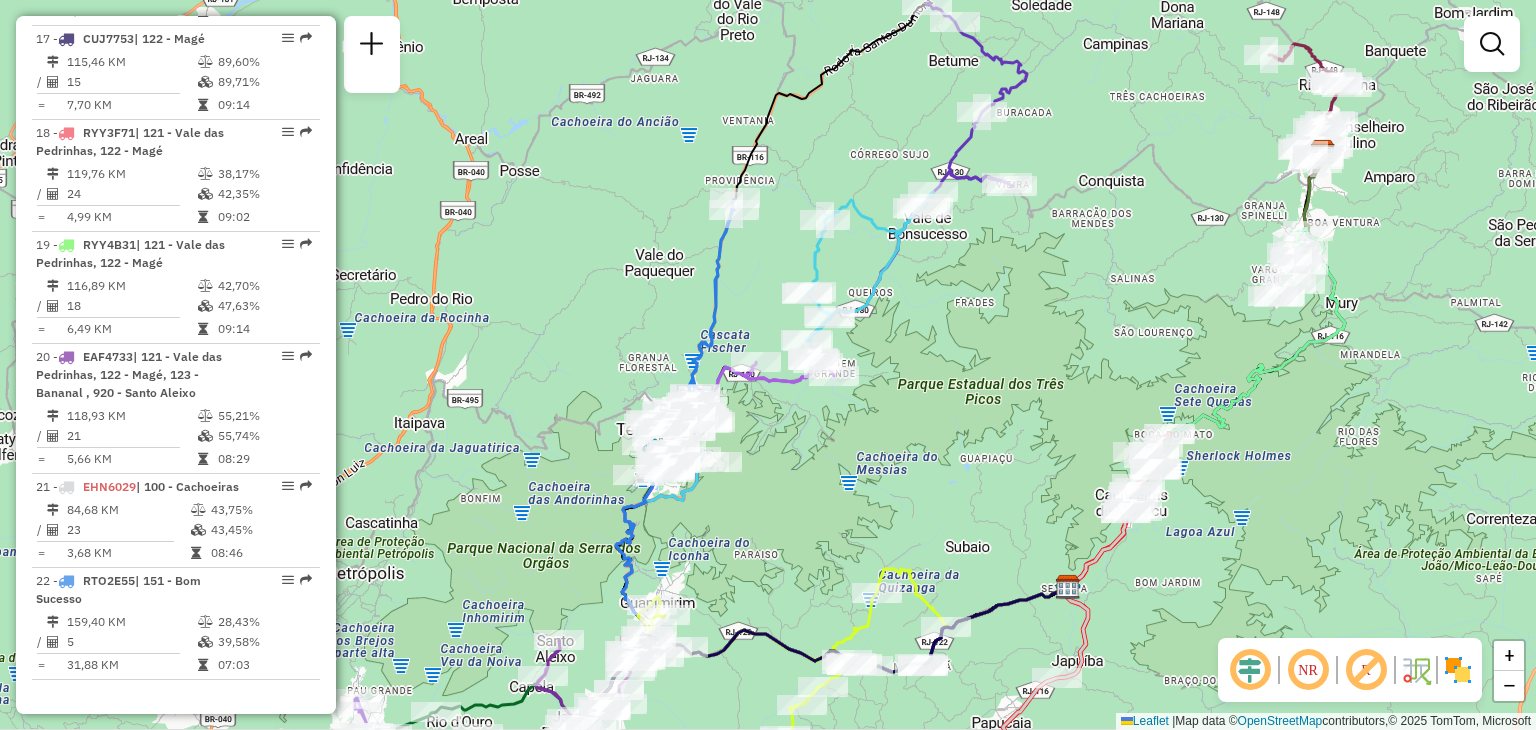drag, startPoint x: 1084, startPoint y: 134, endPoint x: 1101, endPoint y: 192, distance: 60.440052 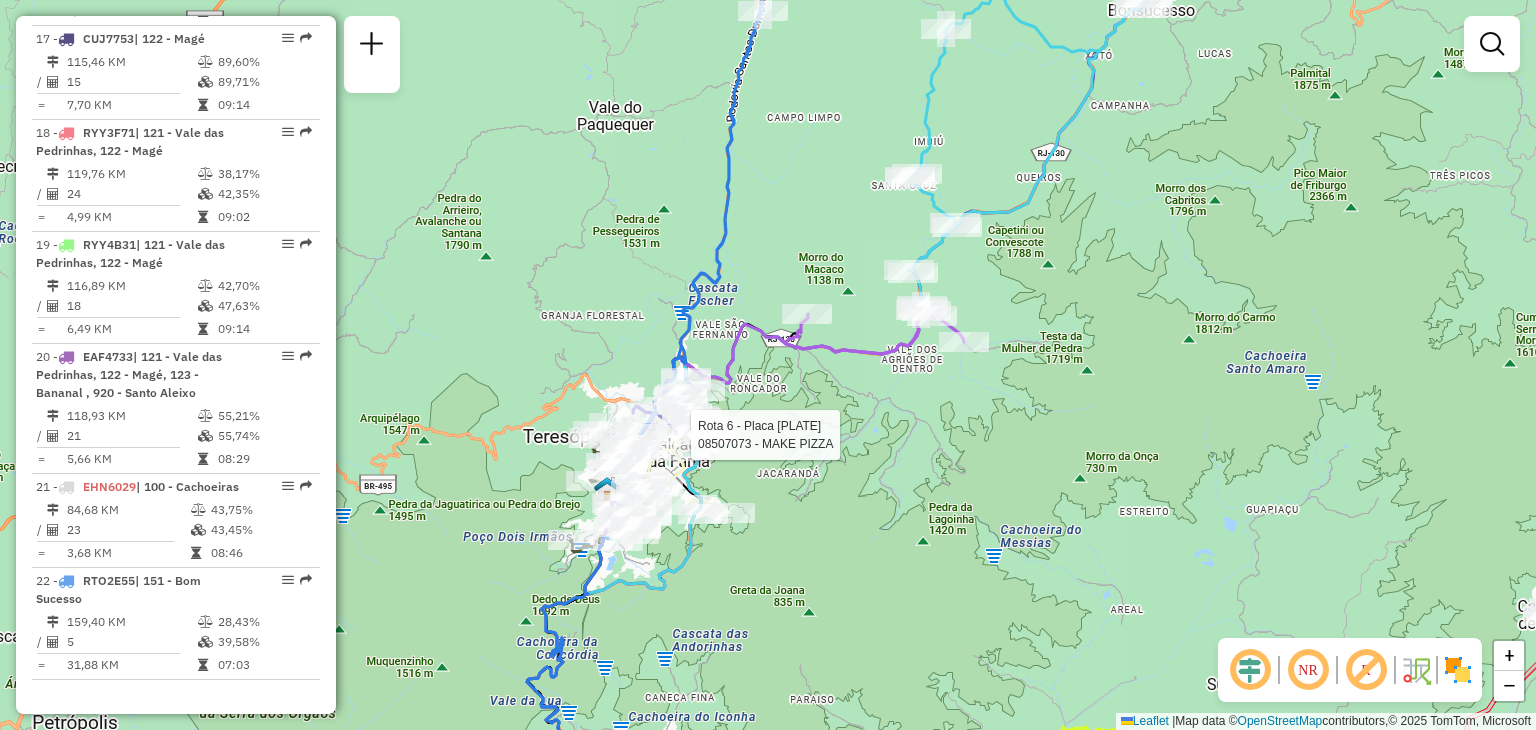 select on "**********" 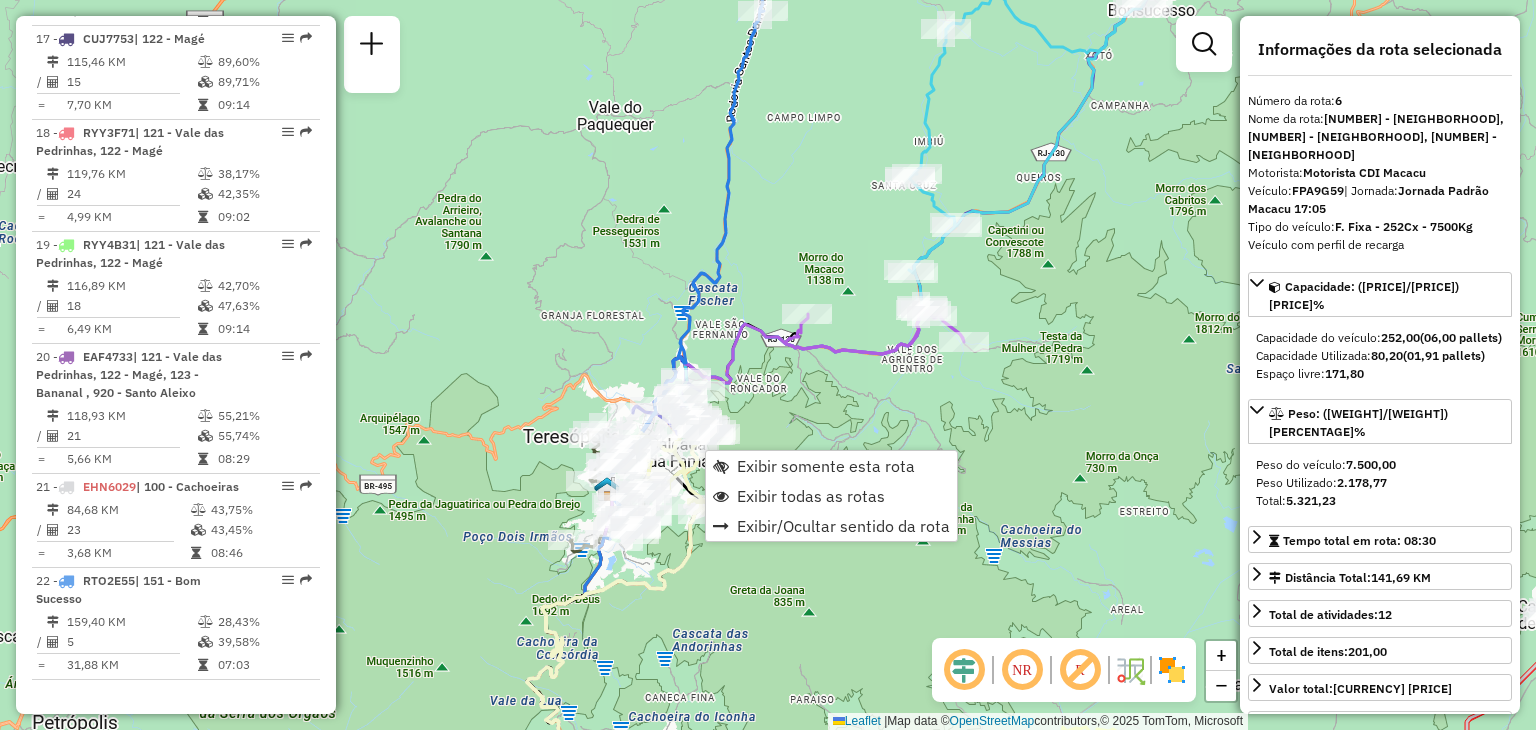 scroll, scrollTop: 1354, scrollLeft: 0, axis: vertical 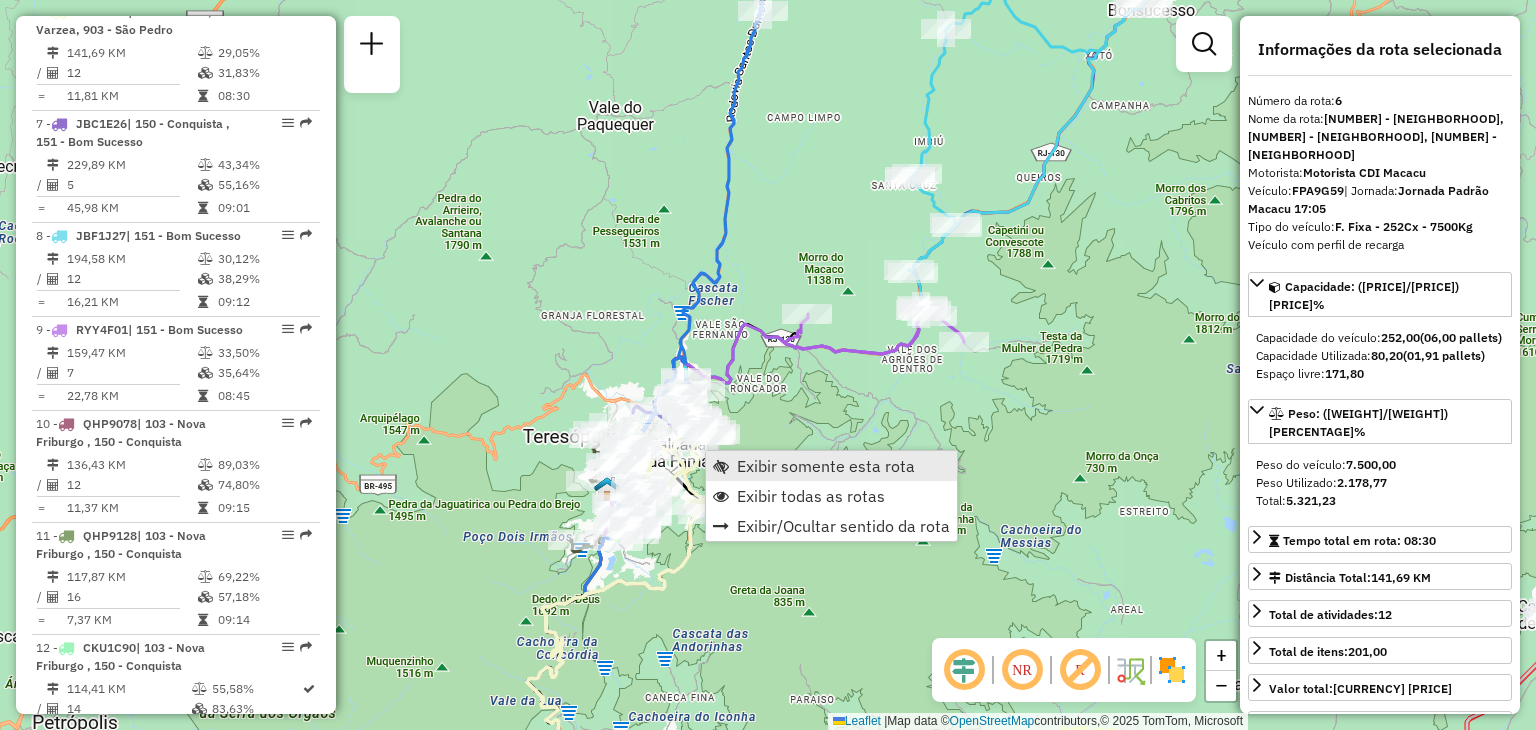 click on "Exibir somente esta rota" at bounding box center (826, 466) 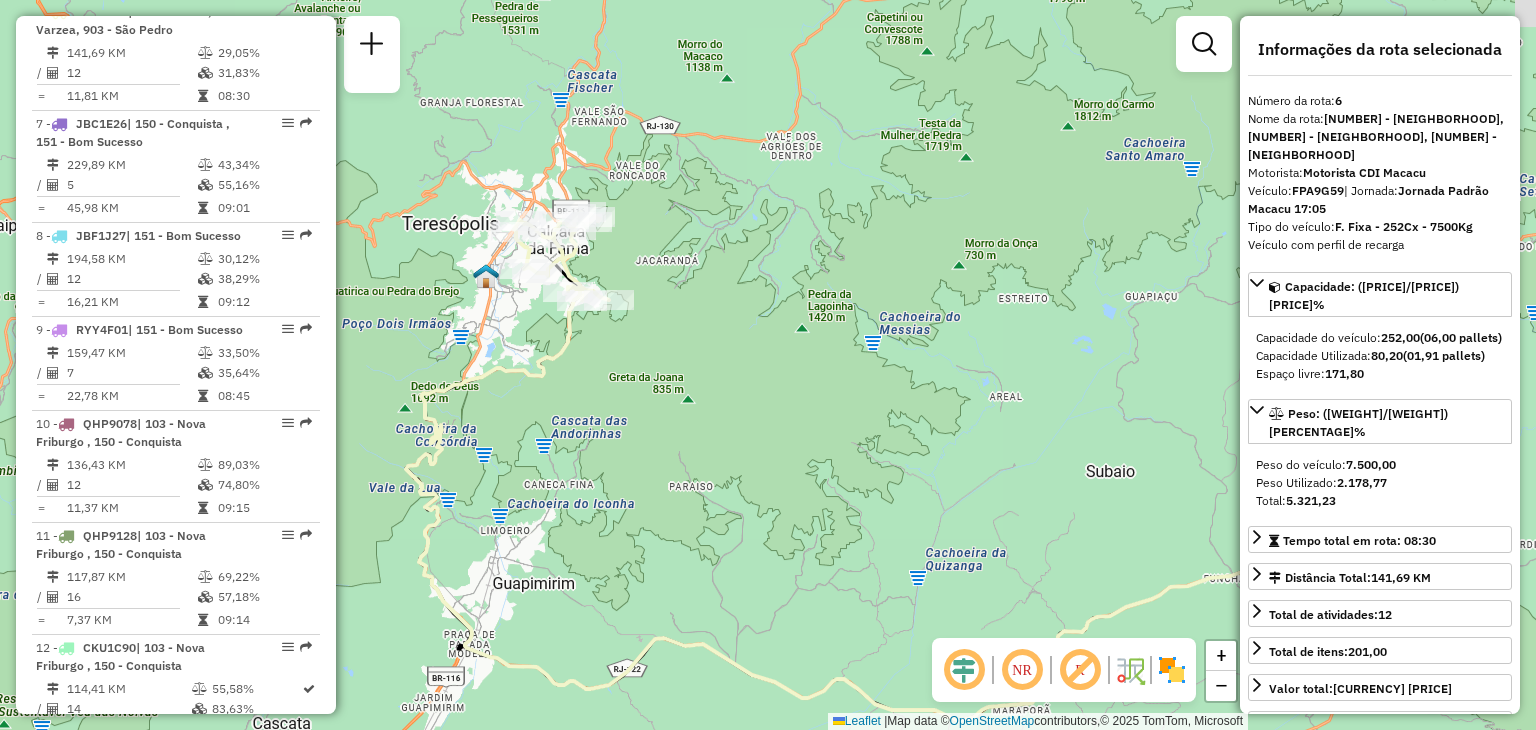 drag, startPoint x: 666, startPoint y: 397, endPoint x: 733, endPoint y: 489, distance: 113.81125 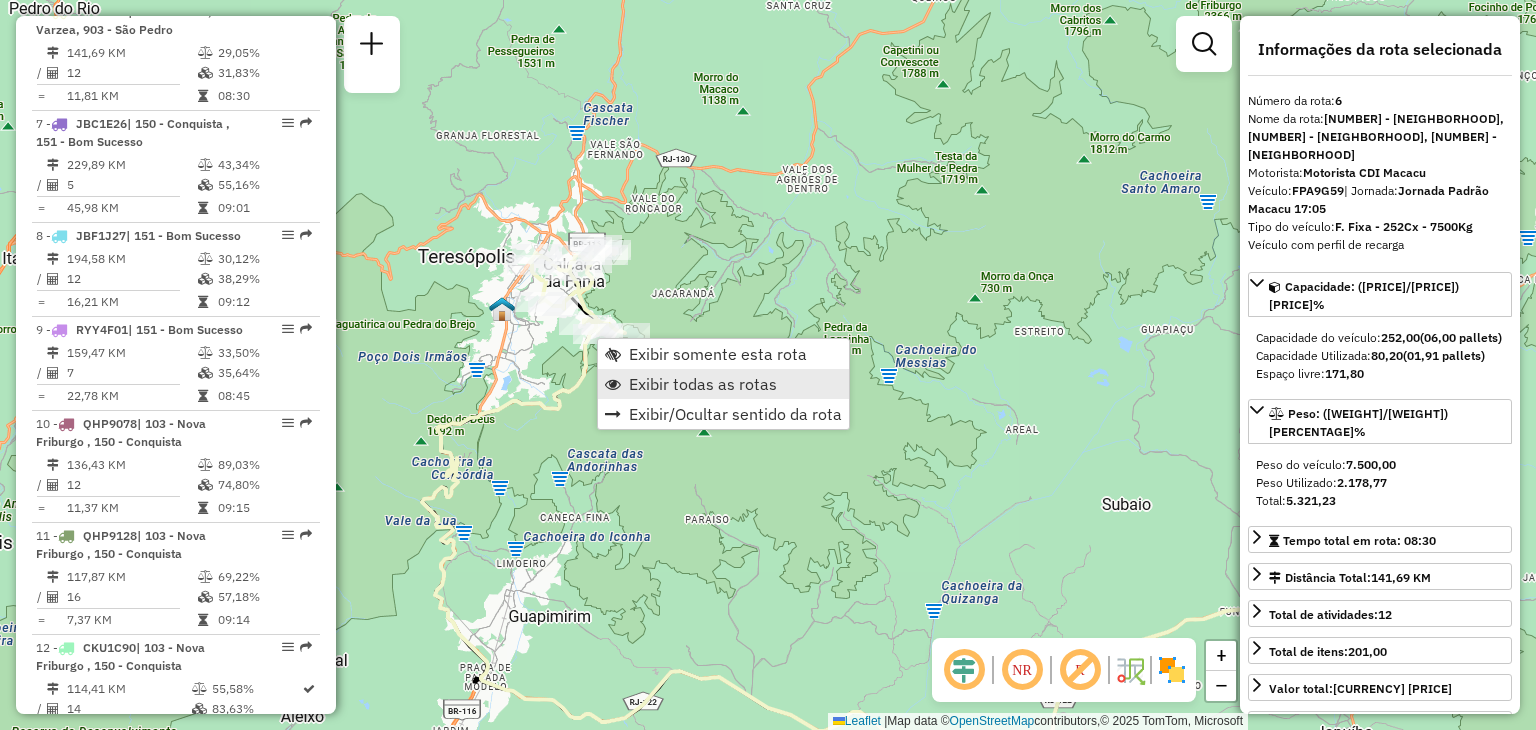click on "Exibir todas as rotas" at bounding box center [703, 384] 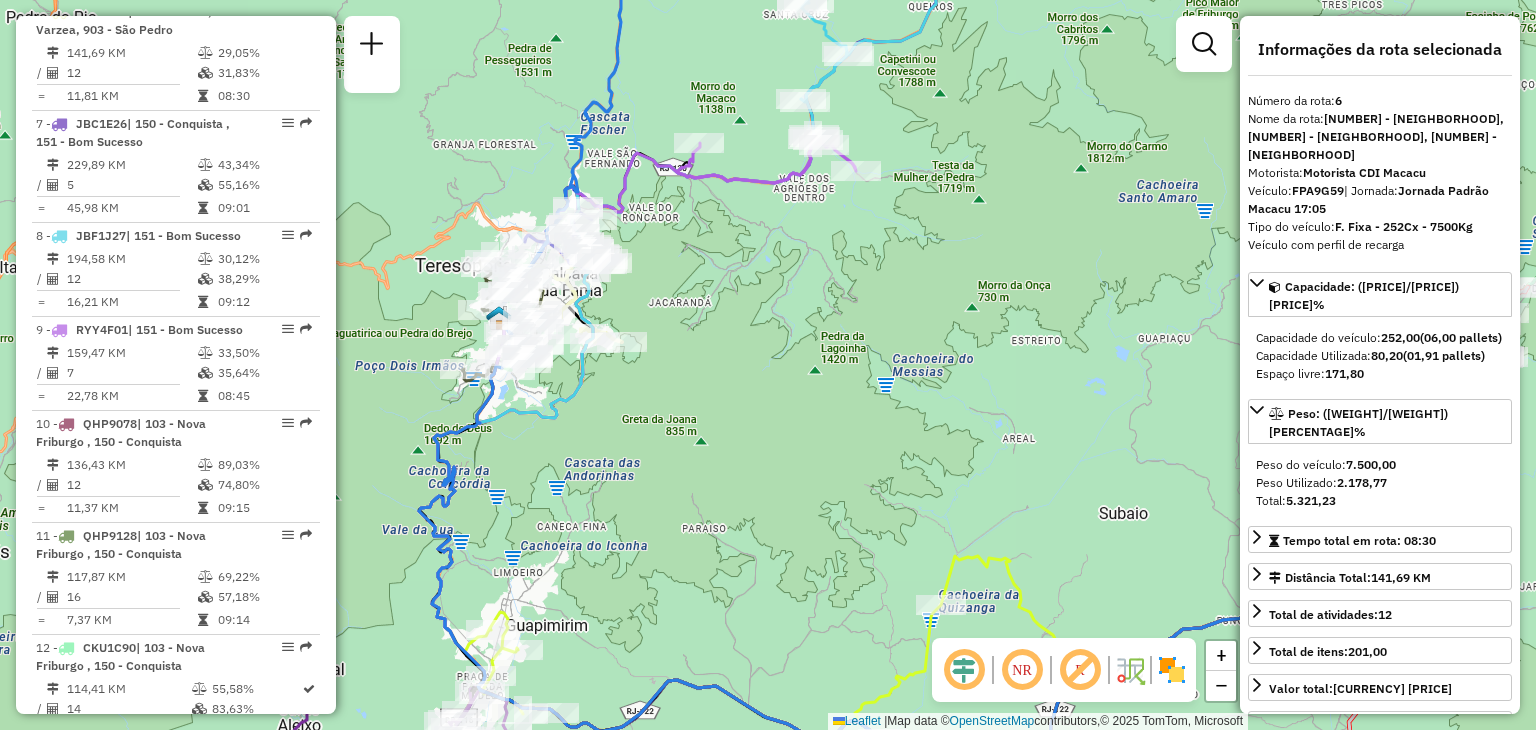 drag, startPoint x: 972, startPoint y: 294, endPoint x: 930, endPoint y: 411, distance: 124.3101 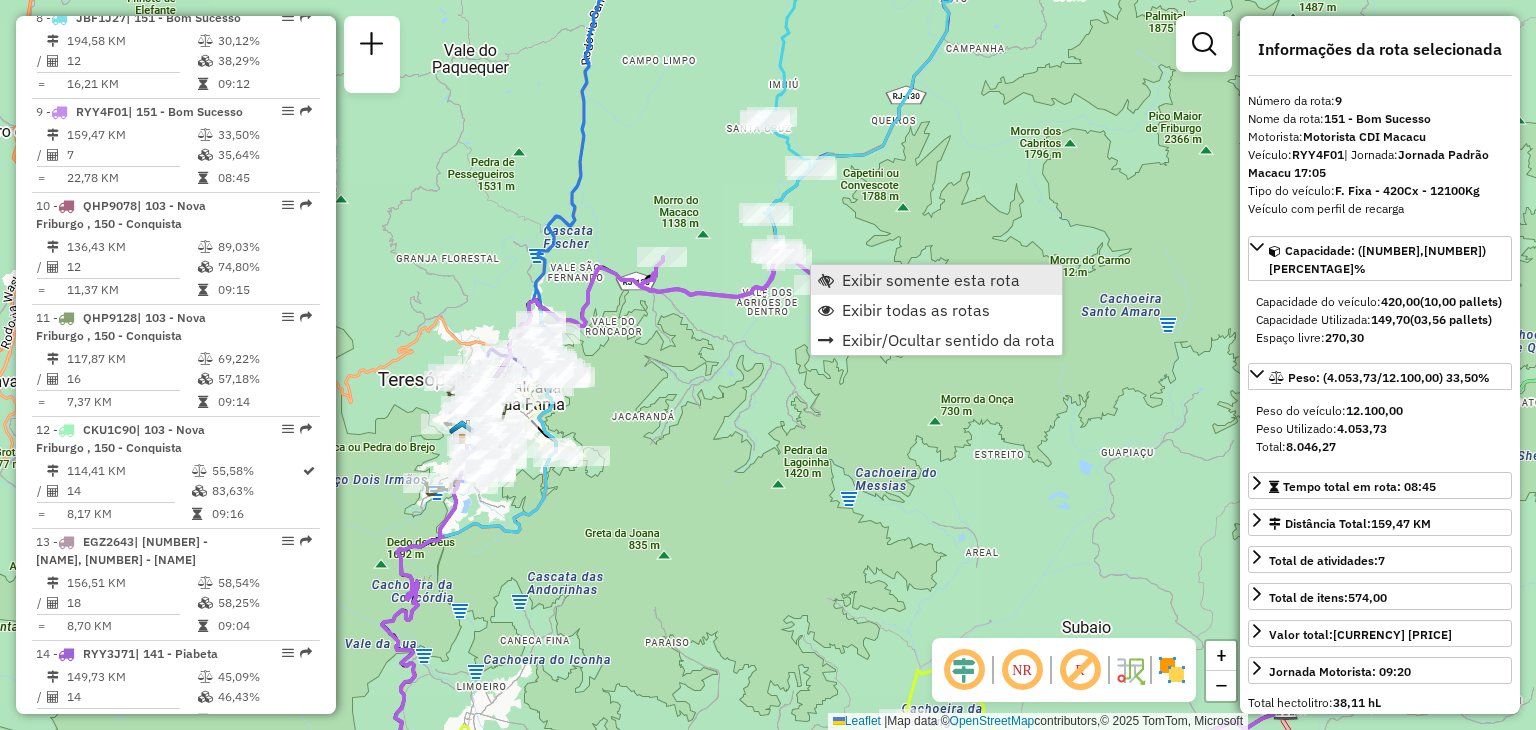 scroll, scrollTop: 1688, scrollLeft: 0, axis: vertical 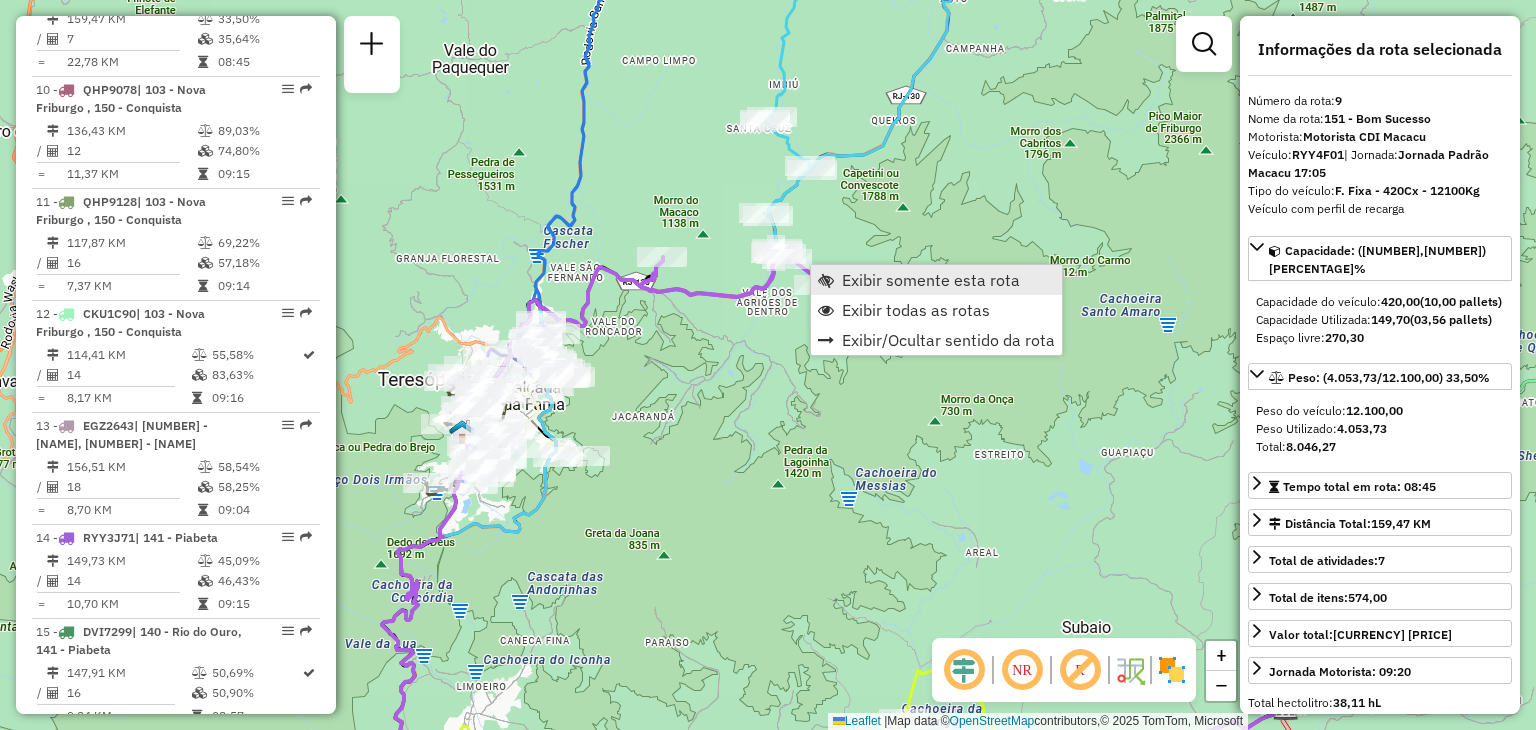 click on "Exibir somente esta rota" at bounding box center [936, 280] 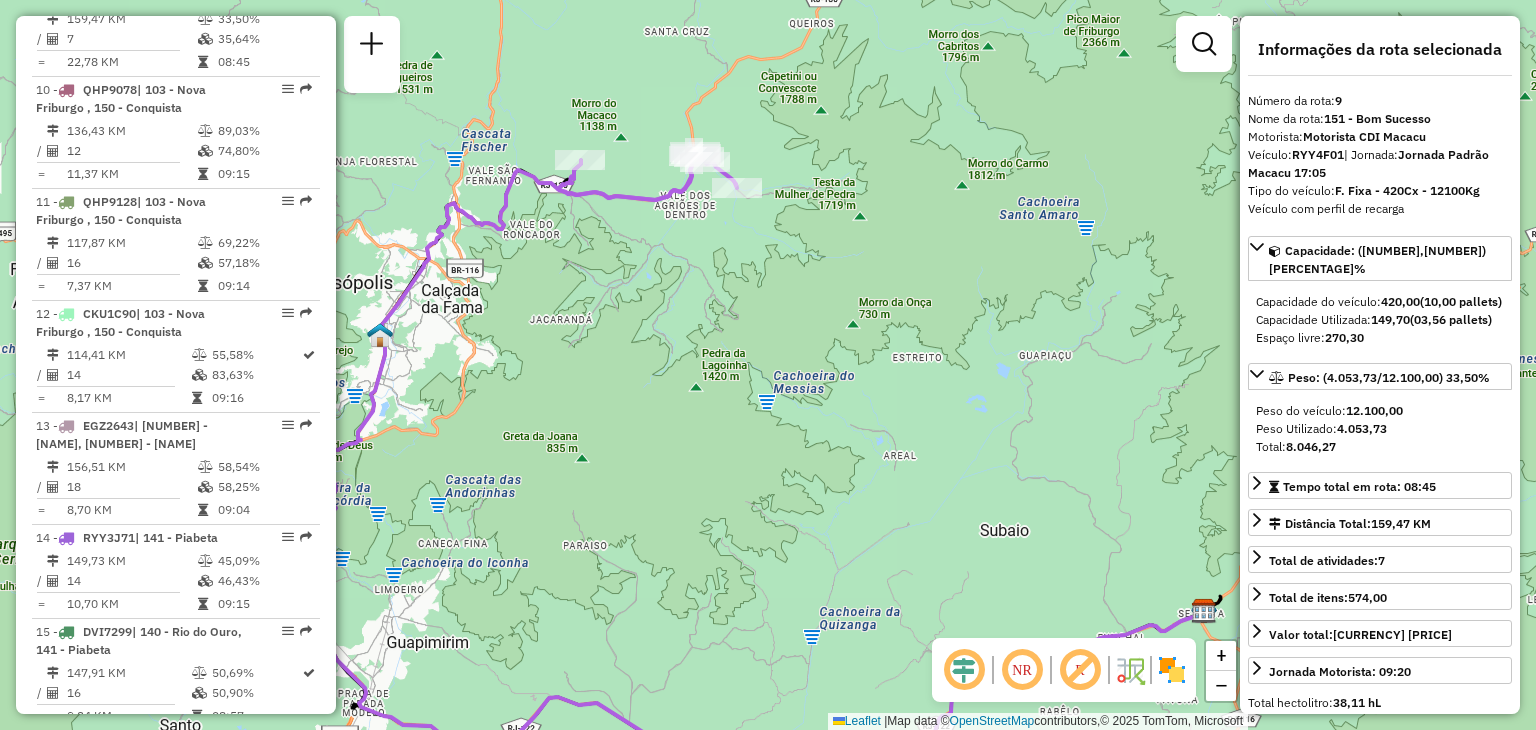 drag, startPoint x: 729, startPoint y: 206, endPoint x: 711, endPoint y: 365, distance: 160.01562 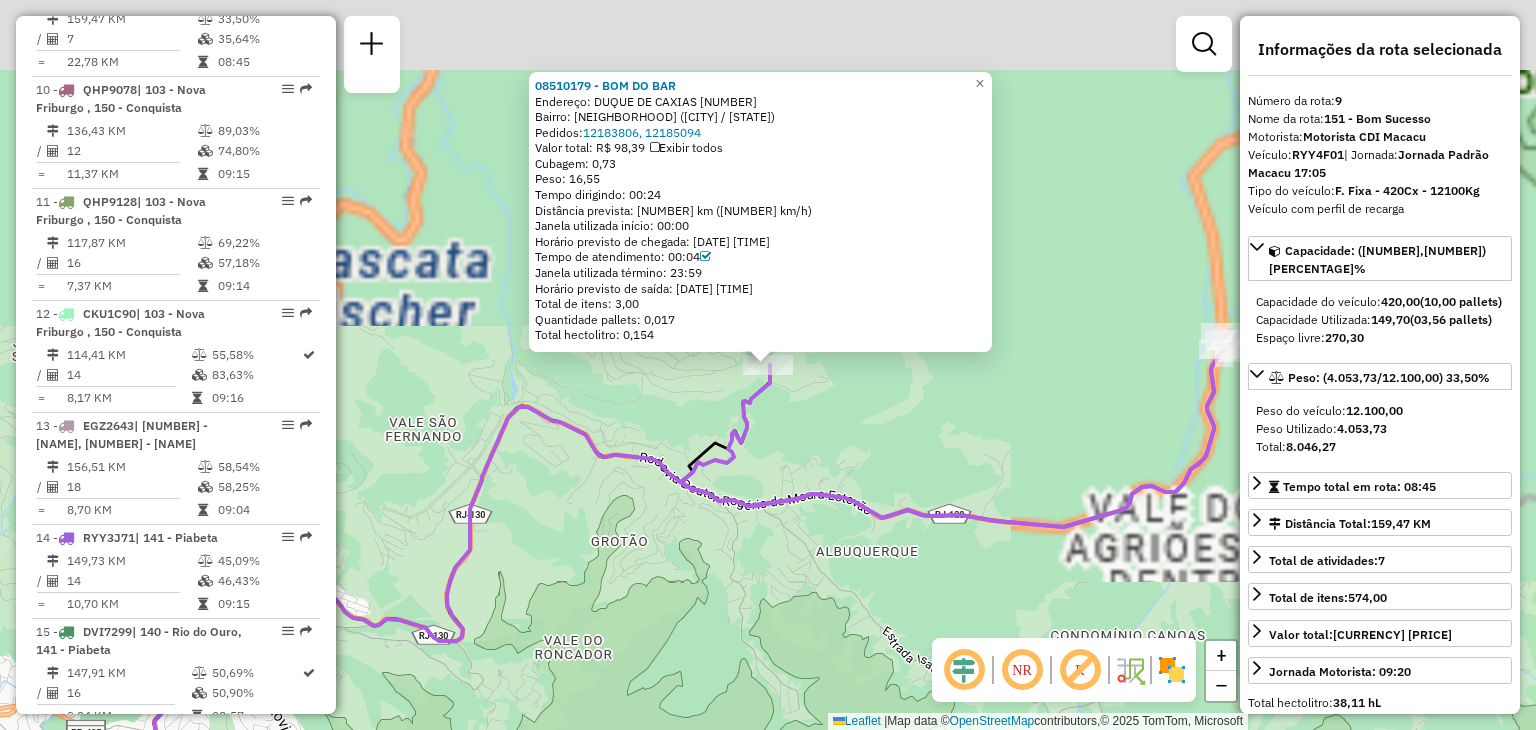 scroll, scrollTop: 500, scrollLeft: 0, axis: vertical 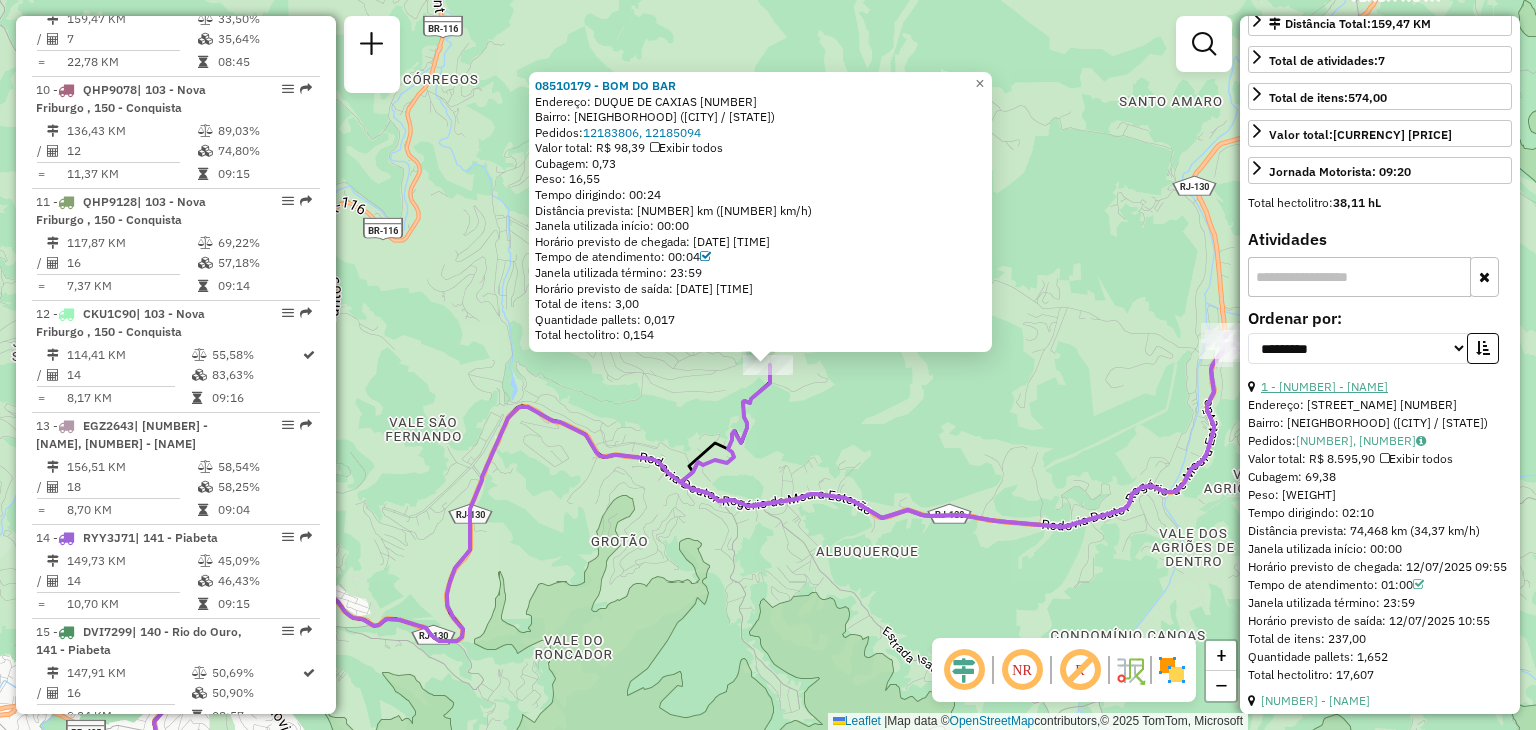 click on "1 - [NUMBER] - [NAME]" at bounding box center [1324, 386] 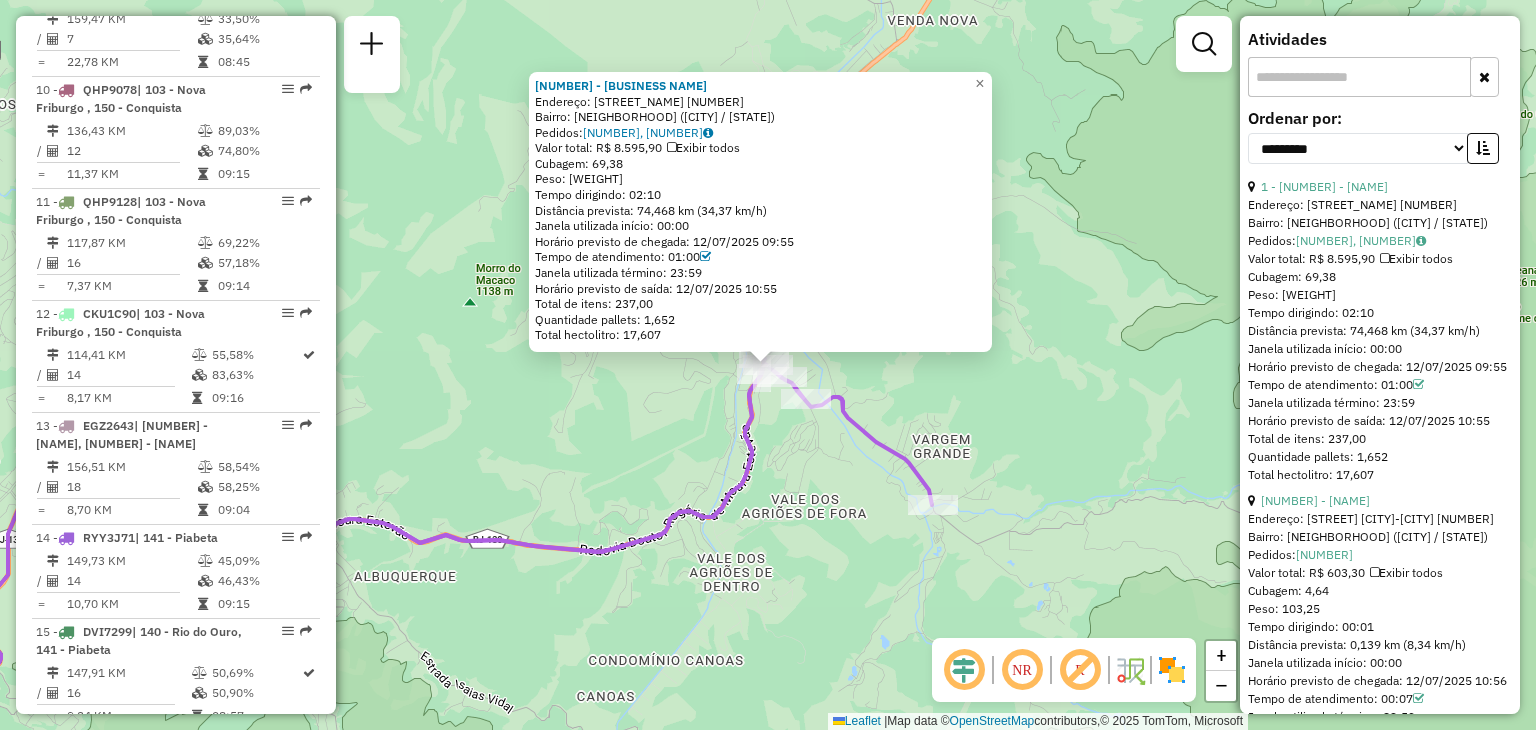 scroll, scrollTop: 800, scrollLeft: 0, axis: vertical 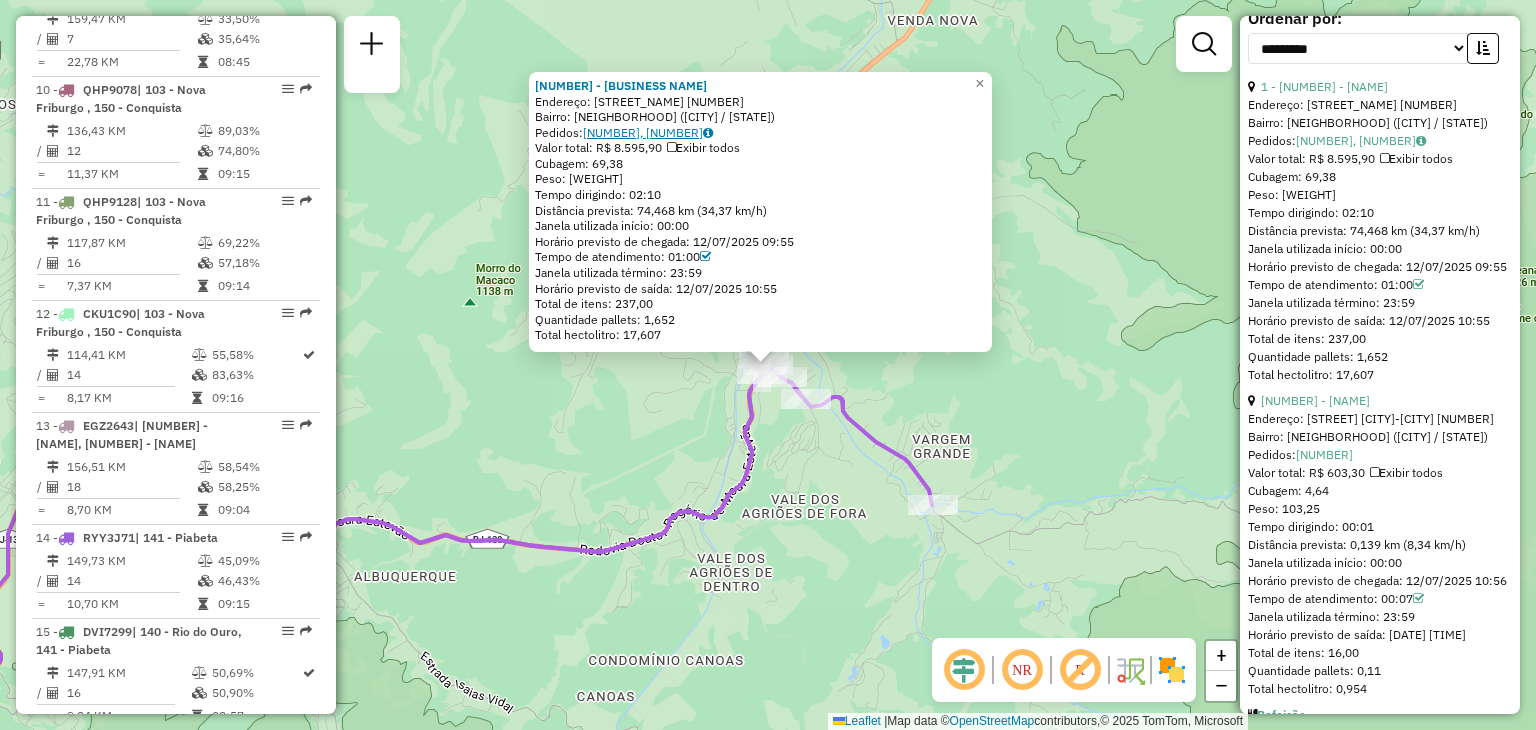 click on "[NUMBER], [NUMBER]" 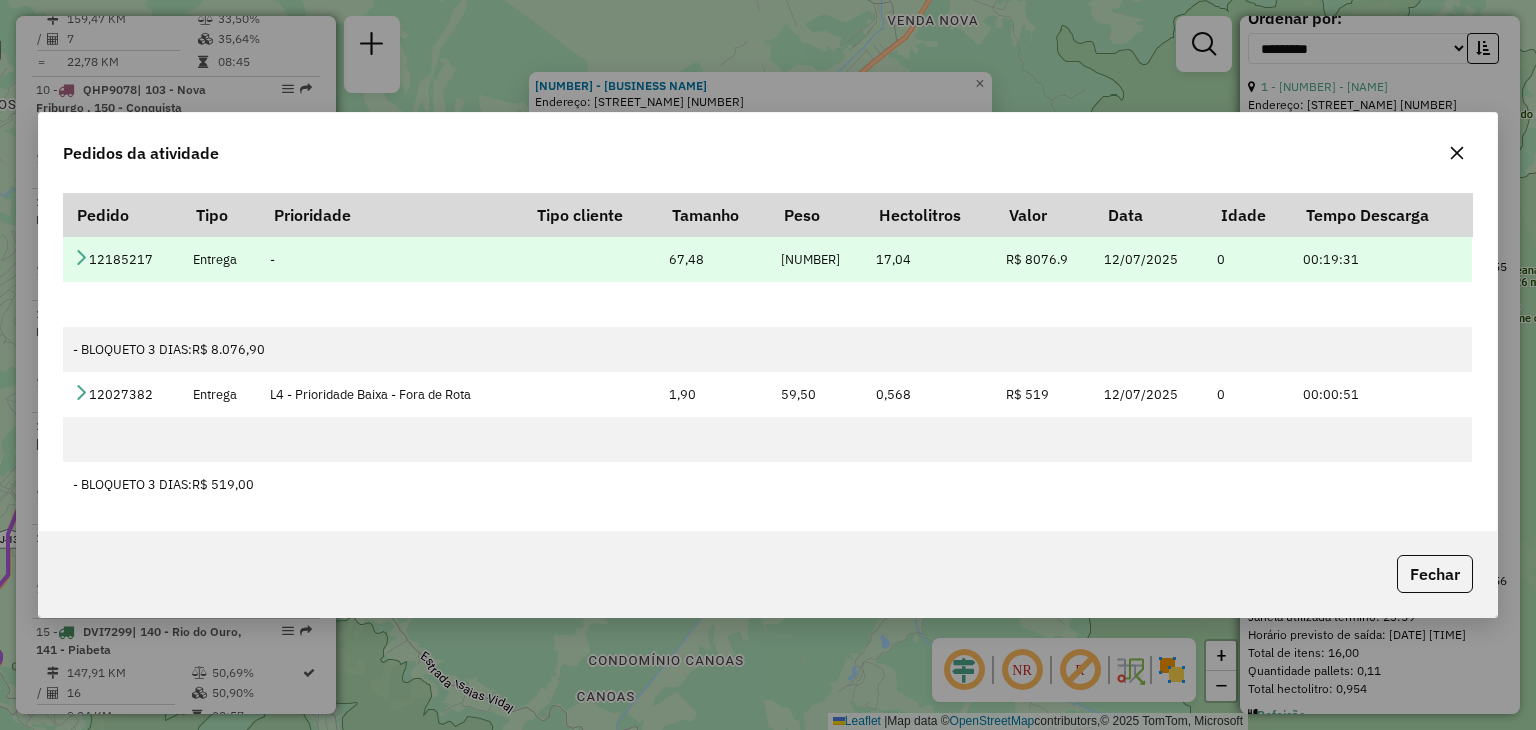 click at bounding box center [81, 257] 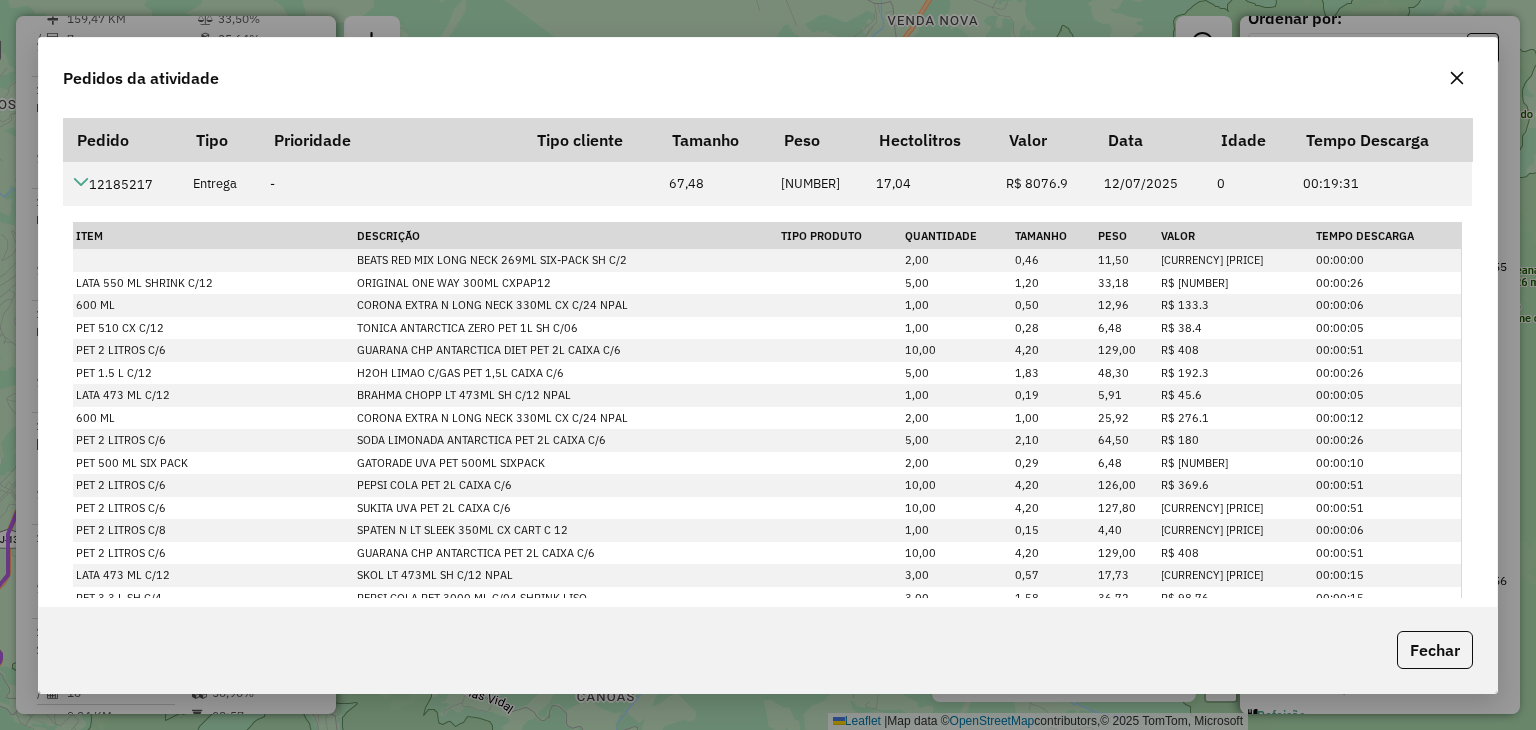 click 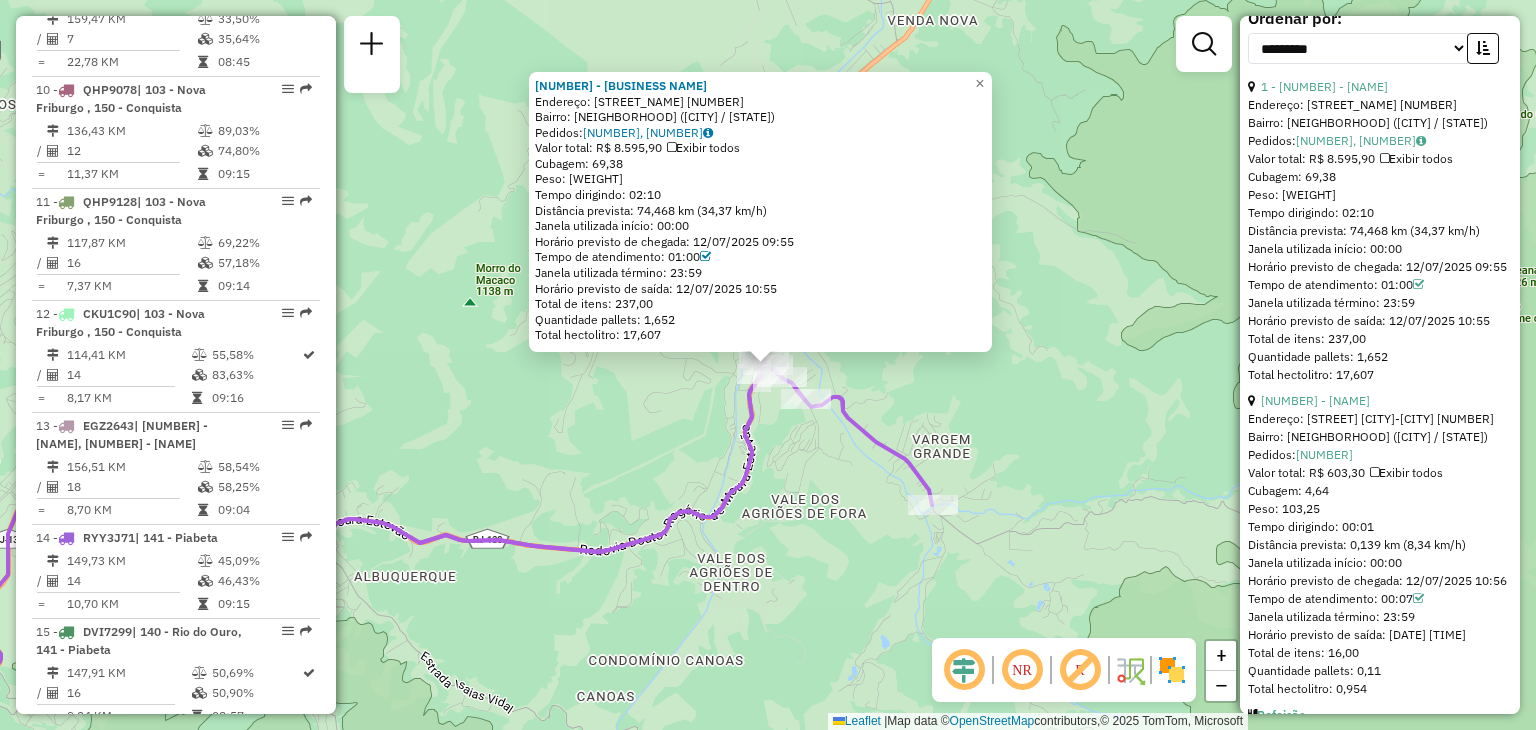 click on "[NUMBER] - [NUMBER] - [NAME] MERCEARIA Endereço: EST Diogenes Pedro da Costa [NUMBER] Bairro: VARGEM GRANDE ([CITY] / [STATE]) Pedidos: [NUMBER], [NUMBER] Valor total: R$ [PRICE] Exibir todos Cubagem: [NUMBER] Peso: [NUMBER] Tempo dirigindo: [TIME] Distância prevista: [NUMBER] km ([NUMBER] km/h) Janela utilizada início: [TIME] Horário previsto de chegada: [DATE] [TIME] Tempo de atendimento: [TIME] Janela utilizada término: [TIME] Horário previsto de saída: [DATE] [TIME] Total de itens: [NUMBER] Quantidade pallets: [NUMBER] Total hectolitro: [NUMBER] × Janela de atendimento Grade de atendimento Capacidade Transportadoras Veículos Cliente Pedidos Rotas Selecione os dias de semana para filtrar as janelas de atendimento Seg Ter Qua Qui Sex Sáb Dom Informe o período da janela de atendimento: De: Até: Filtrar exatamente a janela do cliente Considerar janela de atendimento padrão Selecione os dias de semana para filtrar as grades de atendimento Seg Ter Qua Qui De:" 